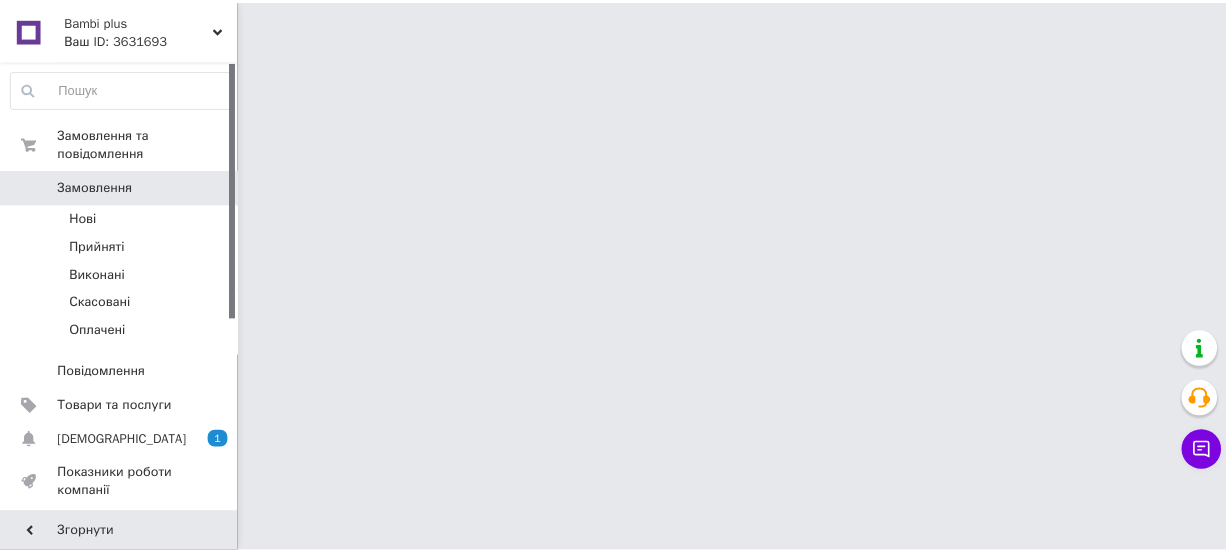 scroll, scrollTop: 0, scrollLeft: 0, axis: both 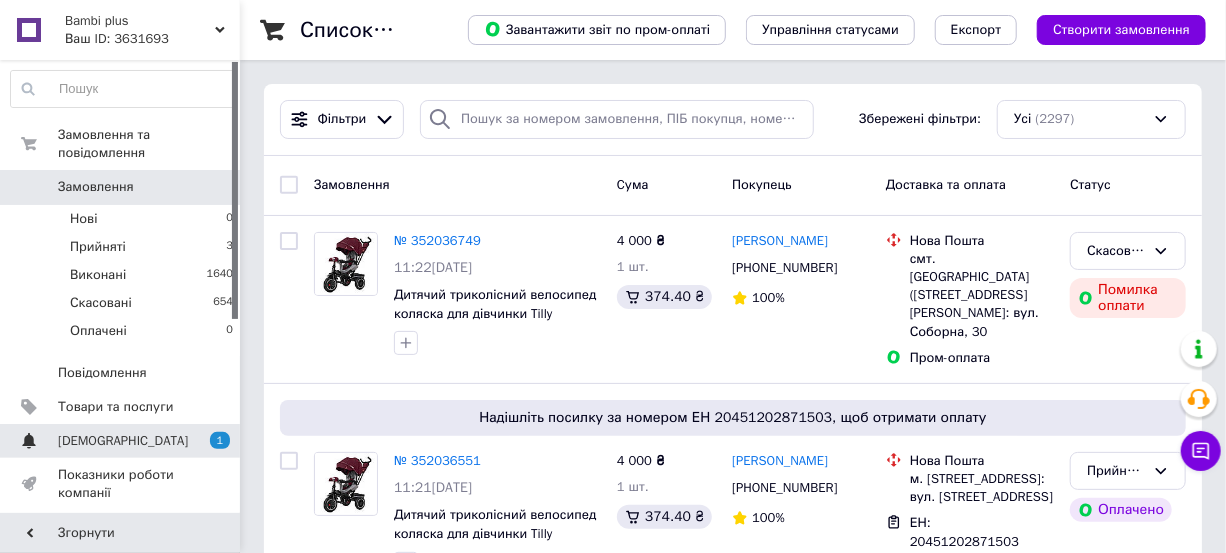 click on "Сповіщення" at bounding box center [121, 441] 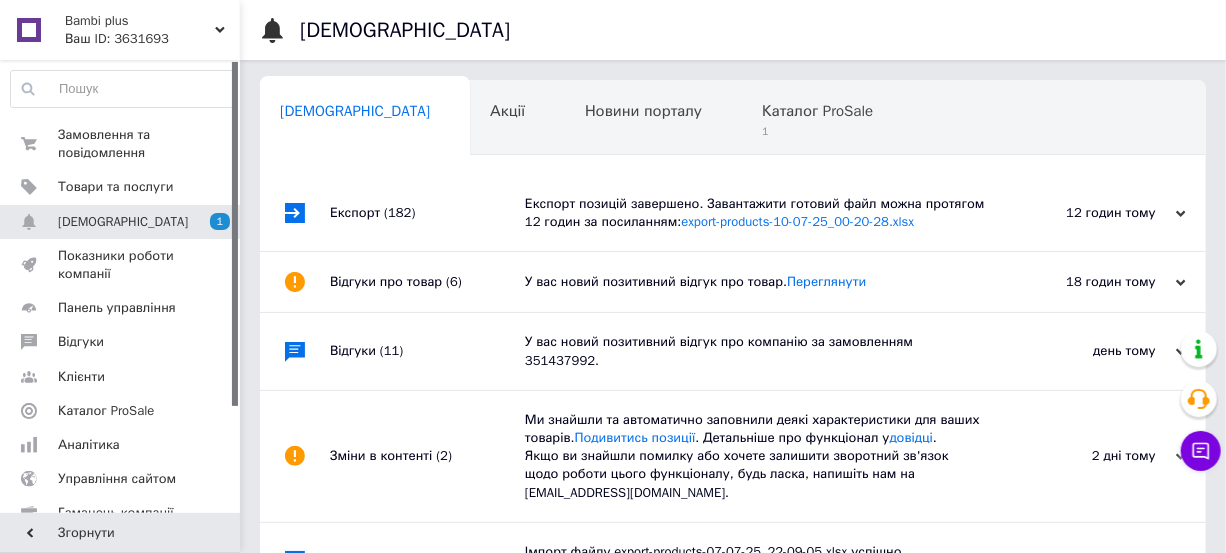 scroll, scrollTop: 0, scrollLeft: 4, axis: horizontal 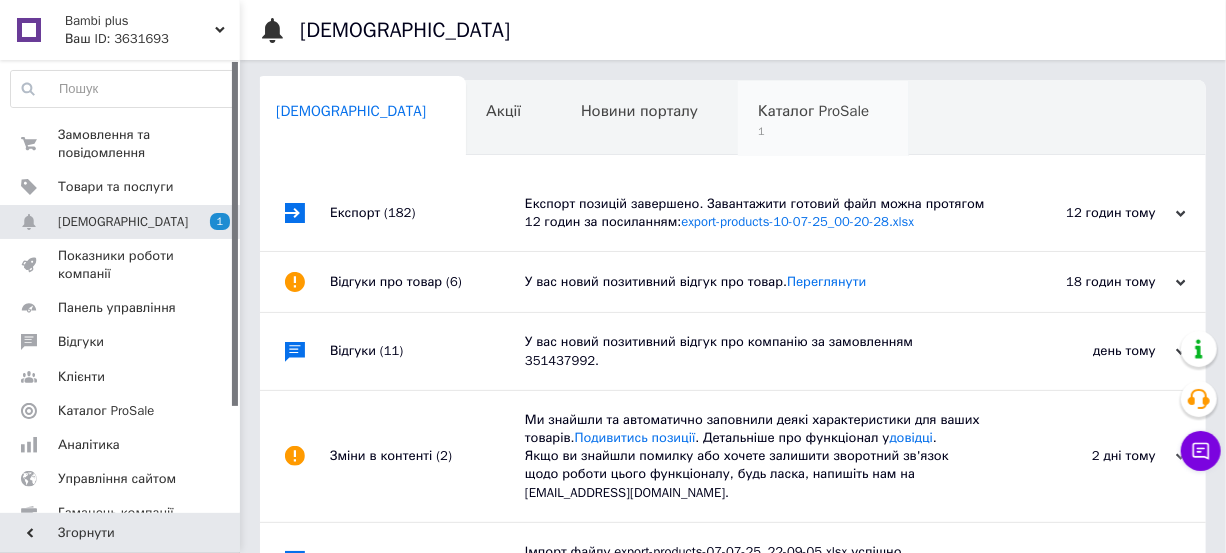 click on "1" at bounding box center (813, 131) 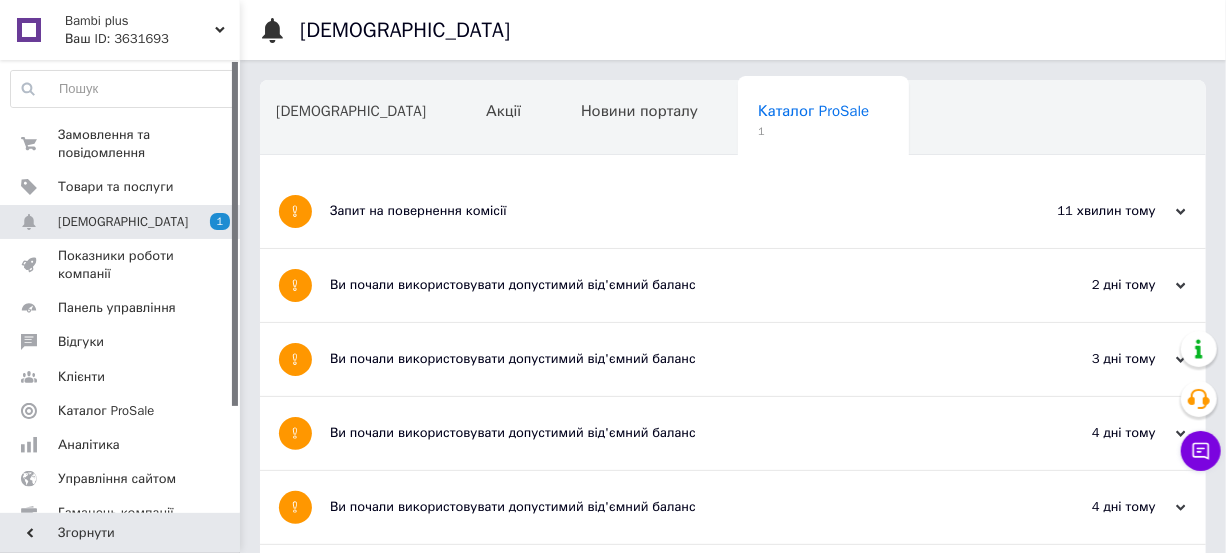 click on "Запит на повернення комісії" at bounding box center (658, 211) 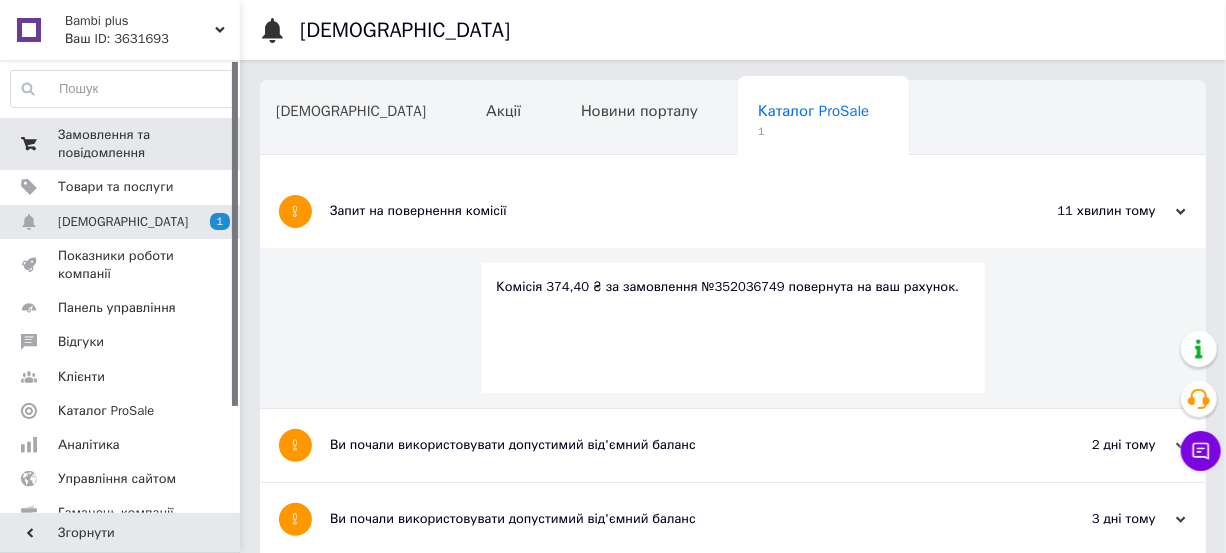 click on "Замовлення та повідомлення" at bounding box center (121, 144) 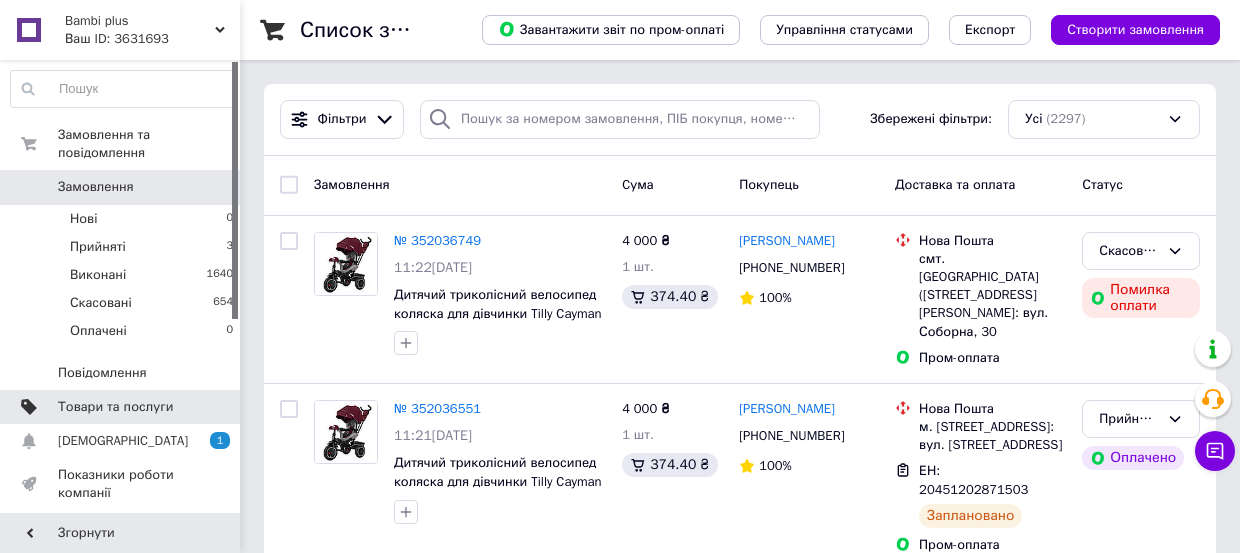 click on "Товари та послуги" at bounding box center (121, 407) 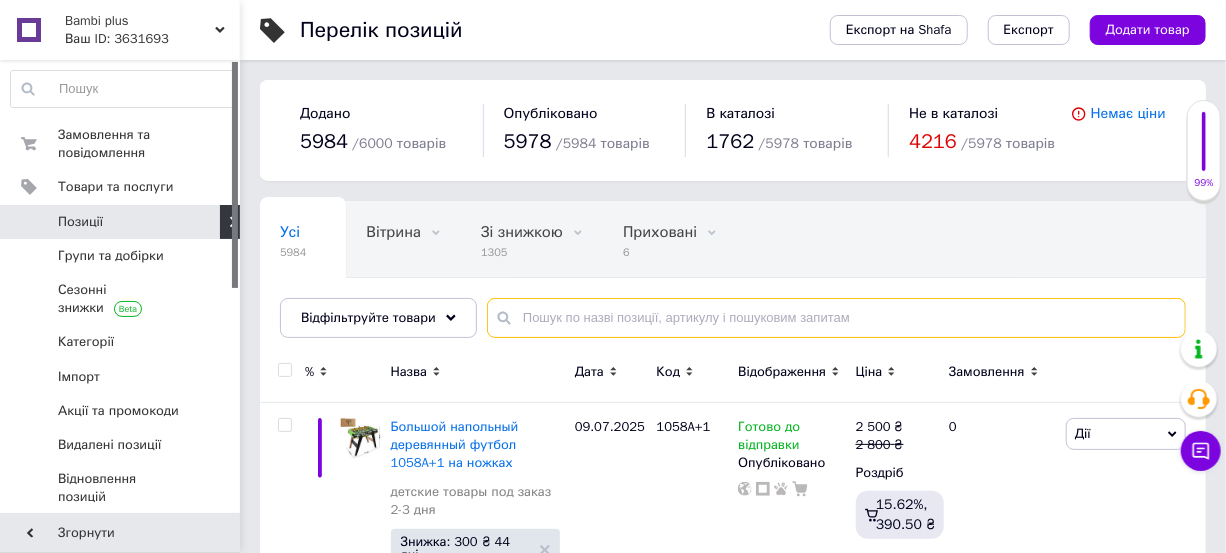drag, startPoint x: 550, startPoint y: 313, endPoint x: 560, endPoint y: 323, distance: 14.142136 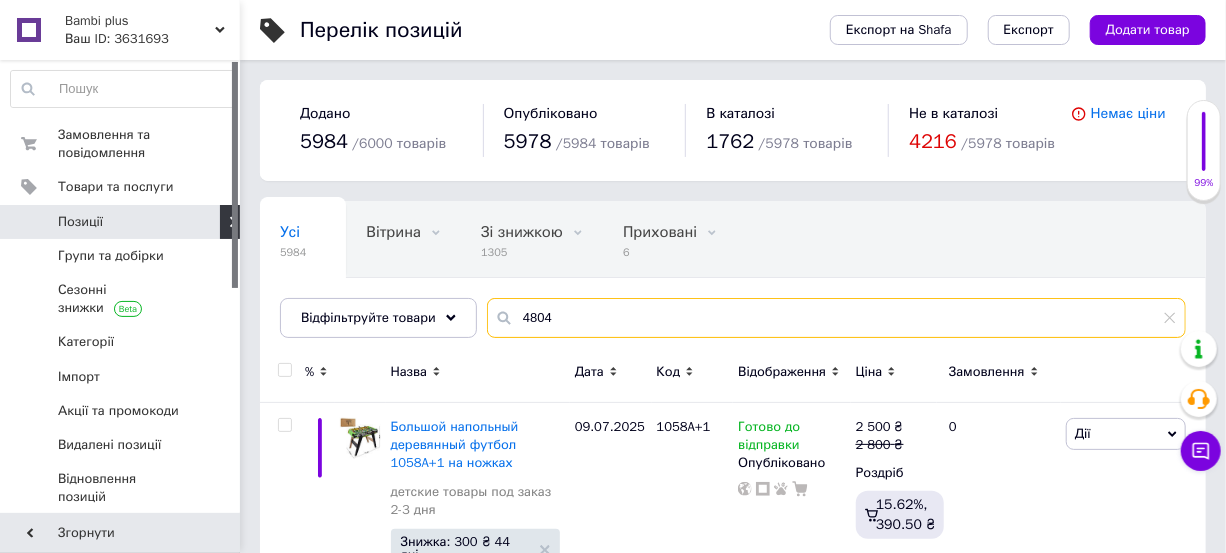 type on "4804" 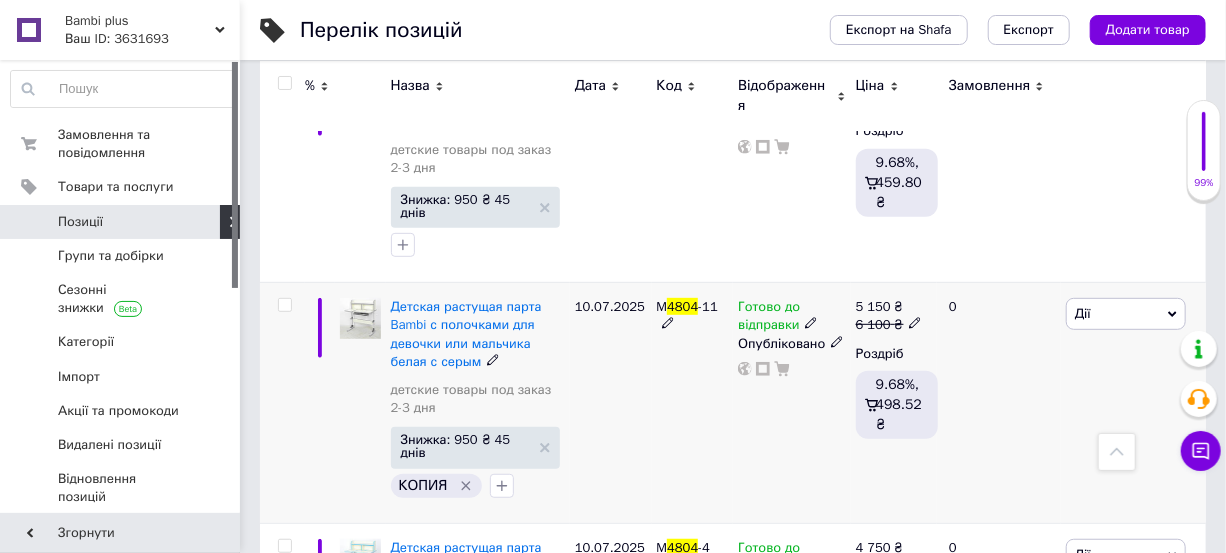 scroll, scrollTop: 272, scrollLeft: 0, axis: vertical 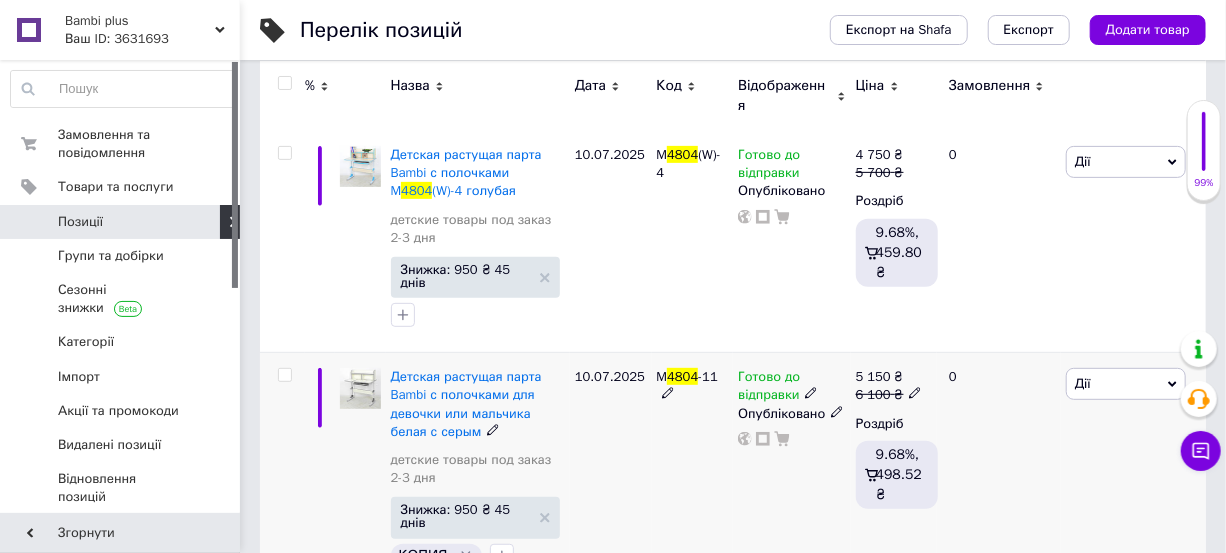 click 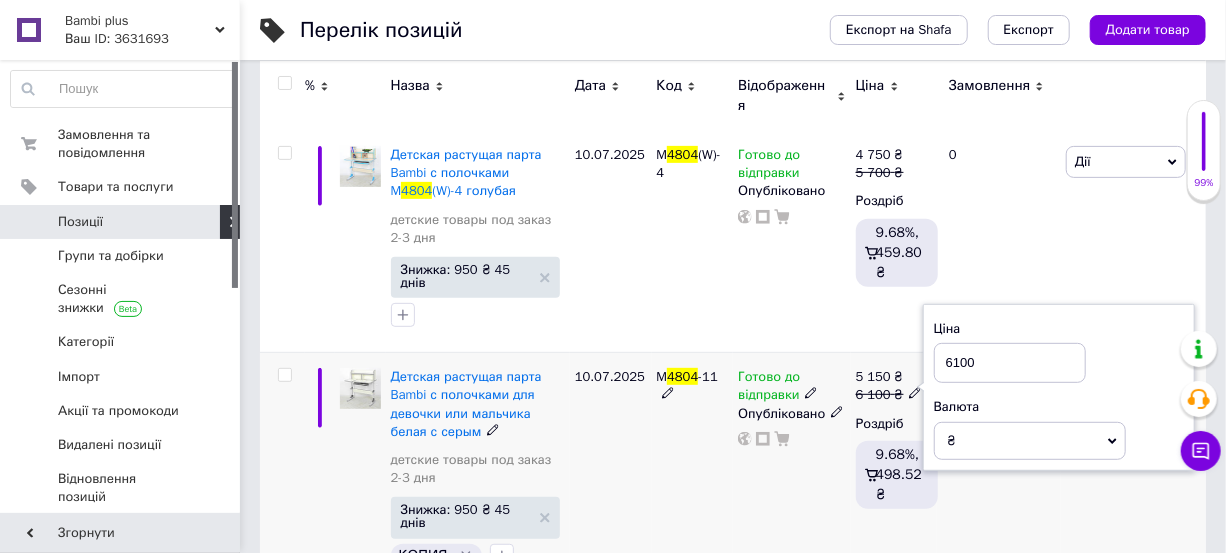 drag, startPoint x: 945, startPoint y: 357, endPoint x: 1029, endPoint y: 354, distance: 84.05355 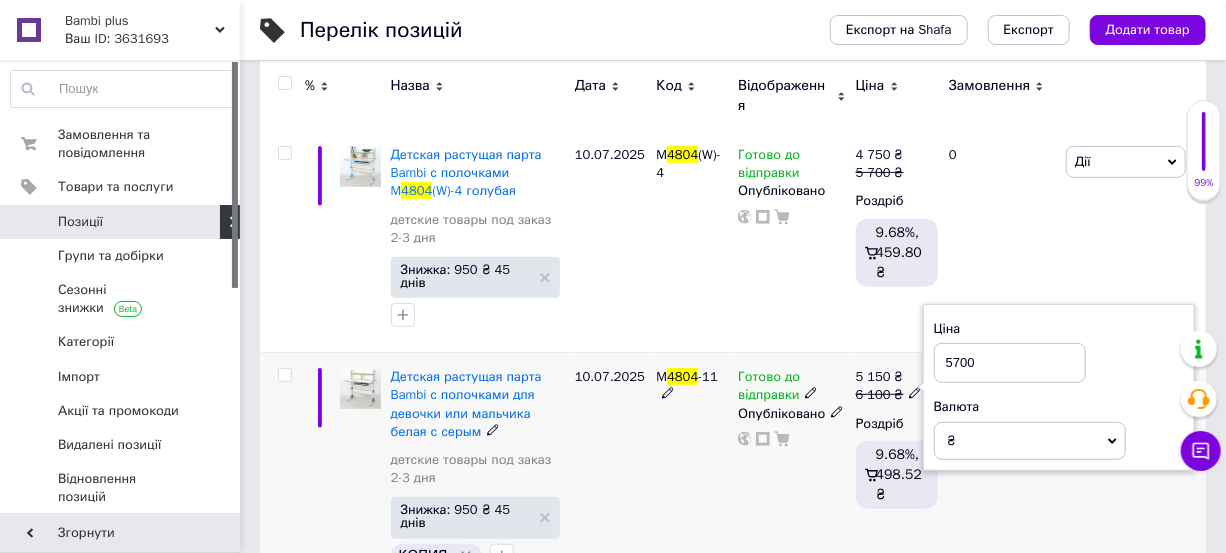 type on "5700" 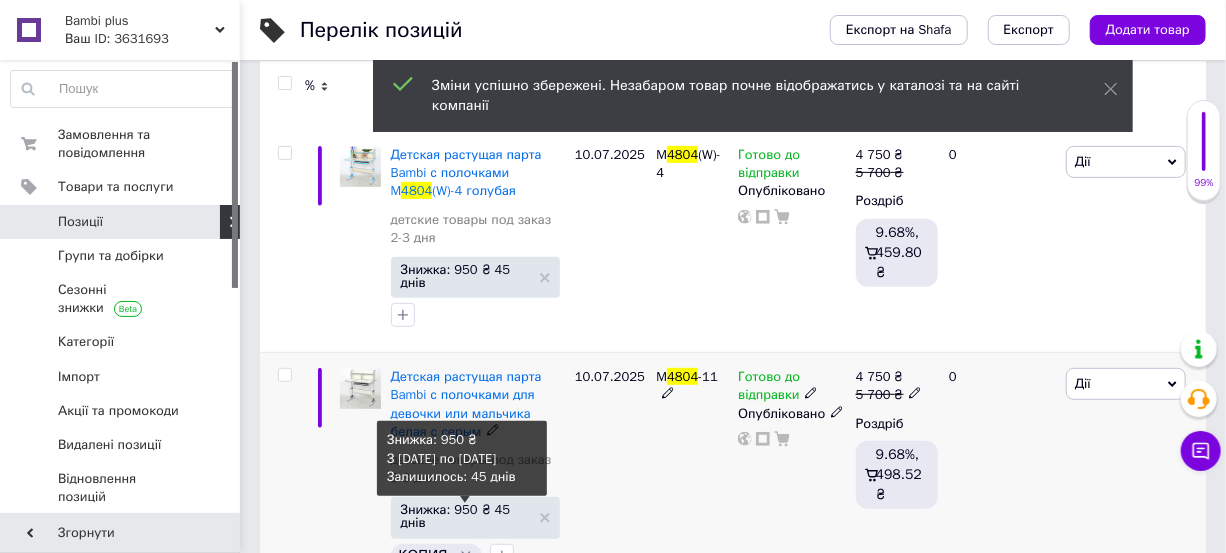 click on "Знижка: 950 ₴ 45 днів" at bounding box center [465, 516] 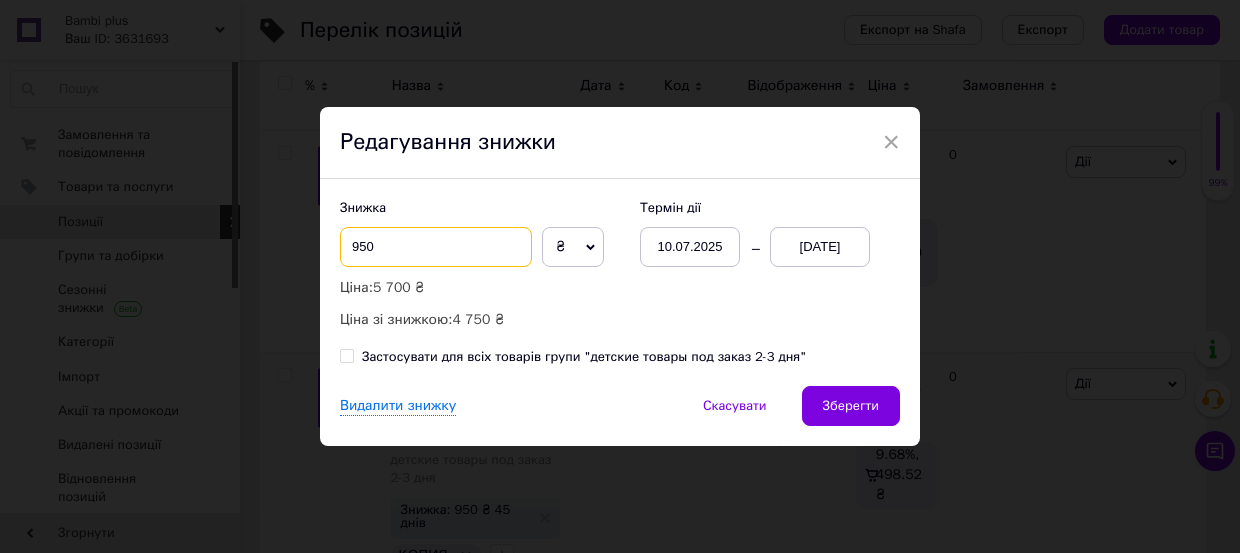 click on "950" at bounding box center [436, 247] 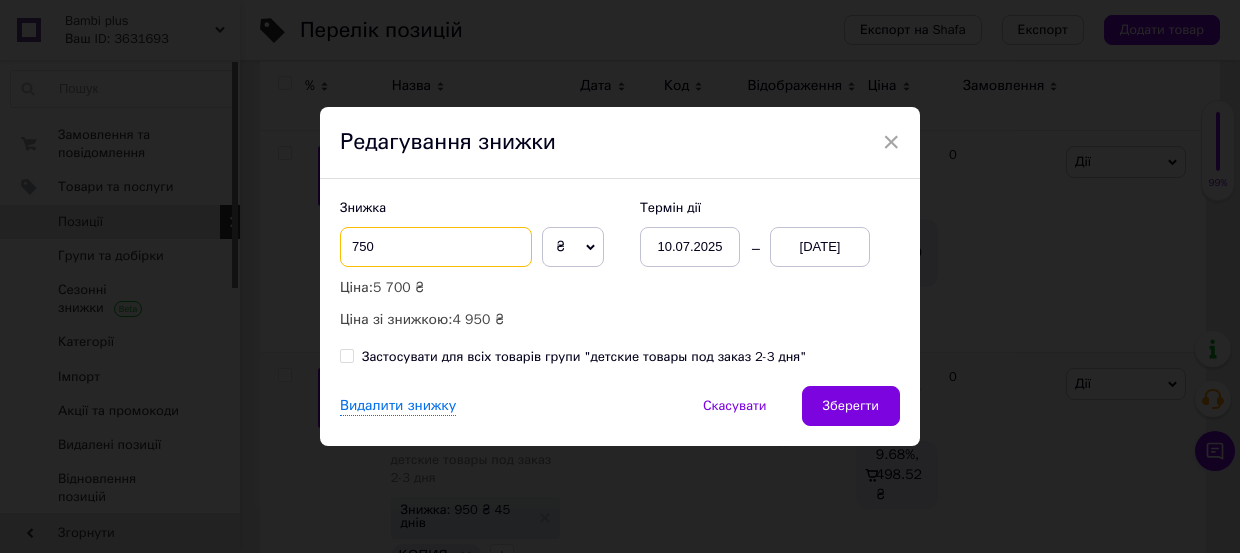 click on "750" at bounding box center [436, 247] 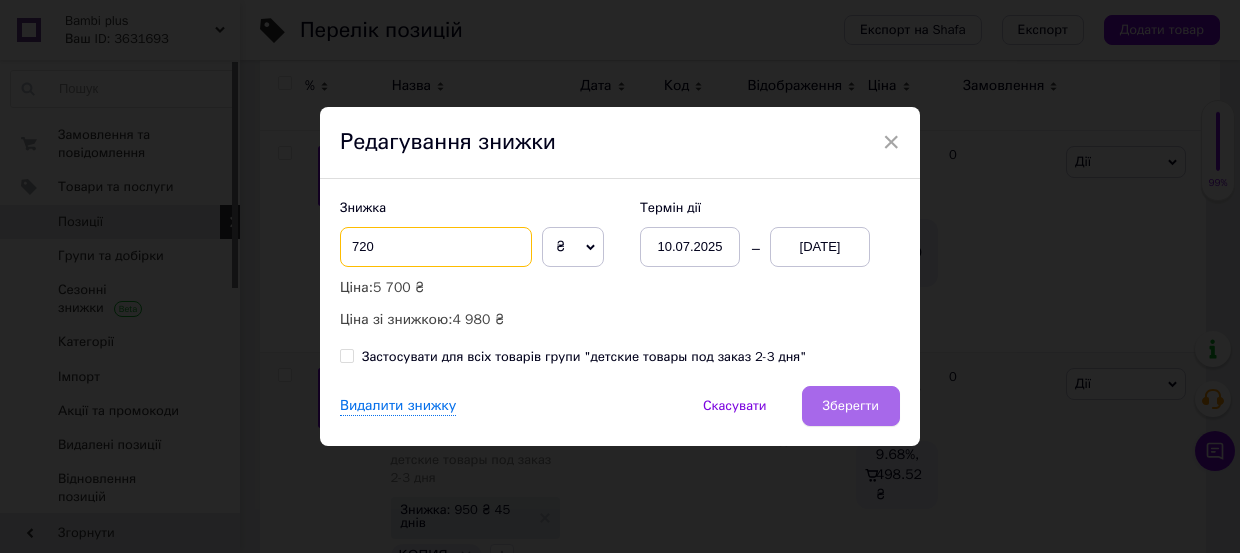 type on "720" 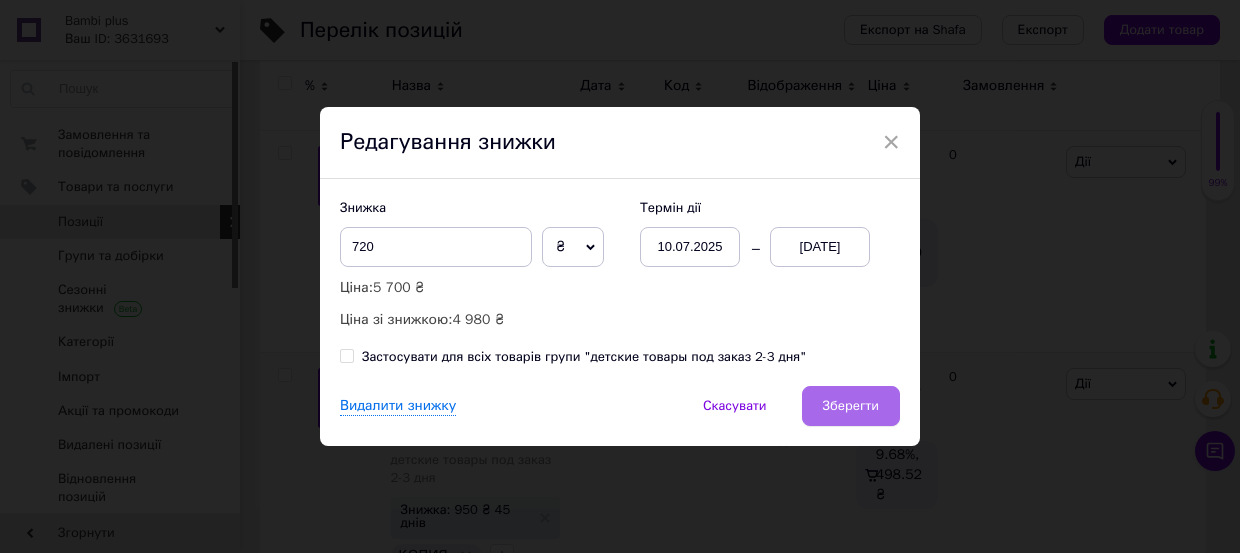 click on "Зберегти" at bounding box center [851, 406] 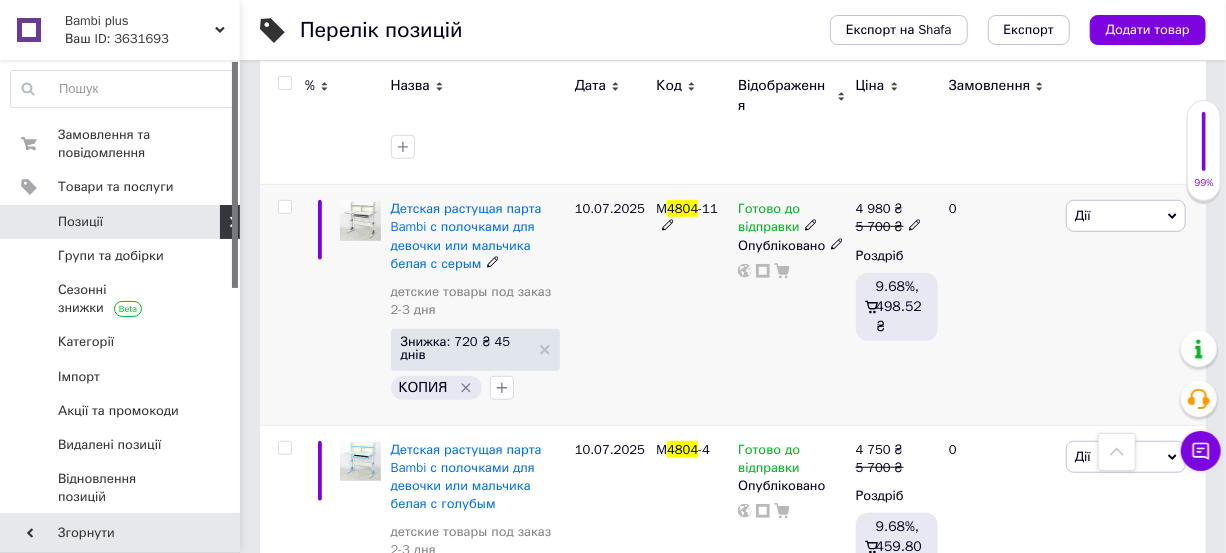 scroll, scrollTop: 545, scrollLeft: 0, axis: vertical 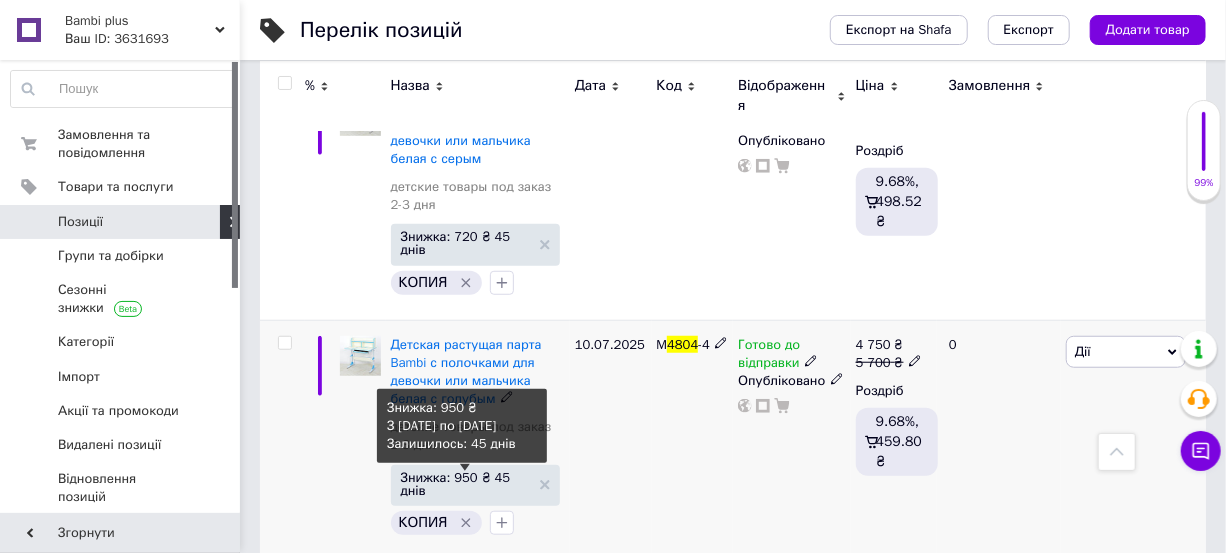 click on "Знижка: 950 ₴ 45 днів" at bounding box center (465, 484) 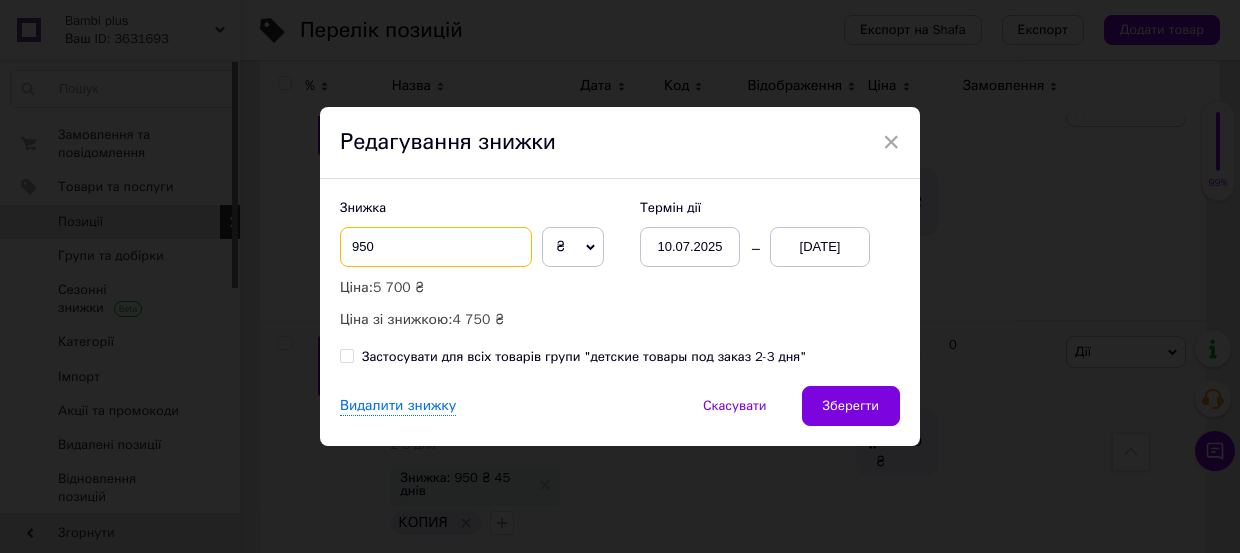 click on "950" at bounding box center [436, 247] 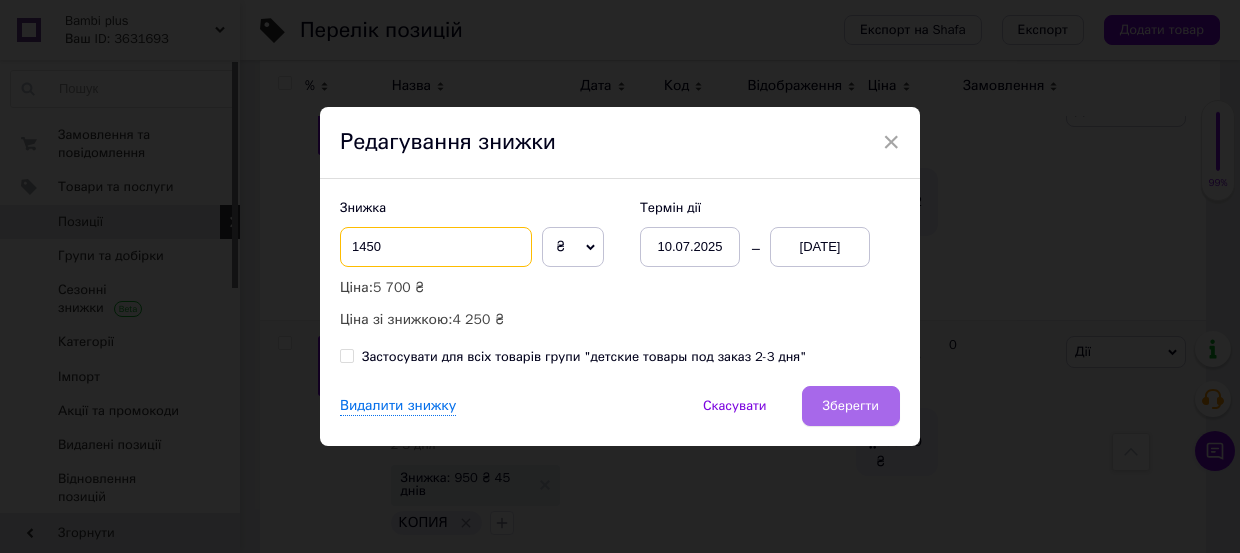 type on "1450" 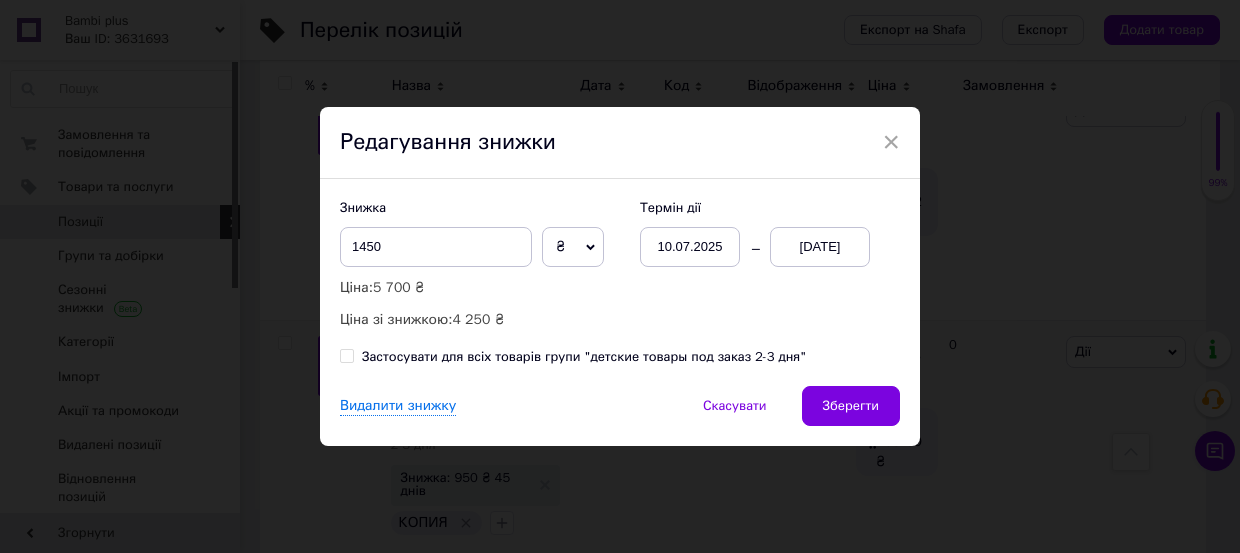 click on "Зберегти" at bounding box center [851, 406] 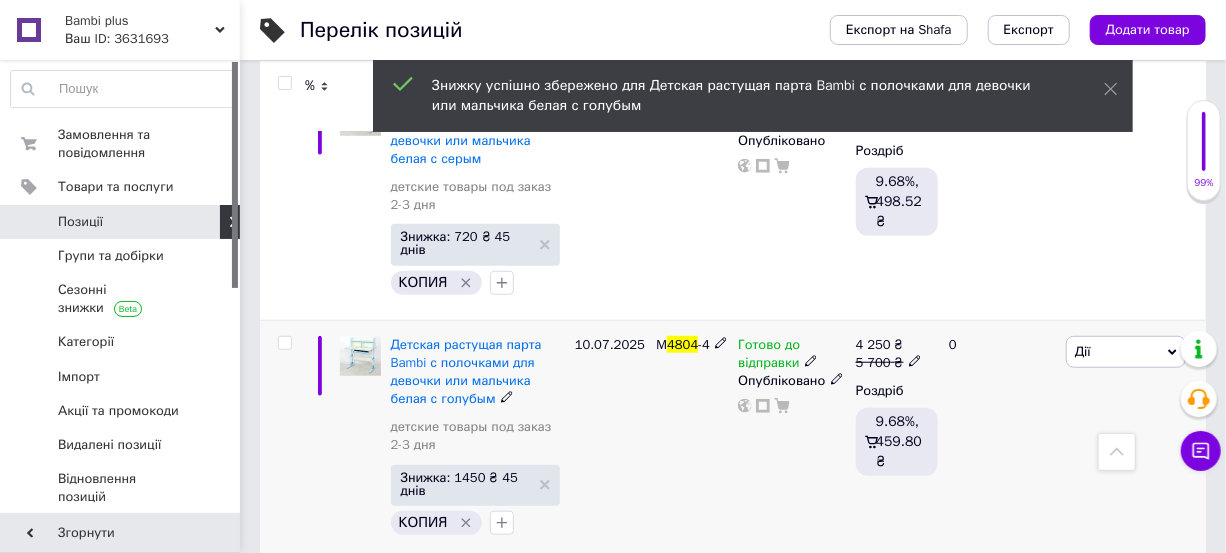 click on "10.07.2025" at bounding box center (611, 440) 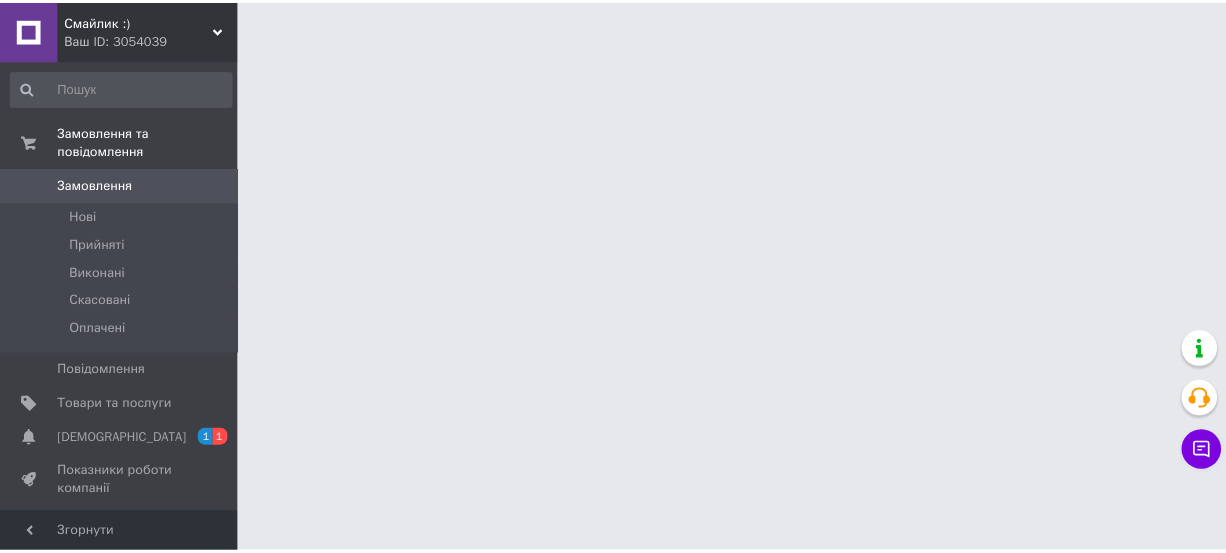 scroll, scrollTop: 0, scrollLeft: 0, axis: both 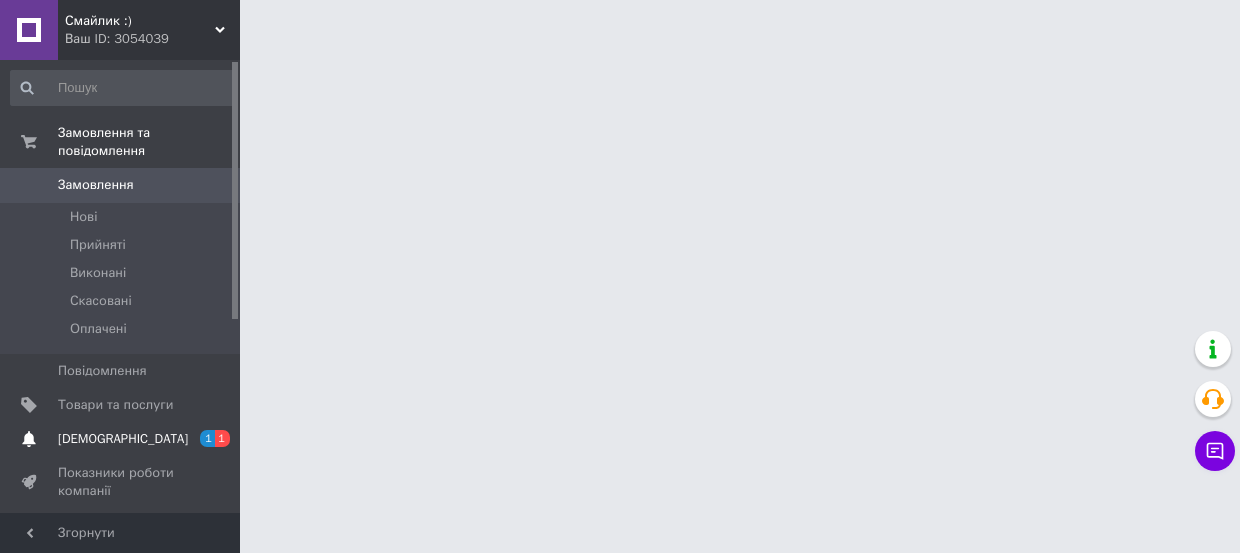 click on "1" at bounding box center [207, 438] 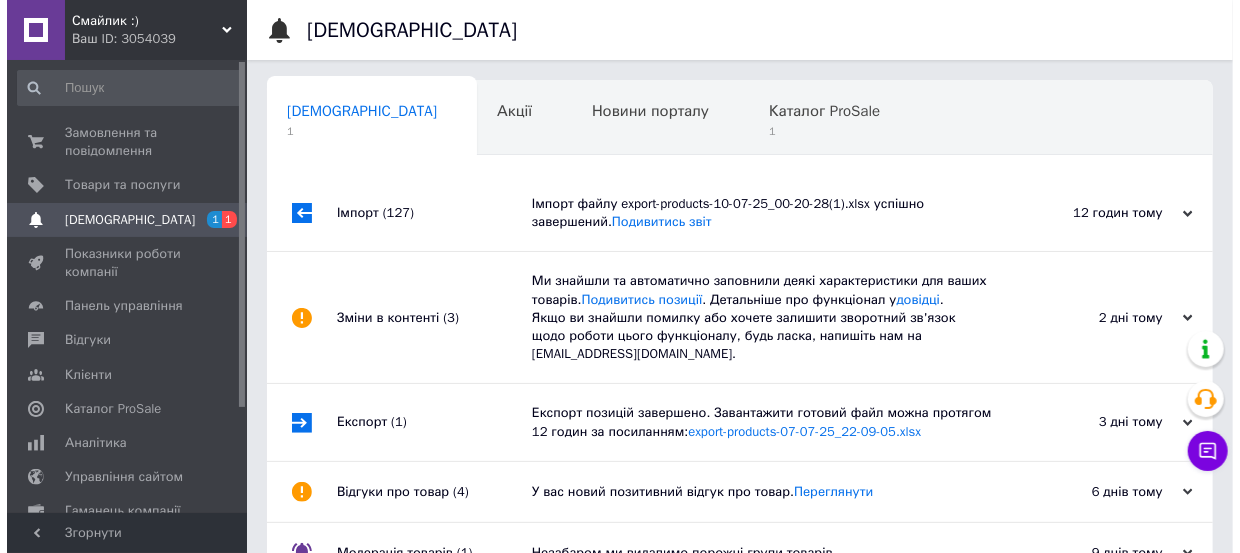 scroll, scrollTop: 0, scrollLeft: 4, axis: horizontal 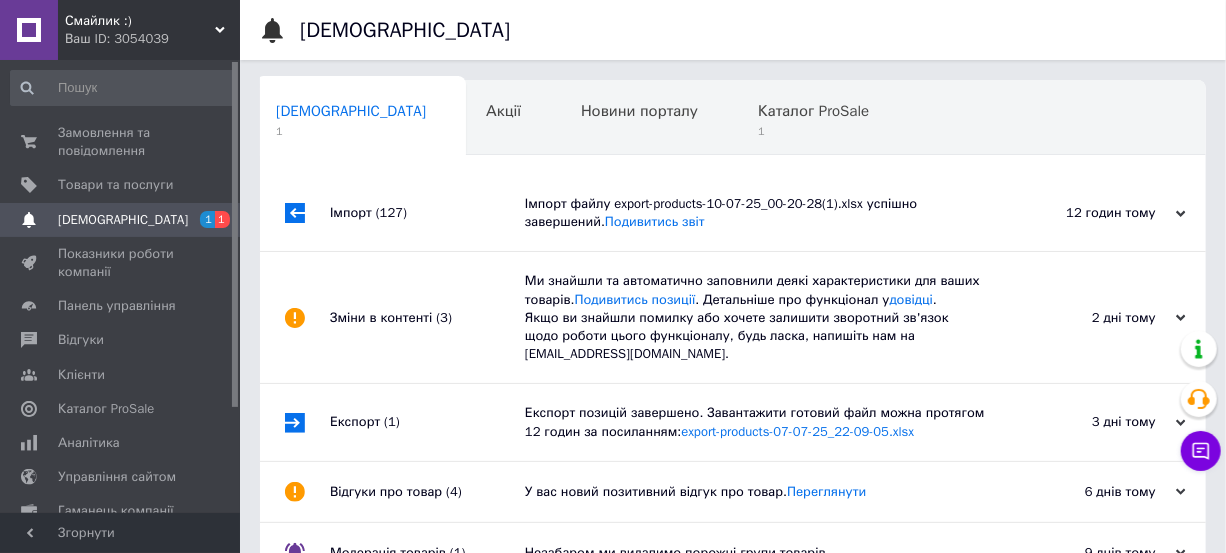 click on "Імпорт файлу export-products-10-07-25_00-20-28(1).xlsx успішно завершений.  Подивитись звіт" at bounding box center (755, 213) 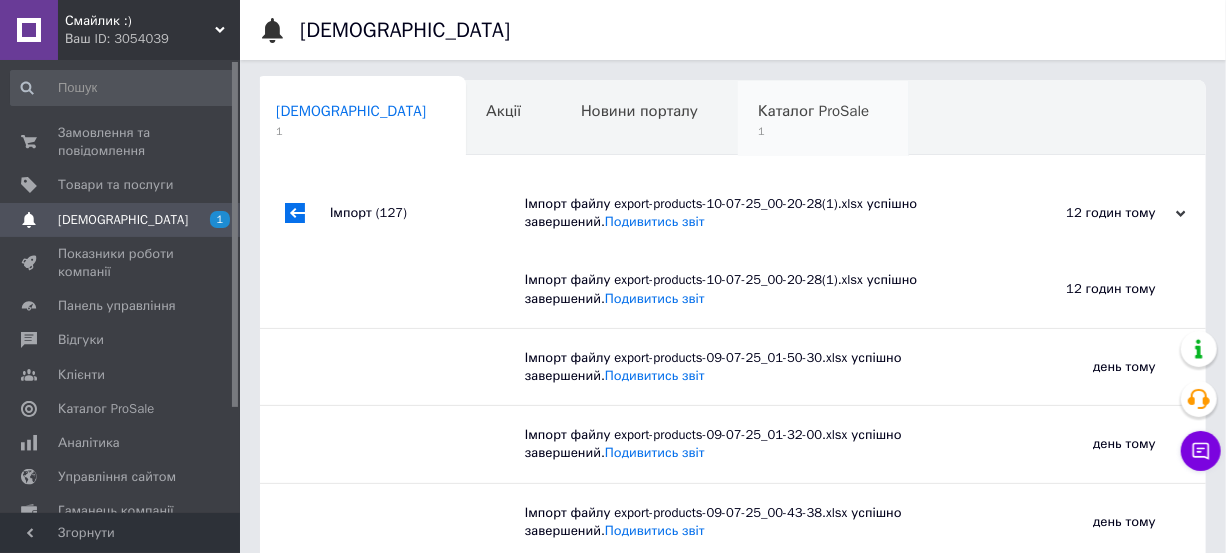 click on "Каталог ProSale 1" at bounding box center (823, 119) 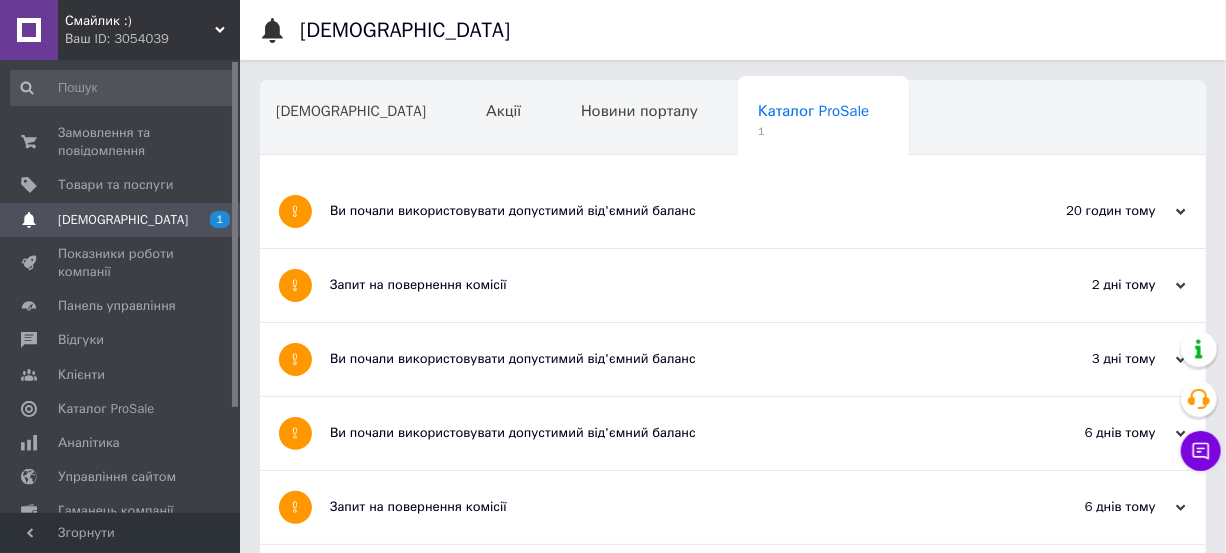 click on "Ви почали використовувати допустимий від'ємний баланс" at bounding box center [658, 211] 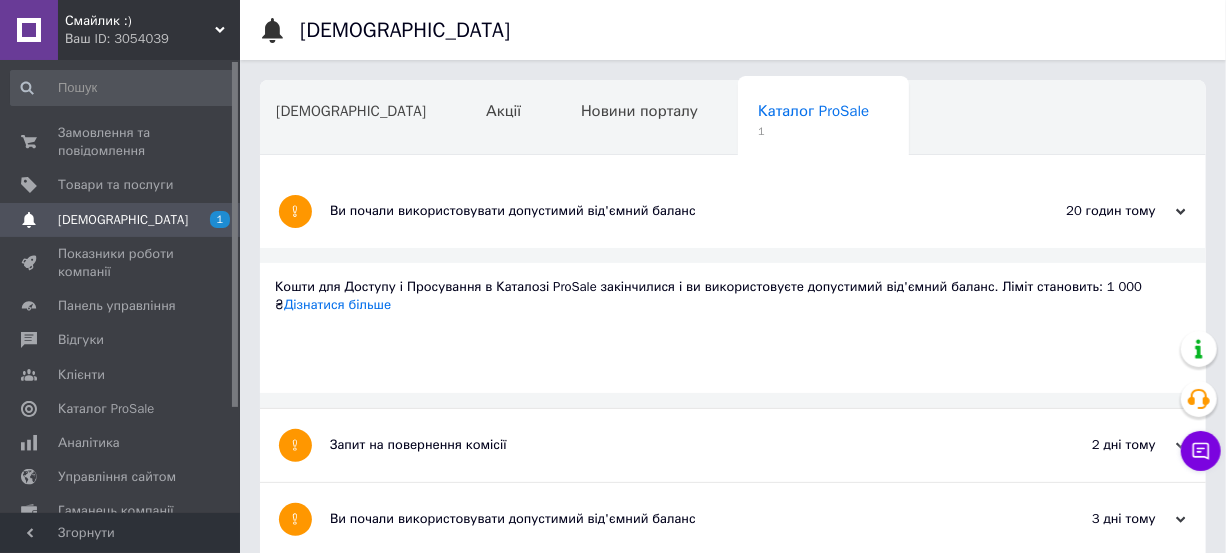click on "Ви почали використовувати допустимий від'ємний баланс" at bounding box center [658, 211] 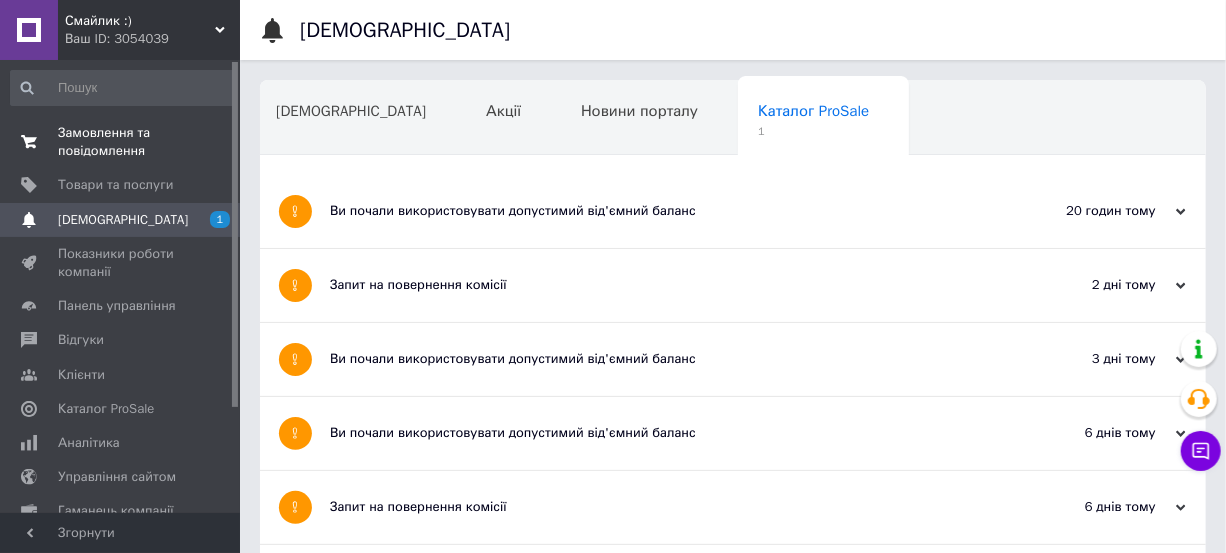 click on "Замовлення та повідомлення" at bounding box center (121, 142) 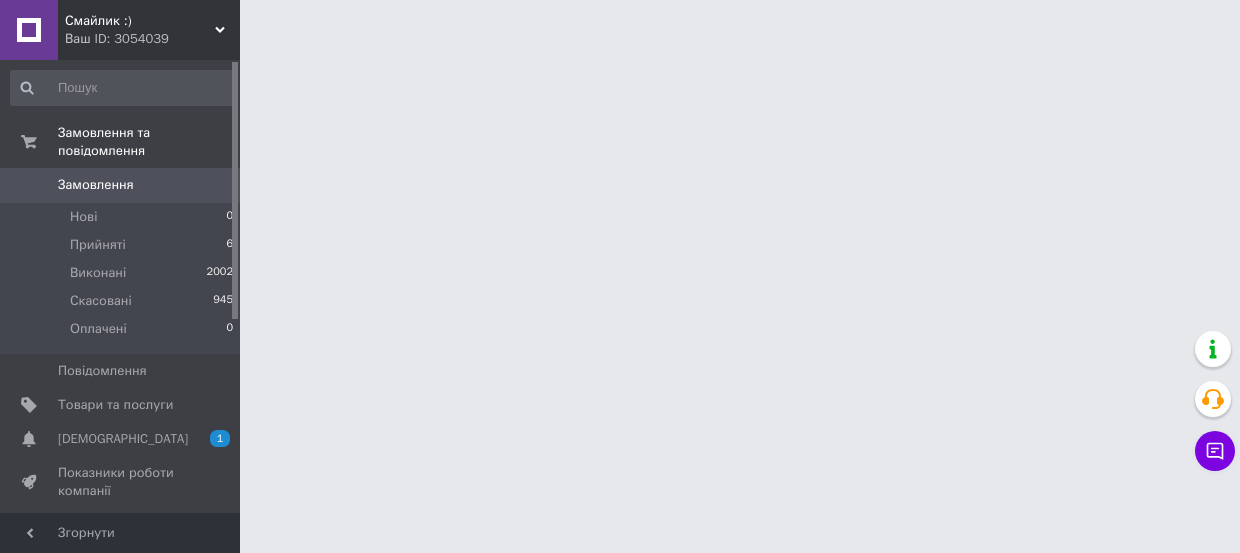 click on "Смайлик :)" at bounding box center (140, 21) 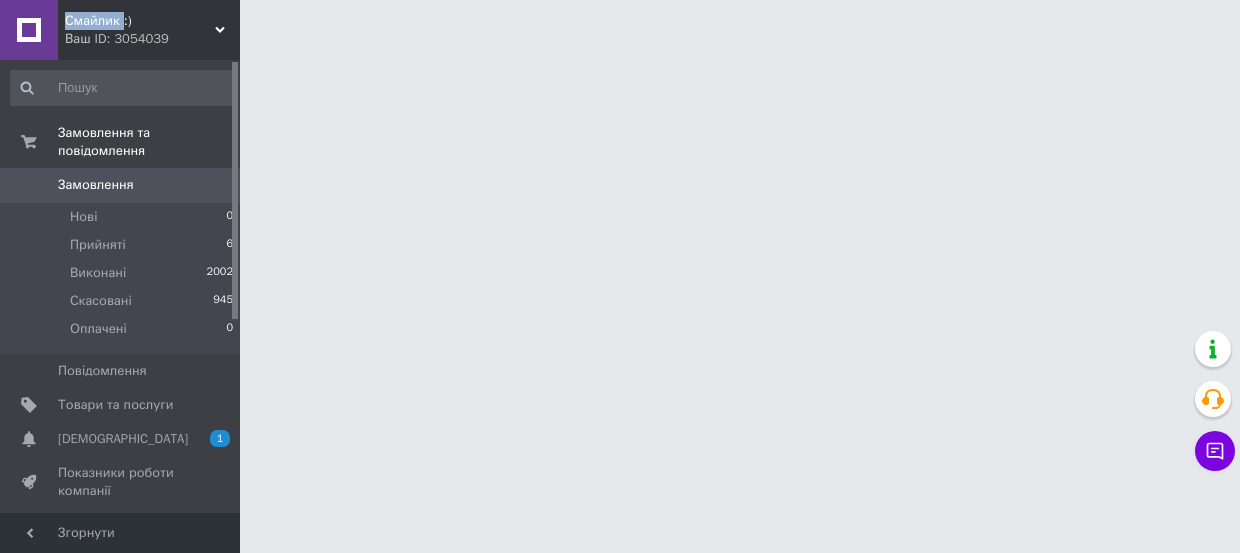 click on "Смайлик :)" at bounding box center [140, 21] 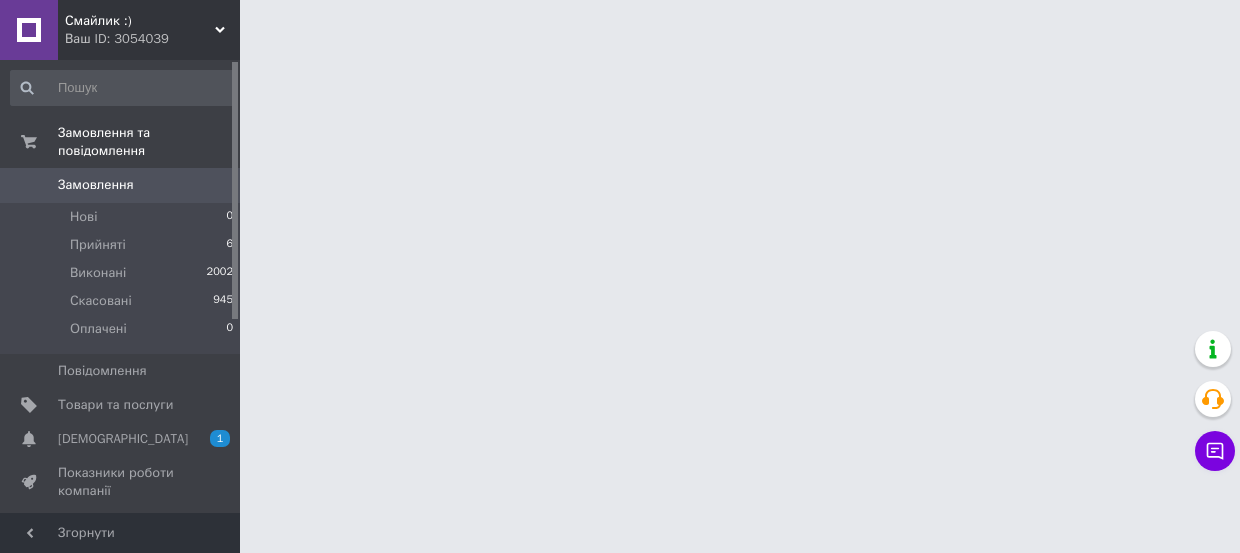 click on "Ваш ID: 3054039" at bounding box center [152, 39] 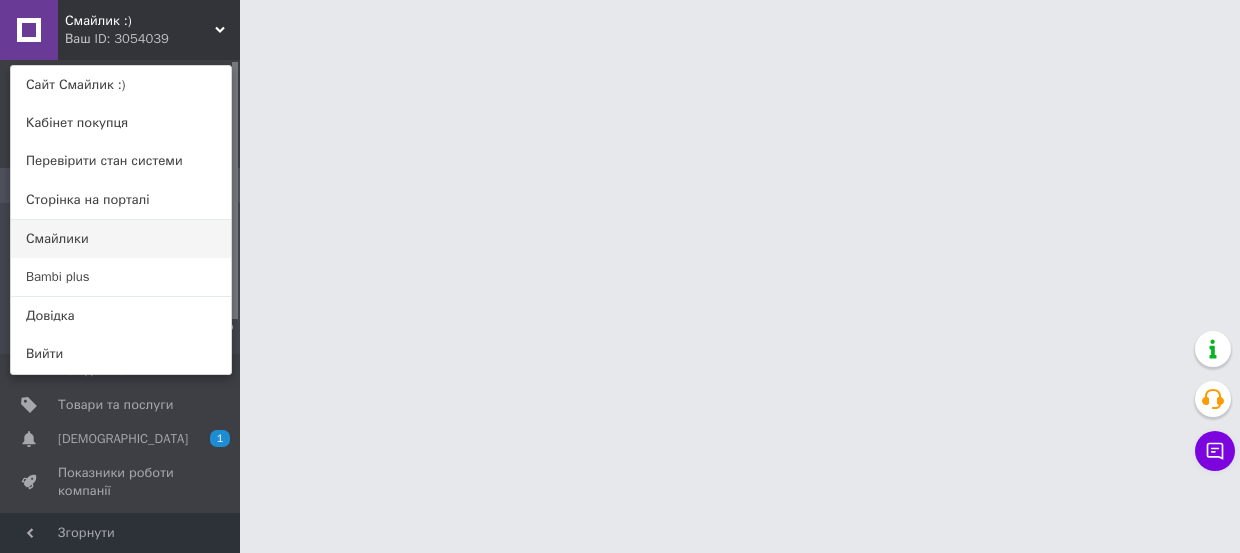 click on "Смайлики" at bounding box center [121, 239] 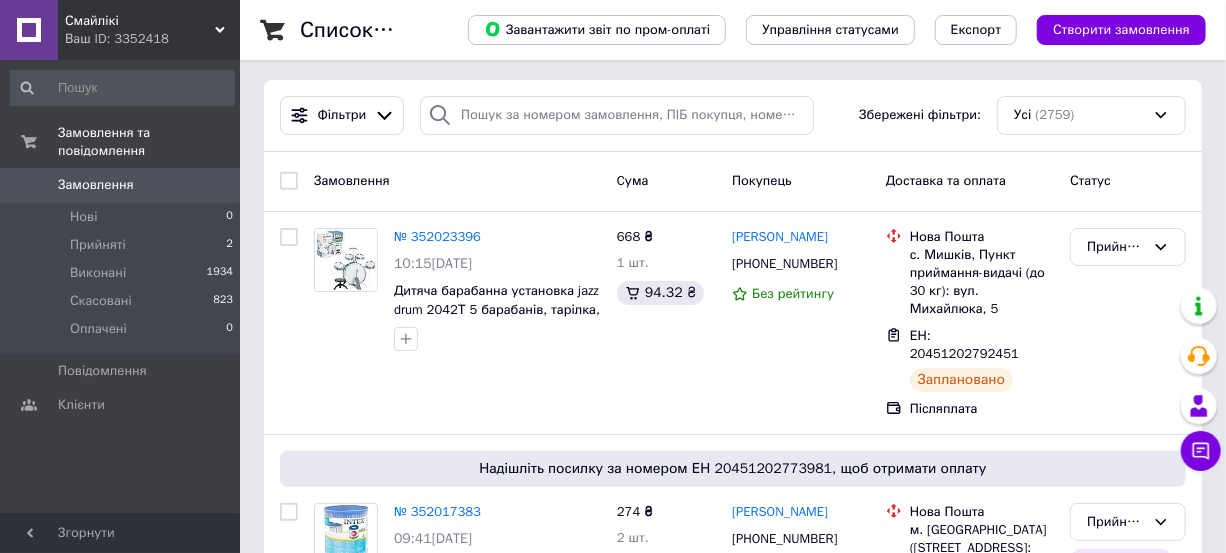 scroll, scrollTop: 0, scrollLeft: 0, axis: both 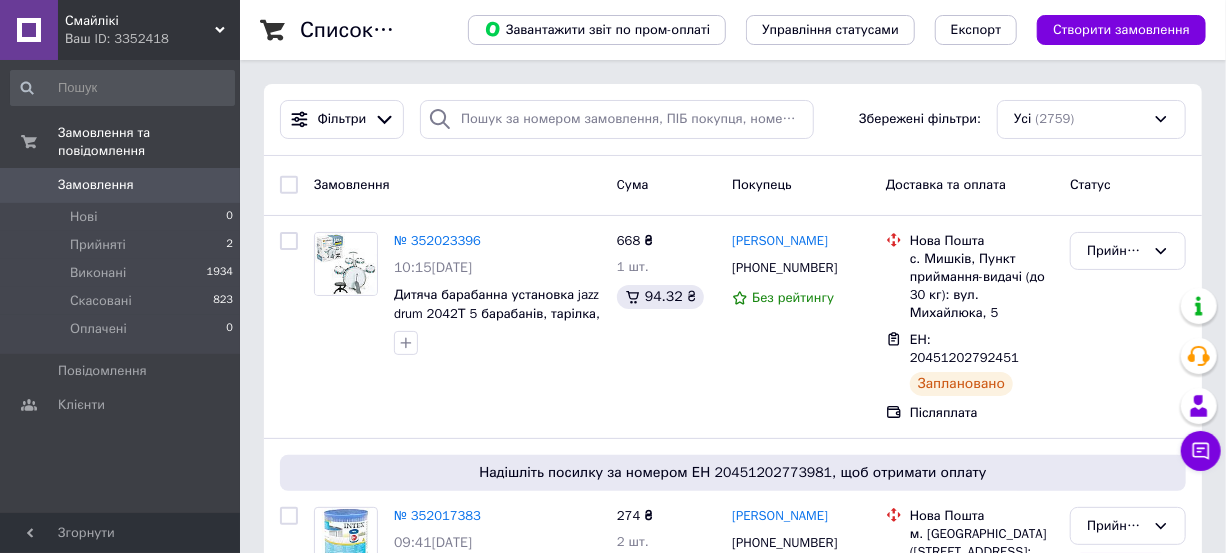 click on "Смайлікі" at bounding box center [140, 21] 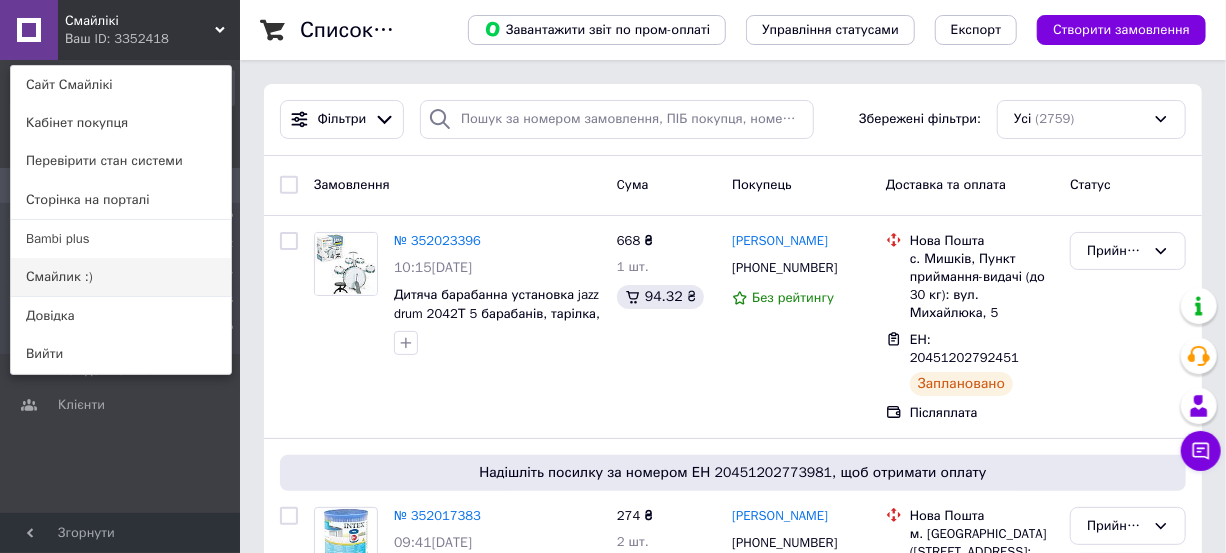 click on "Смайлик :)" at bounding box center (121, 277) 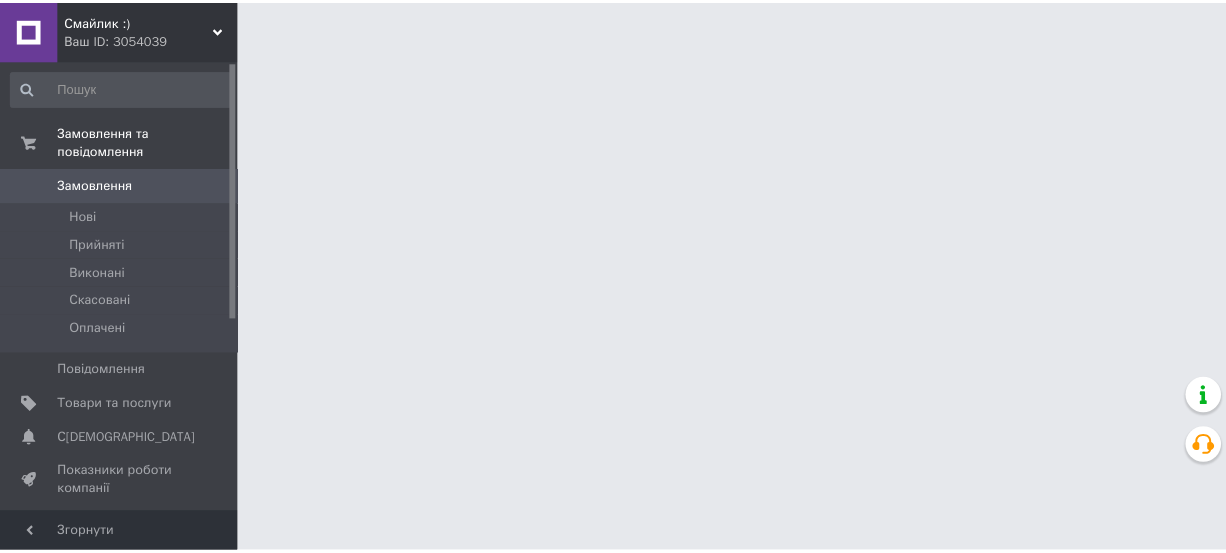 scroll, scrollTop: 0, scrollLeft: 0, axis: both 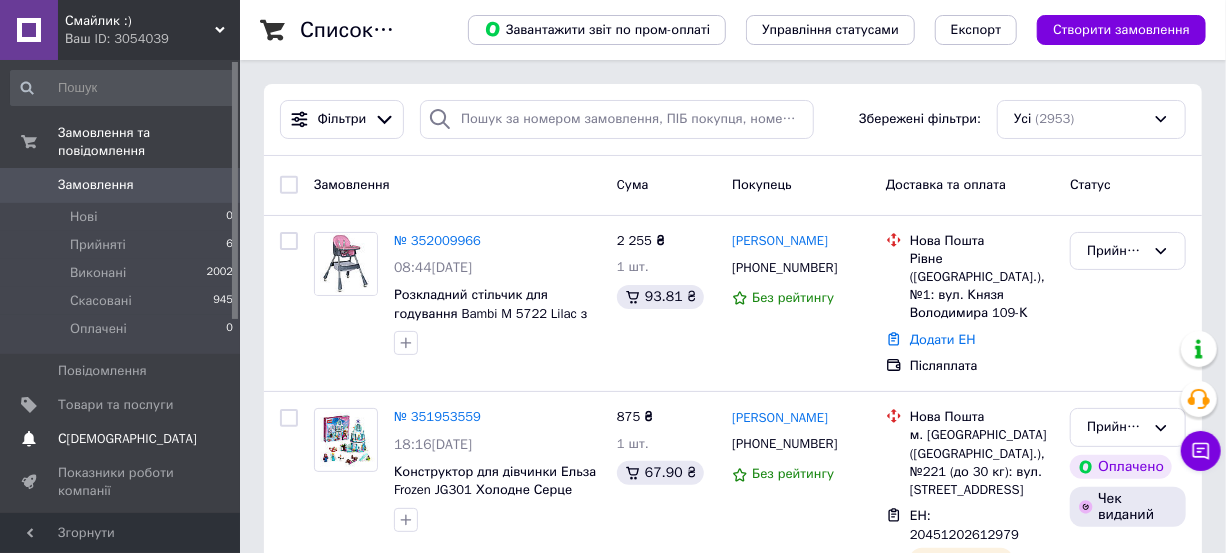 click on "Товари та послуги" at bounding box center (115, 405) 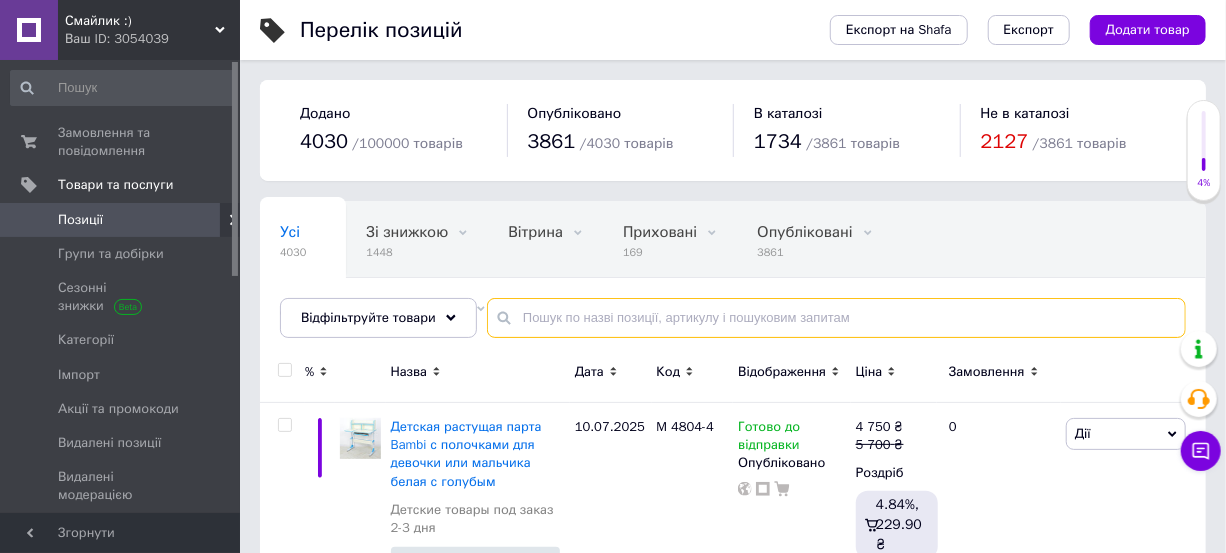 click at bounding box center (836, 318) 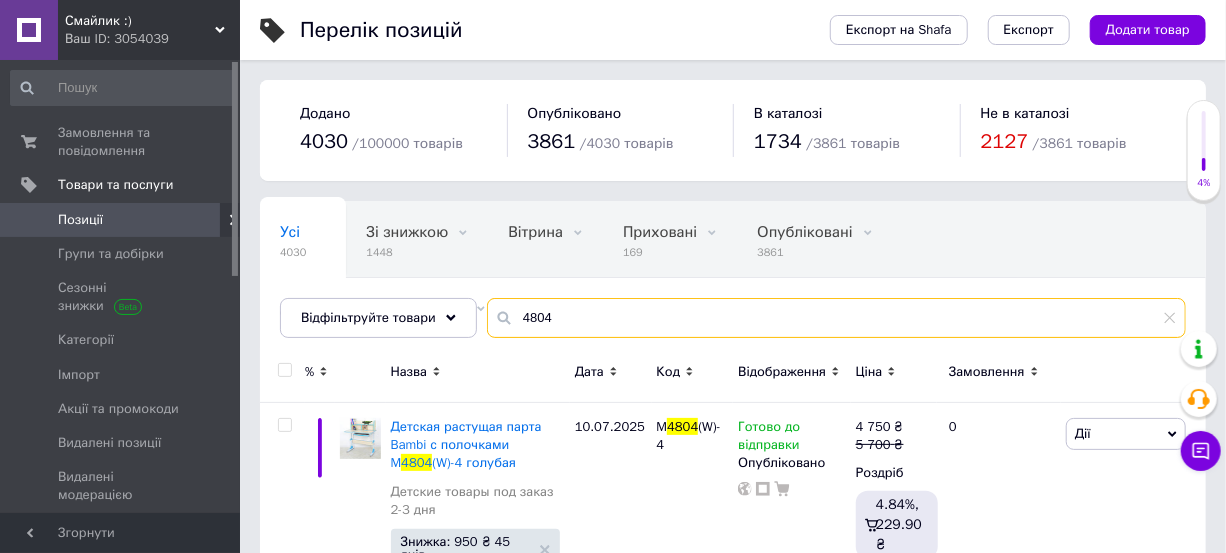 type on "4804" 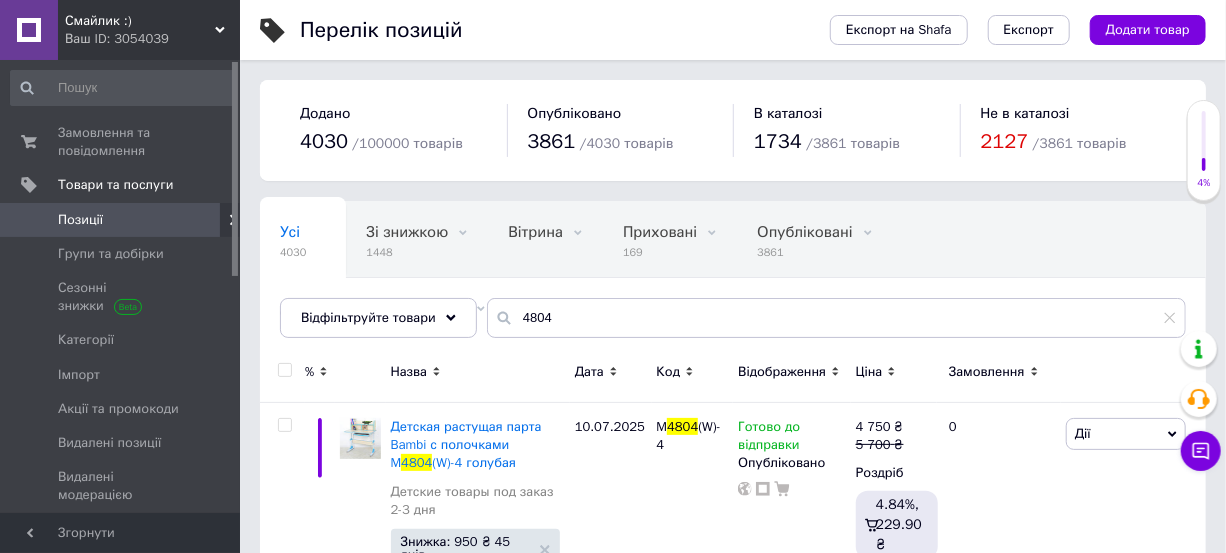 click on "Відображення" at bounding box center [782, 372] 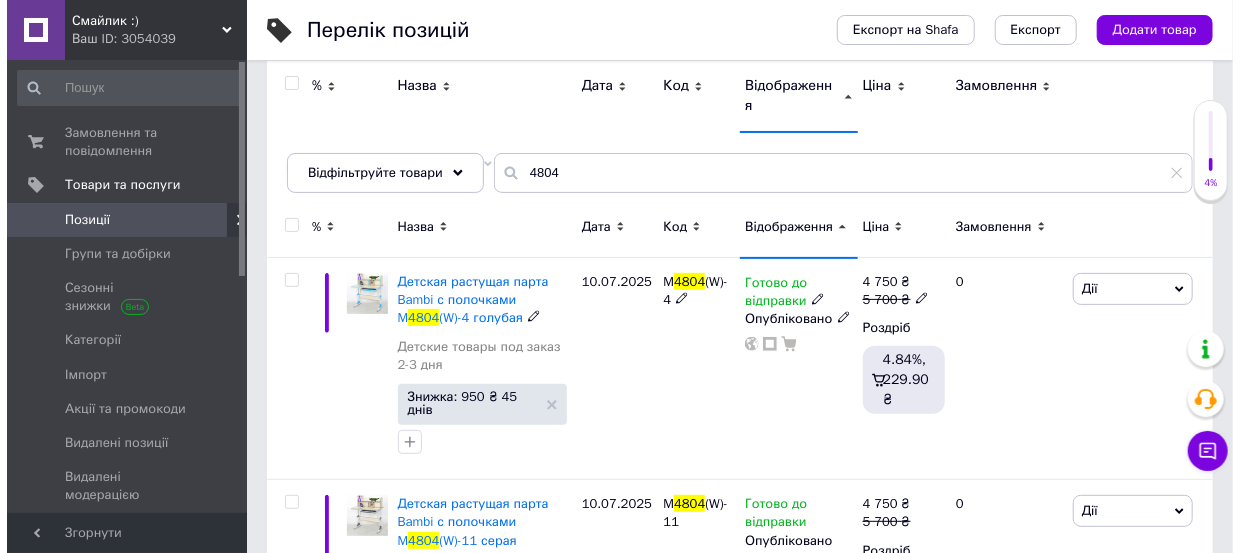 scroll, scrollTop: 113, scrollLeft: 0, axis: vertical 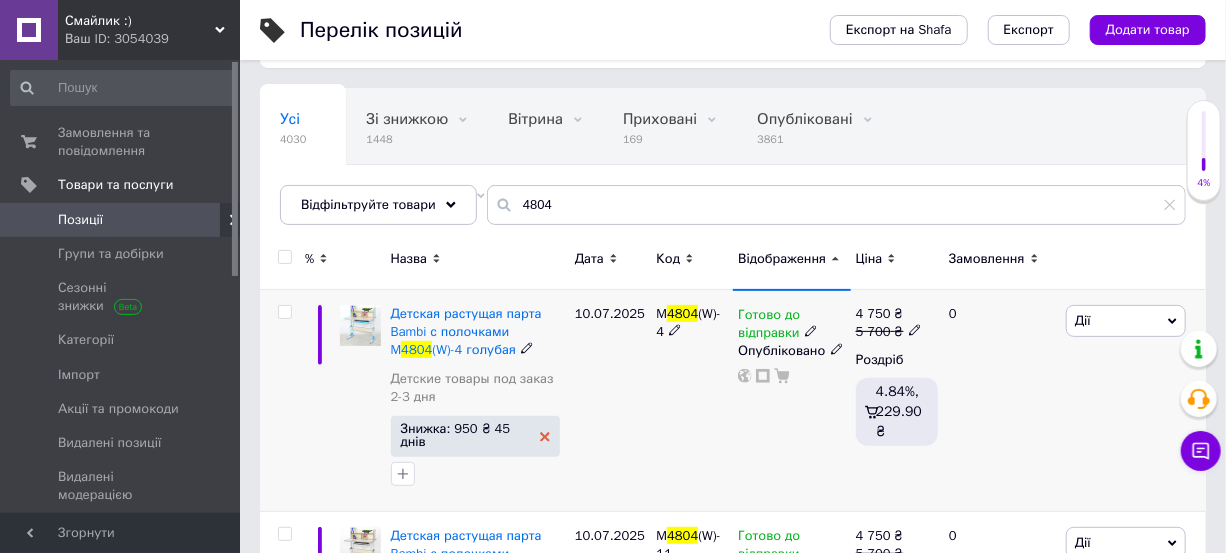 click 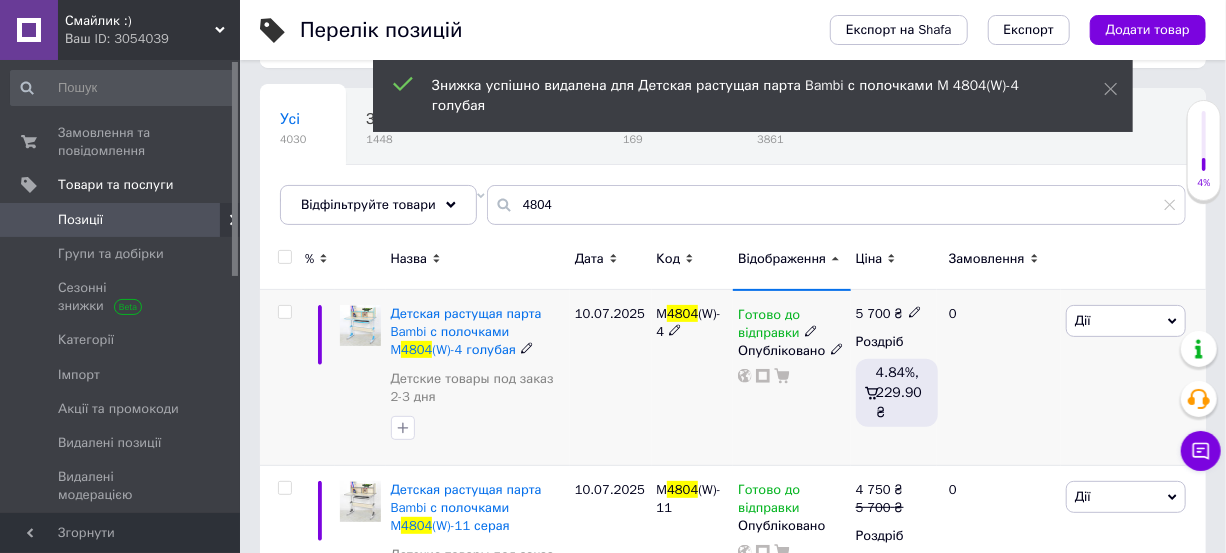 click 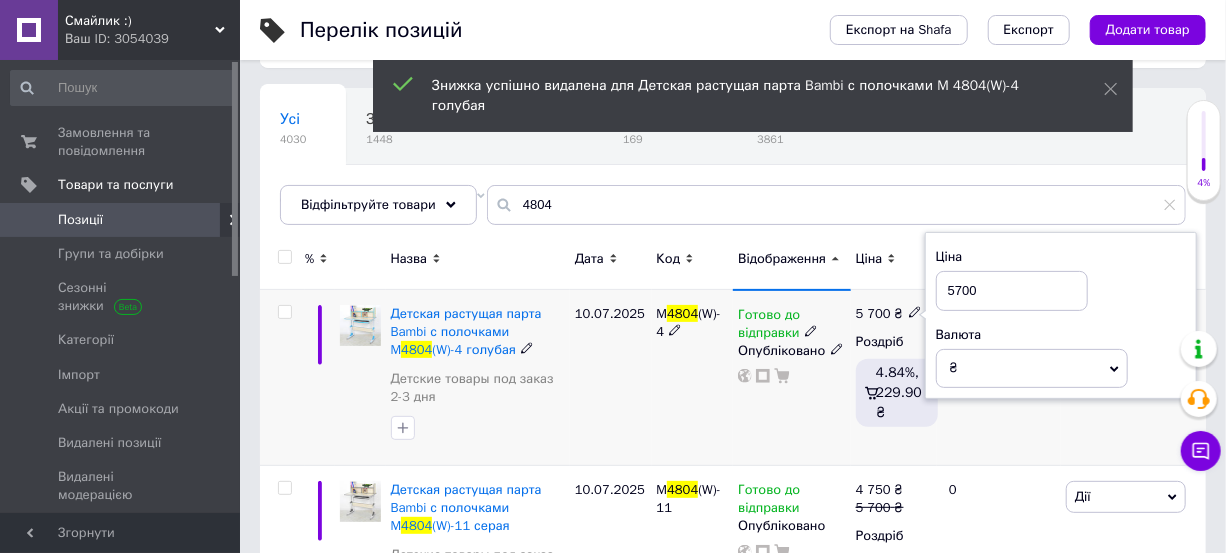 drag, startPoint x: 962, startPoint y: 291, endPoint x: 1028, endPoint y: 297, distance: 66.27216 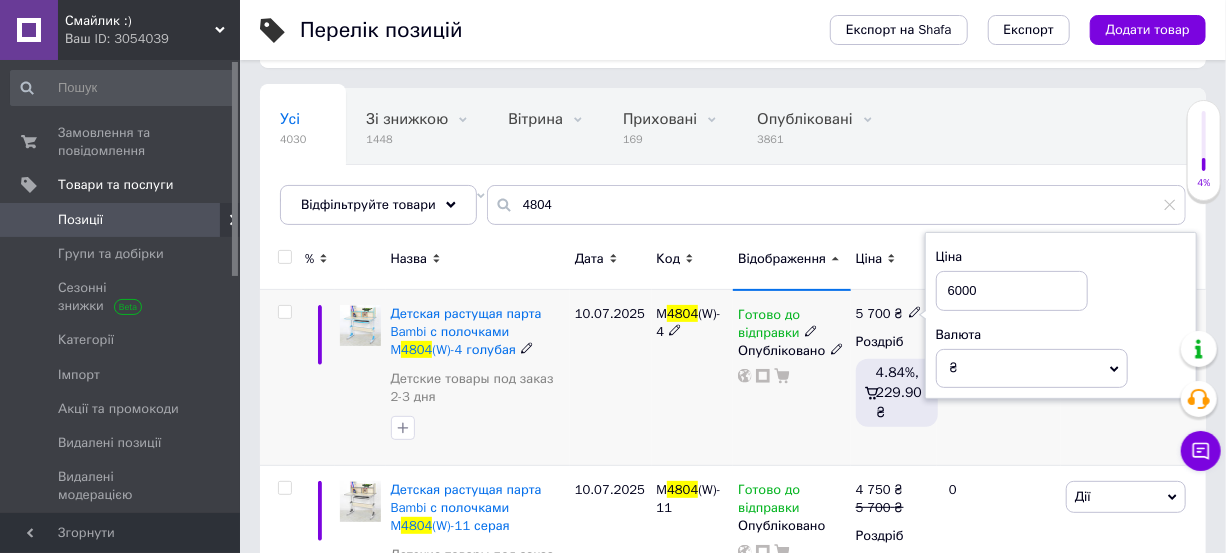 type on "6000" 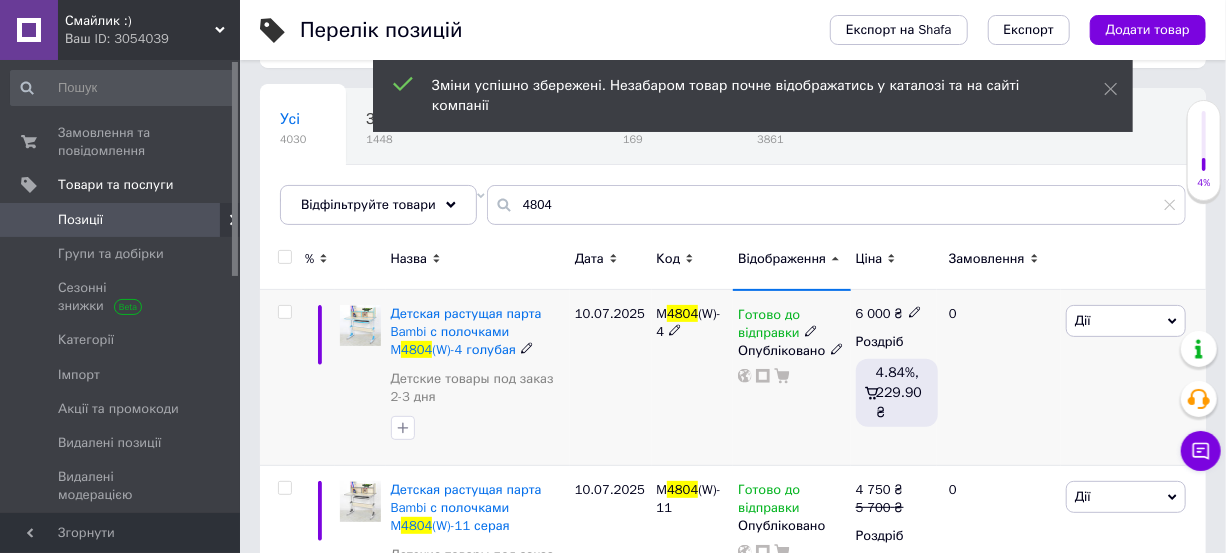 click on "Дії" at bounding box center [1126, 321] 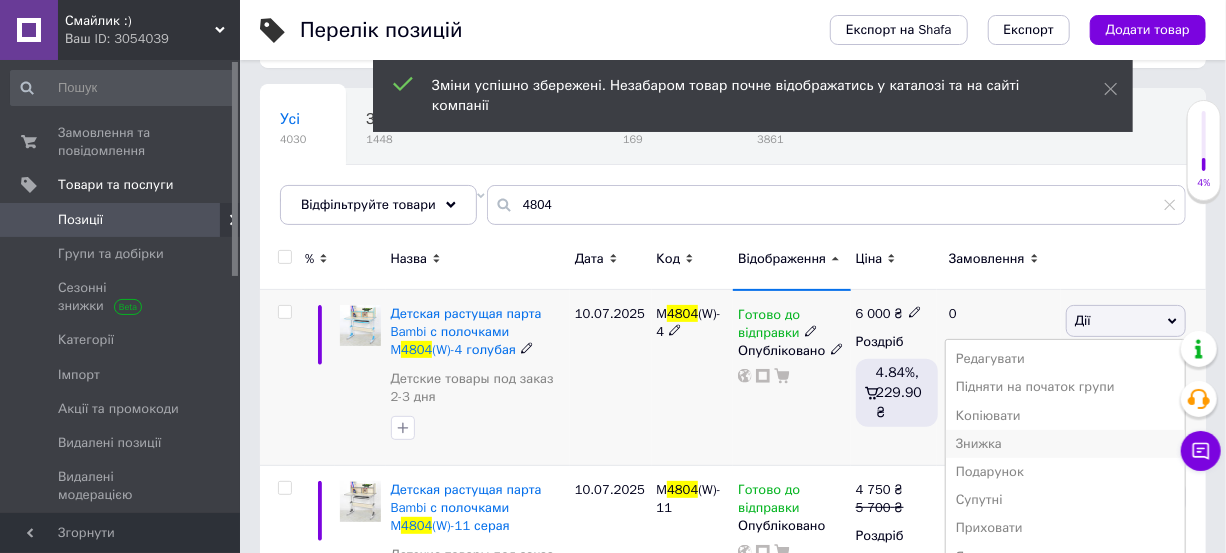 click on "Знижка" at bounding box center (1065, 444) 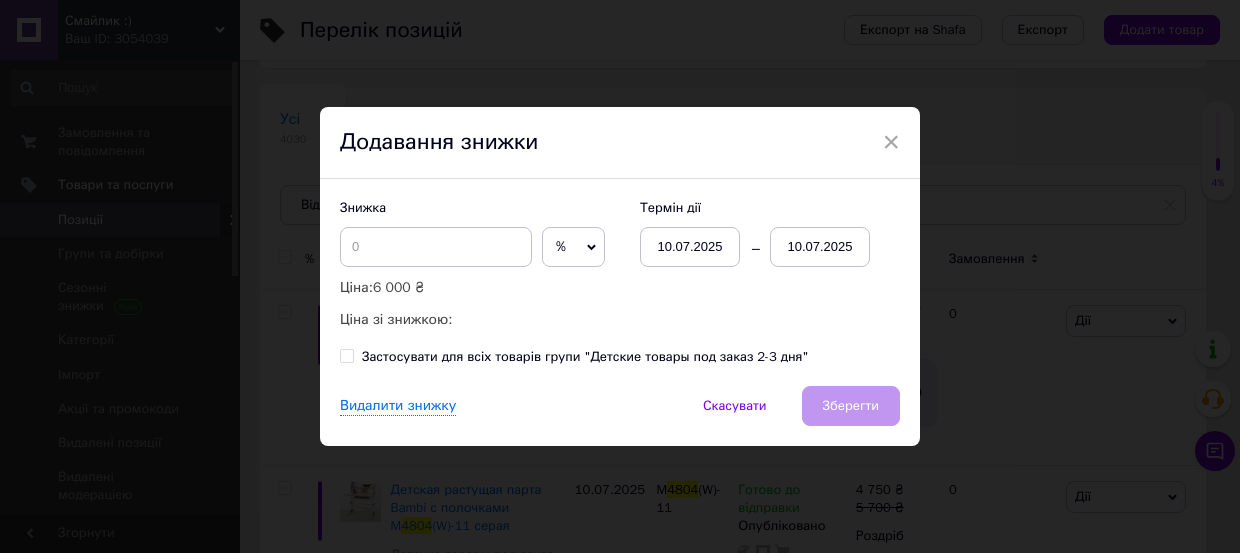 click on "%" at bounding box center (573, 247) 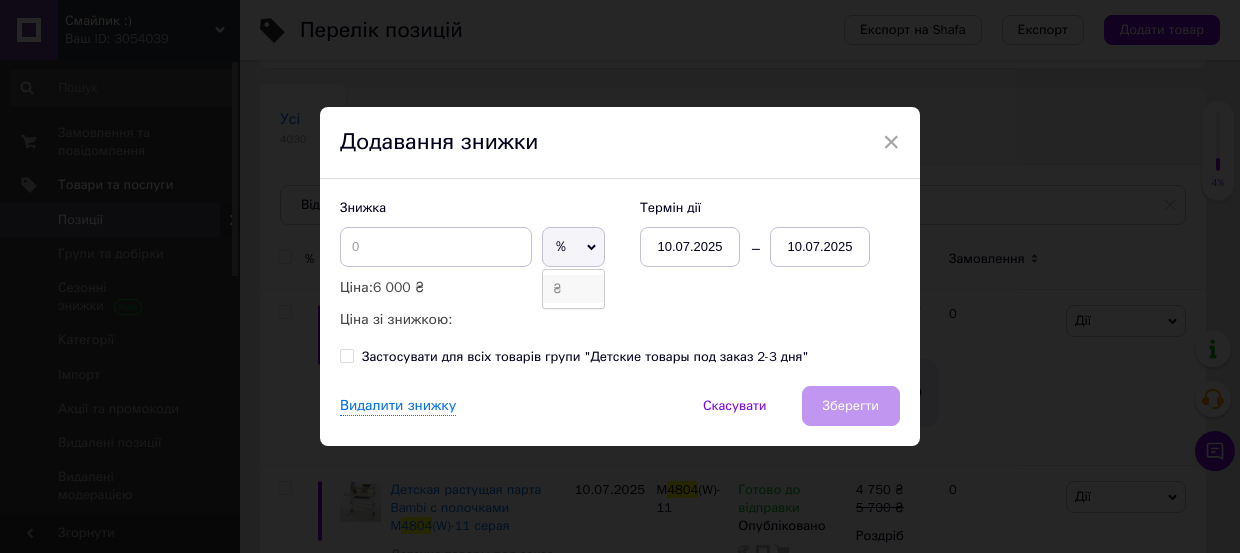 drag, startPoint x: 558, startPoint y: 283, endPoint x: 422, endPoint y: 243, distance: 141.76036 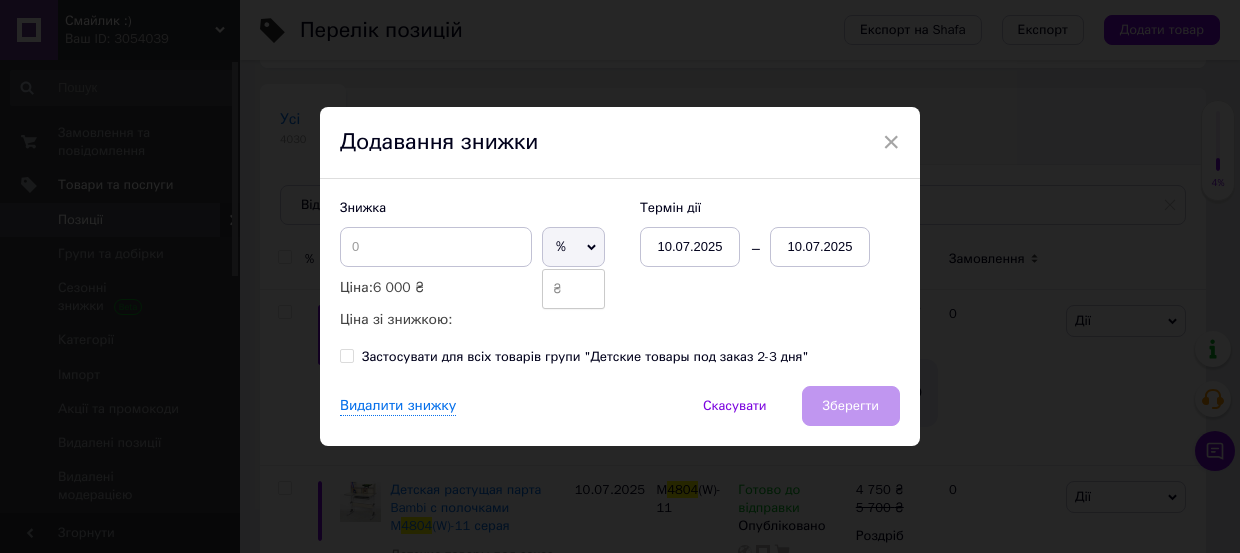 click on "₴" at bounding box center (573, 289) 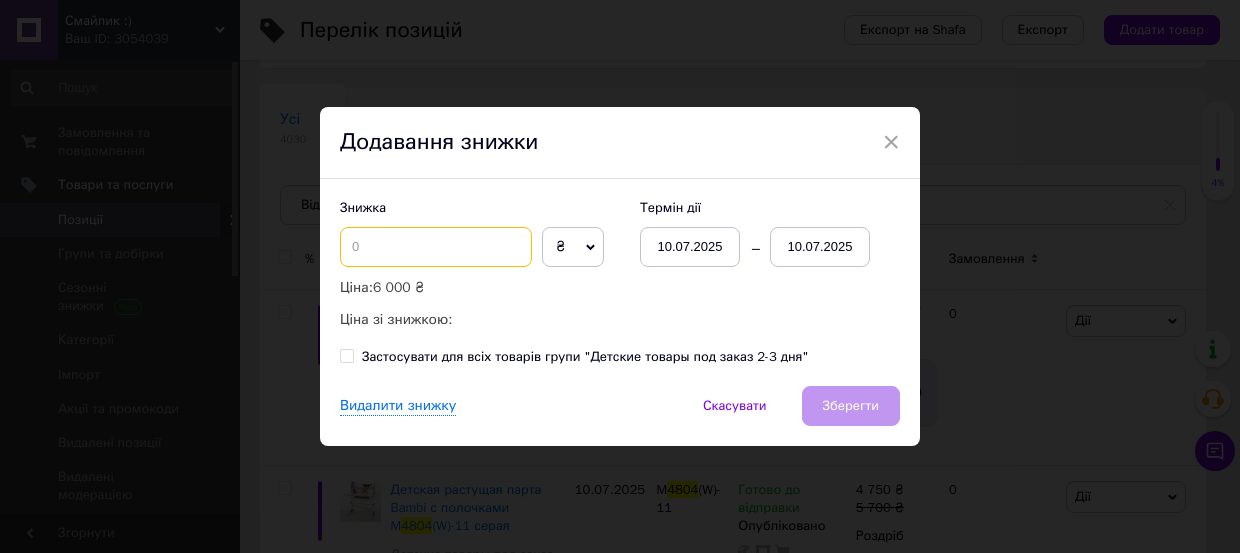 click at bounding box center (436, 247) 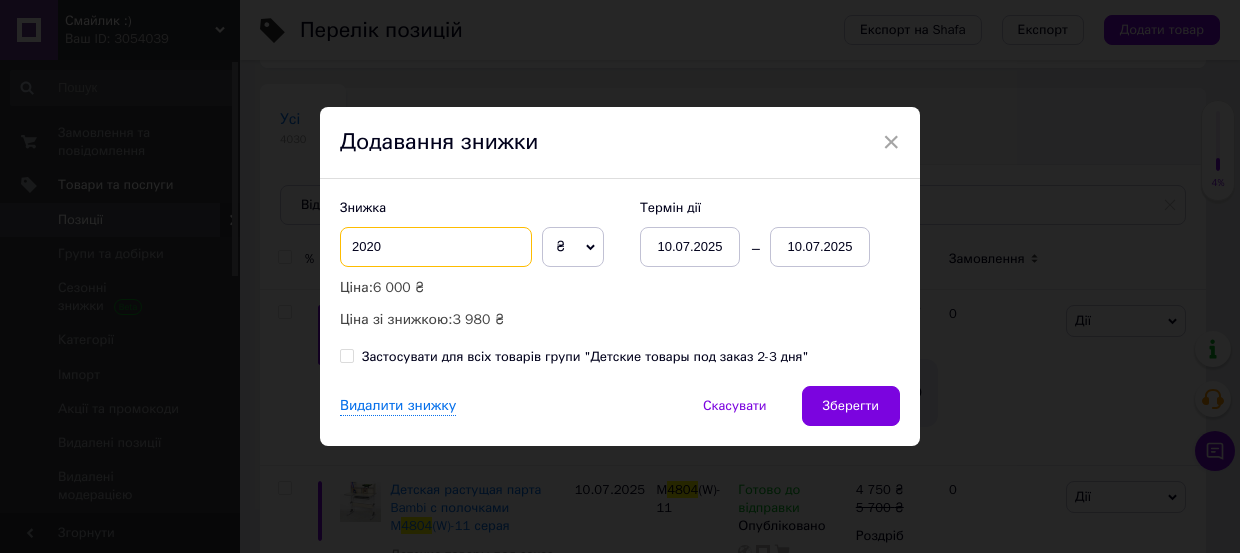 type on "2020" 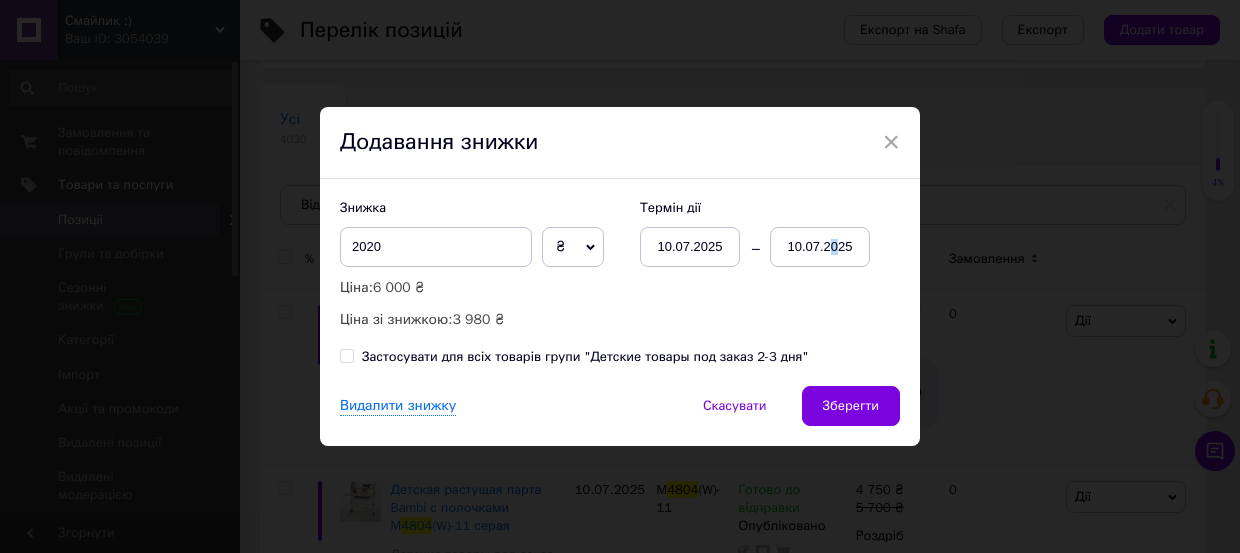 click on "10.07.2025" at bounding box center (820, 247) 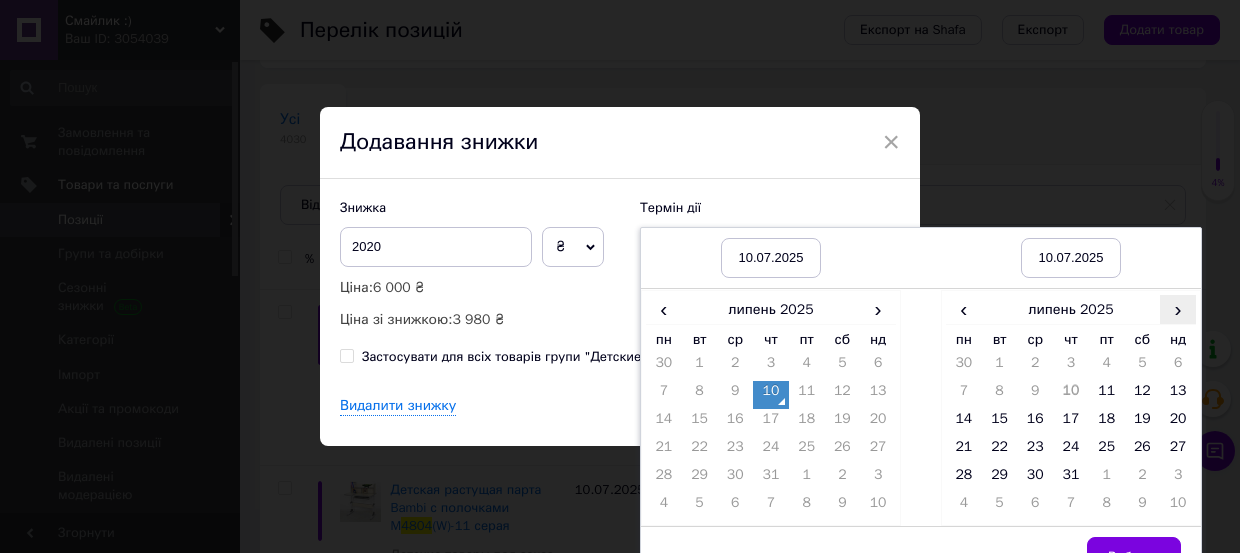 click on "›" at bounding box center (1178, 309) 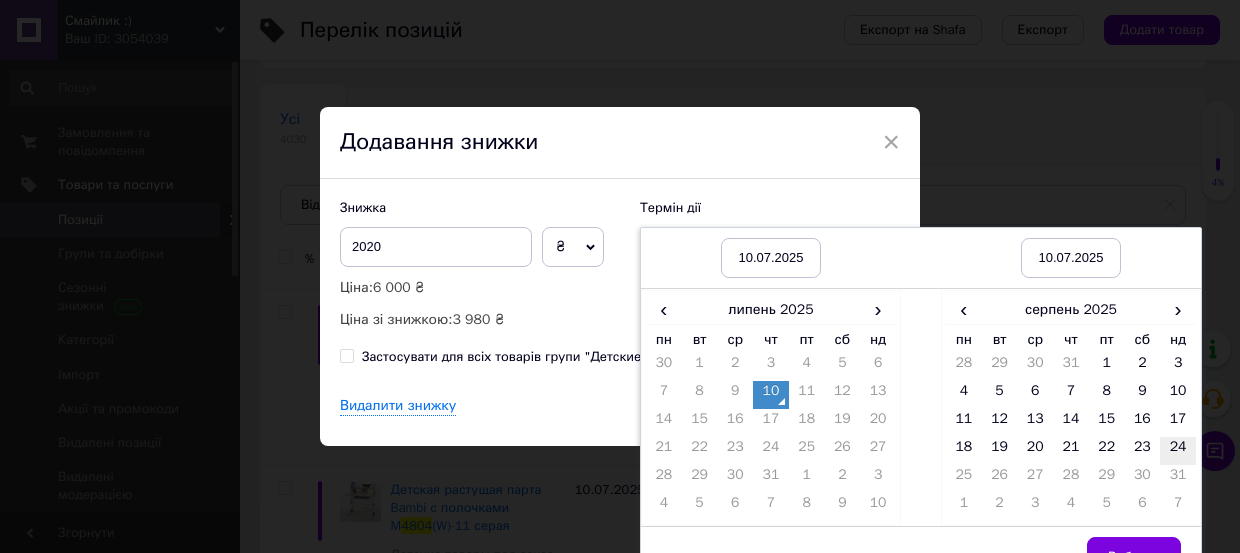click on "24" at bounding box center (1178, 451) 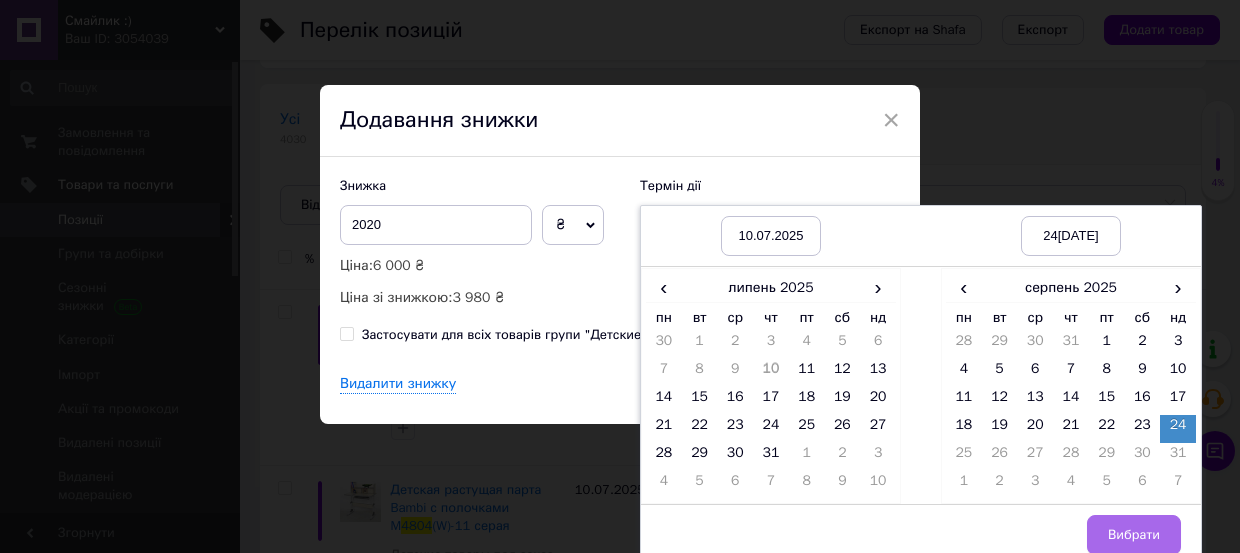 scroll, scrollTop: 34, scrollLeft: 0, axis: vertical 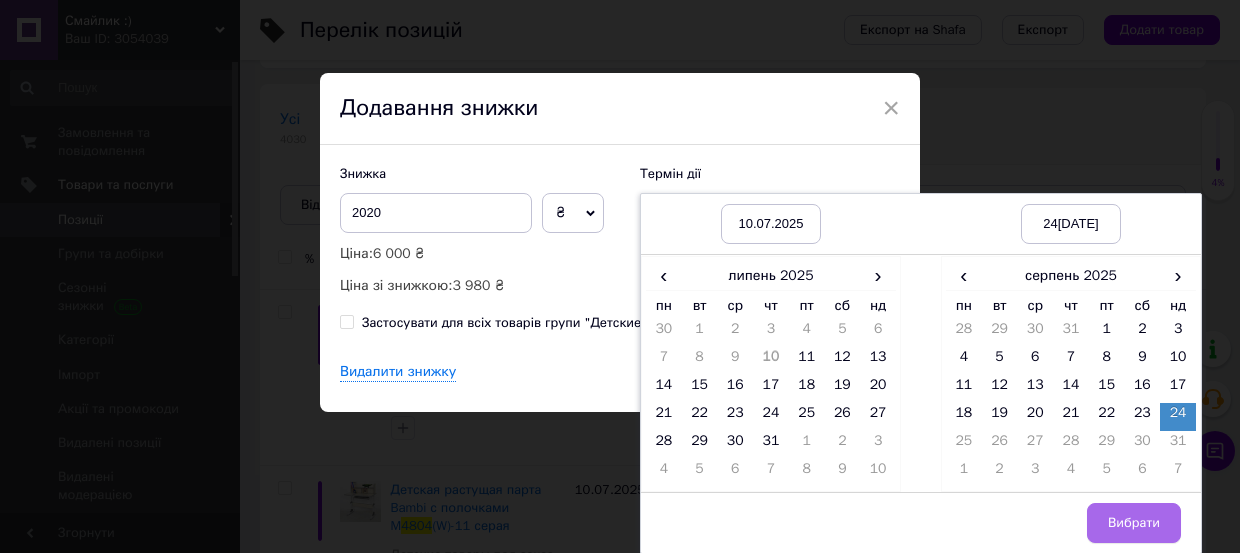 click on "Вибрати" at bounding box center (1134, 523) 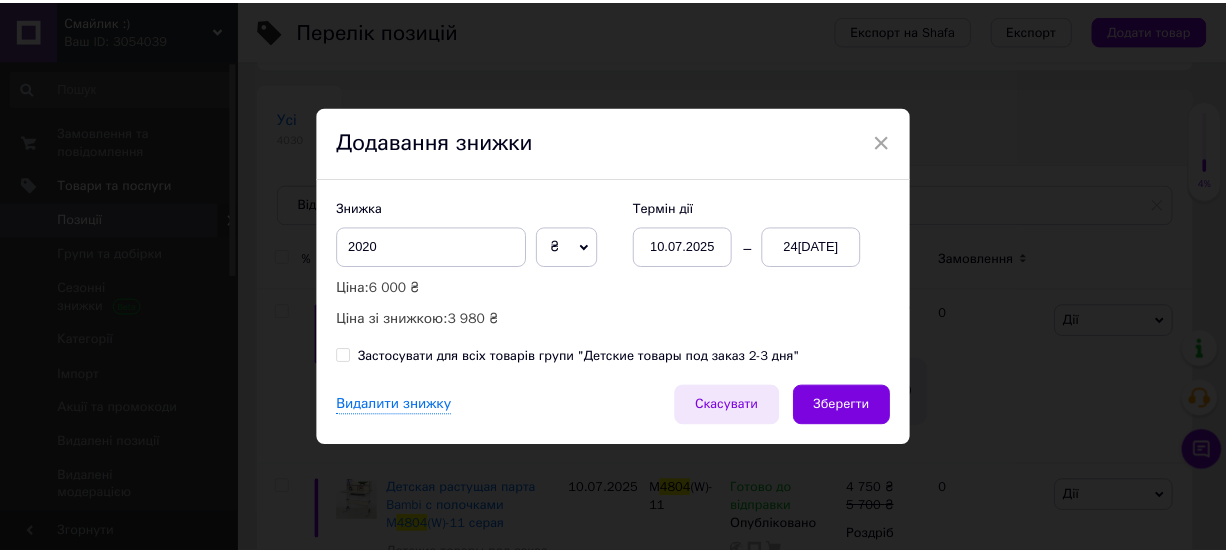 scroll, scrollTop: 0, scrollLeft: 0, axis: both 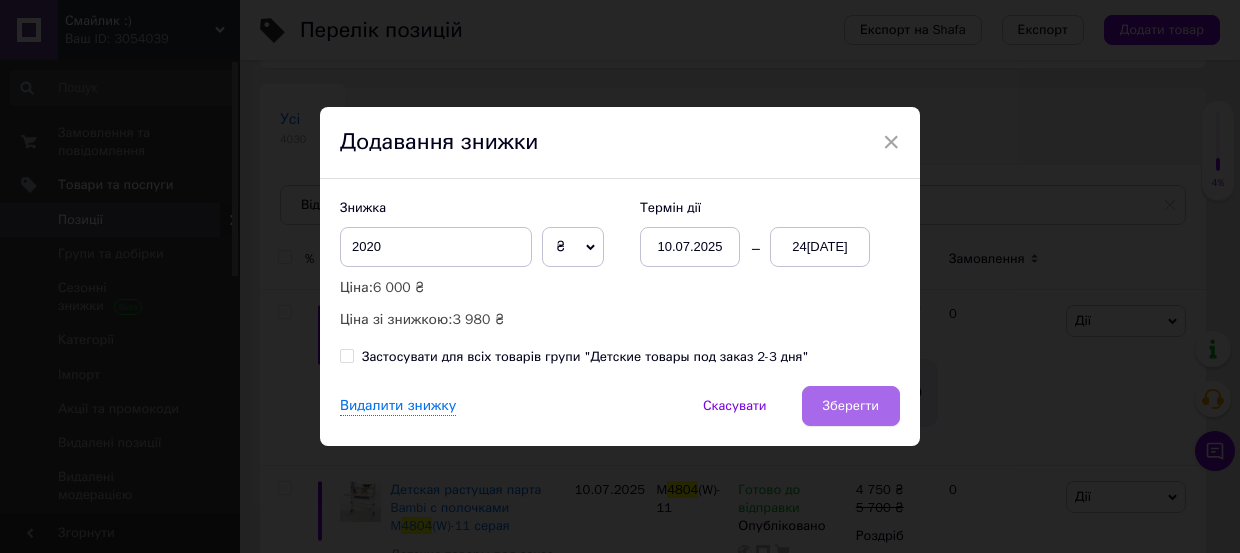 click on "Зберегти" at bounding box center [851, 406] 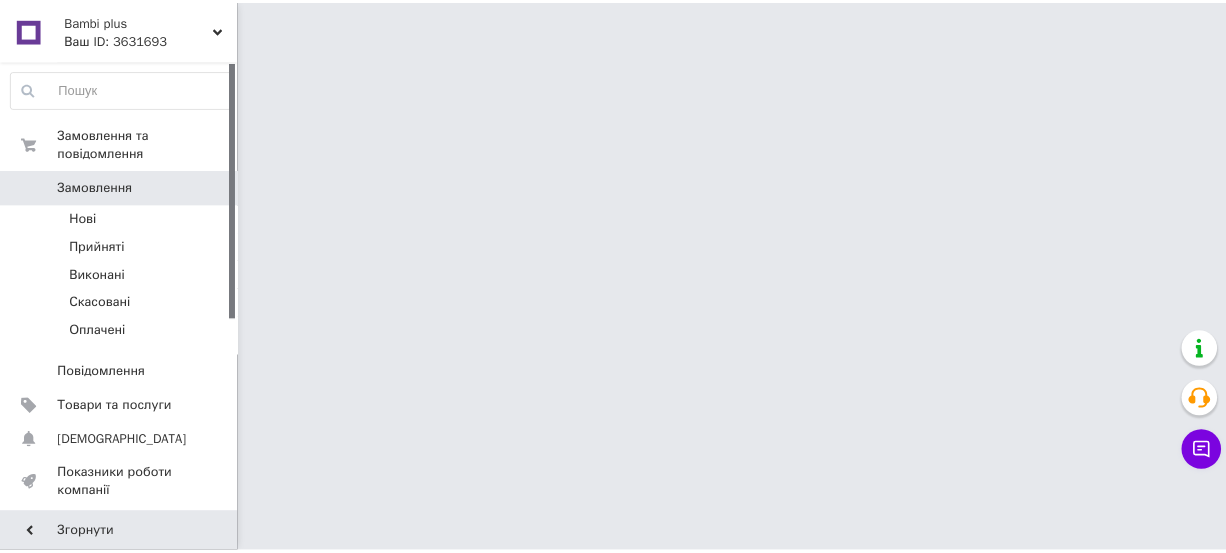 scroll, scrollTop: 0, scrollLeft: 0, axis: both 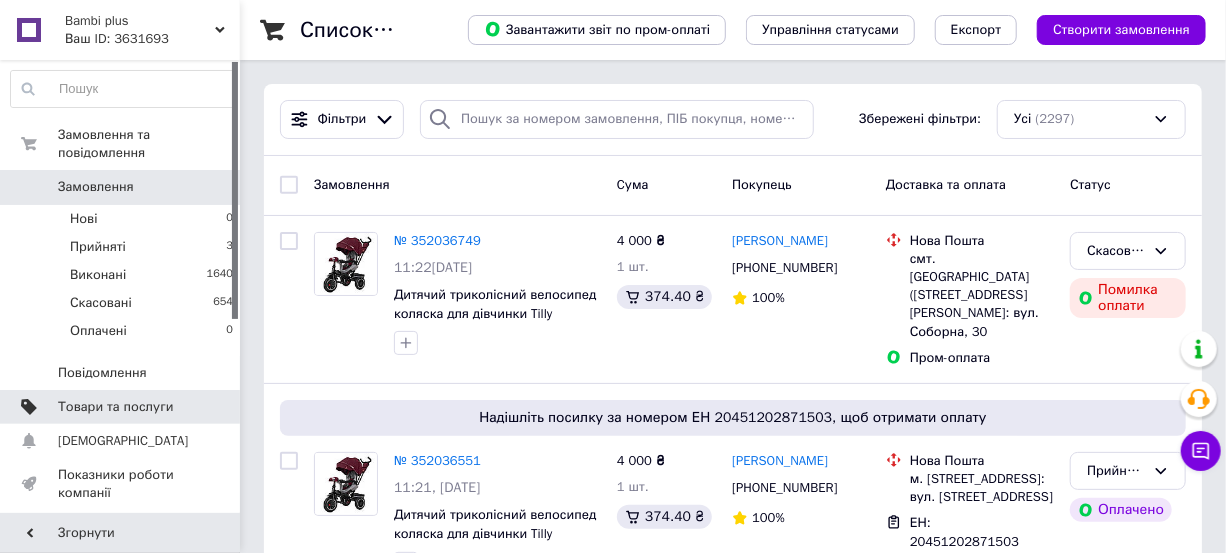 click on "Товари та послуги" at bounding box center [115, 407] 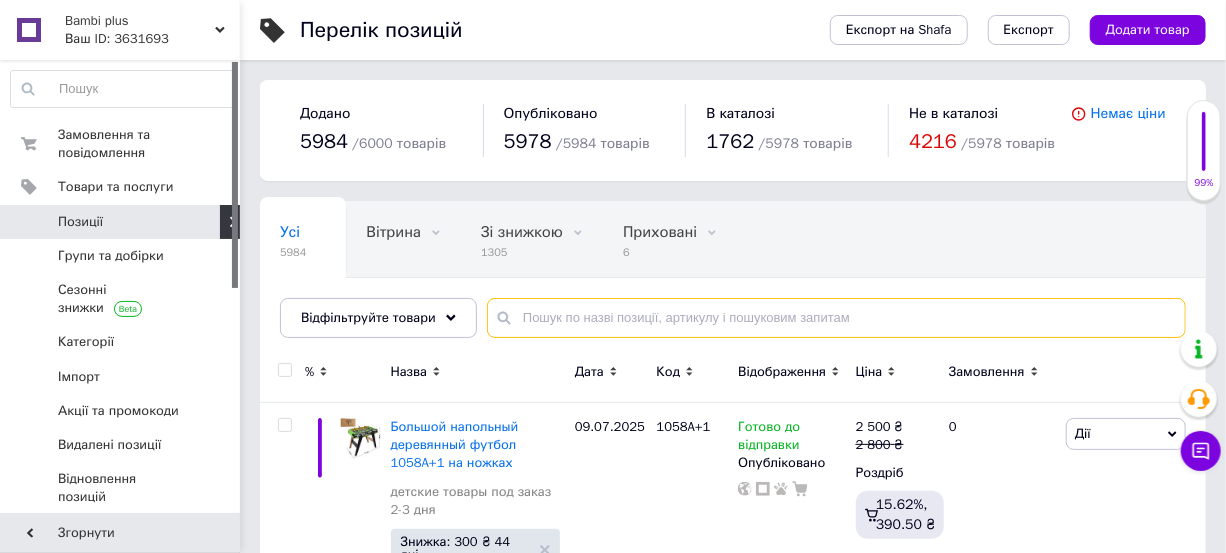 click at bounding box center (836, 318) 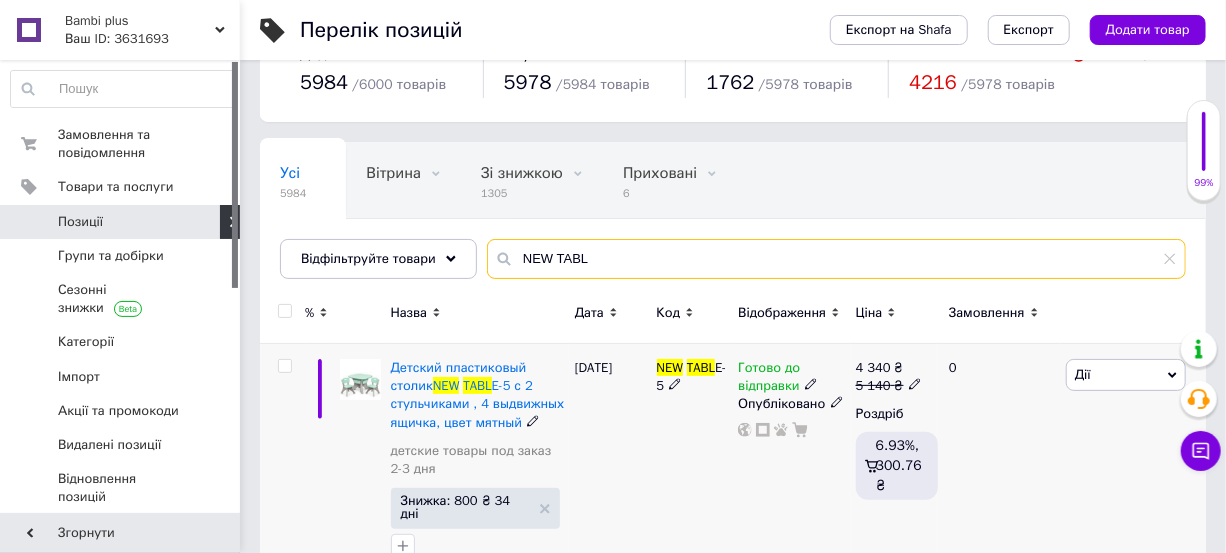 scroll, scrollTop: 90, scrollLeft: 0, axis: vertical 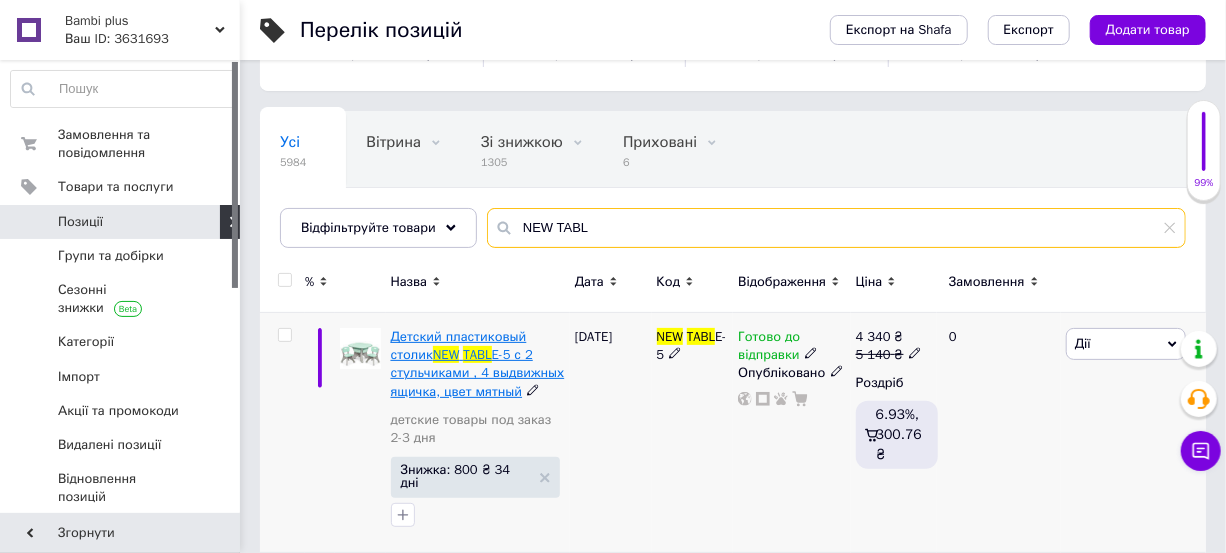 type on "NEW TABL" 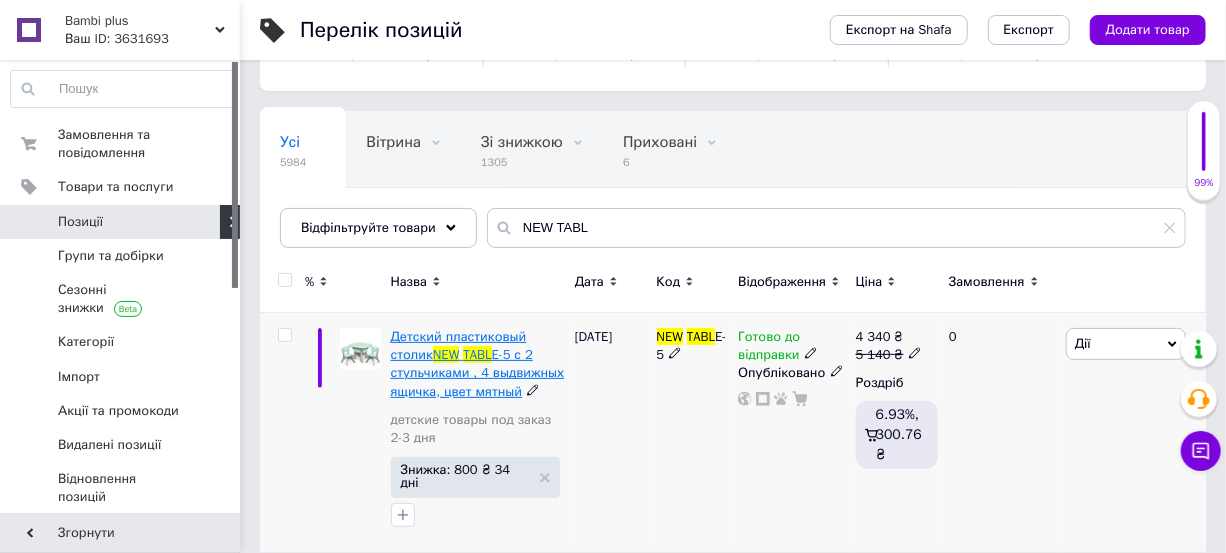 click on "E-5 с 2 стульчиками , 4 выдвижных ящичка, цвет мятный" at bounding box center [478, 372] 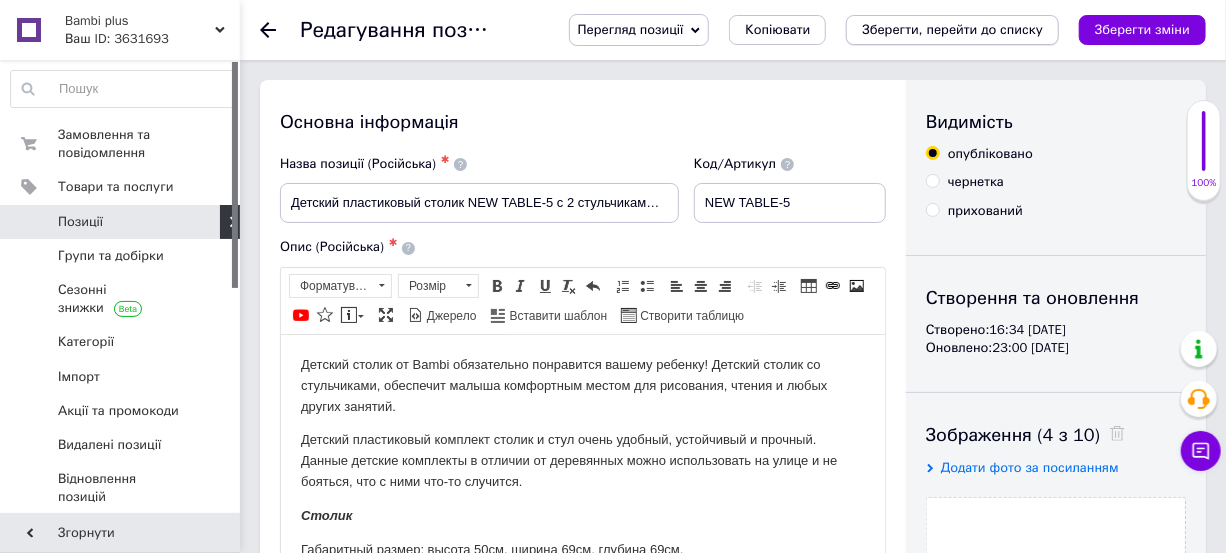 scroll, scrollTop: 0, scrollLeft: 0, axis: both 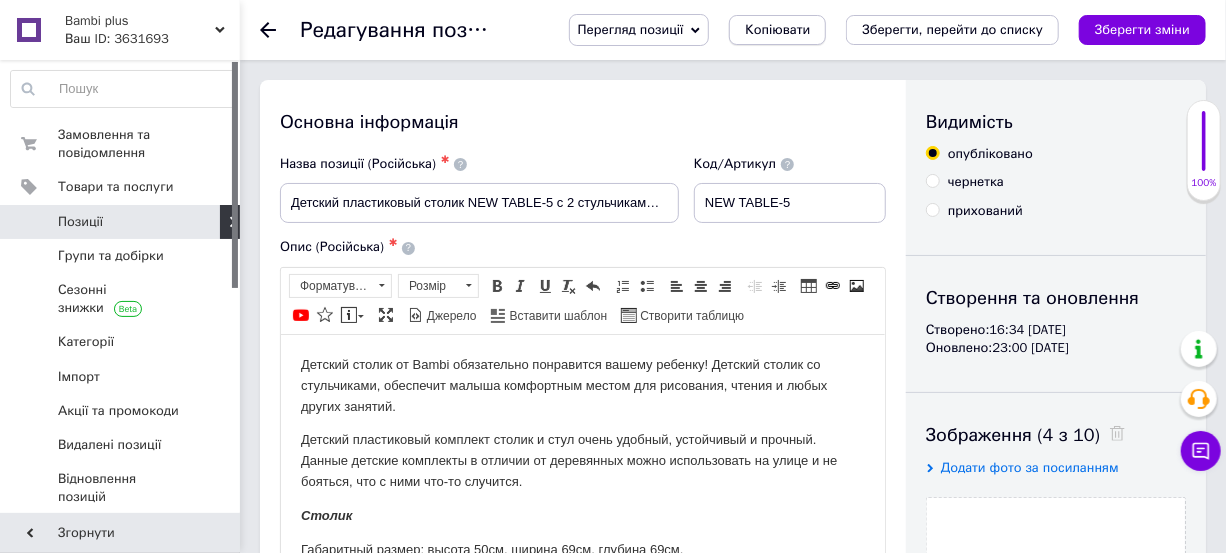 click on "Копіювати" at bounding box center [777, 30] 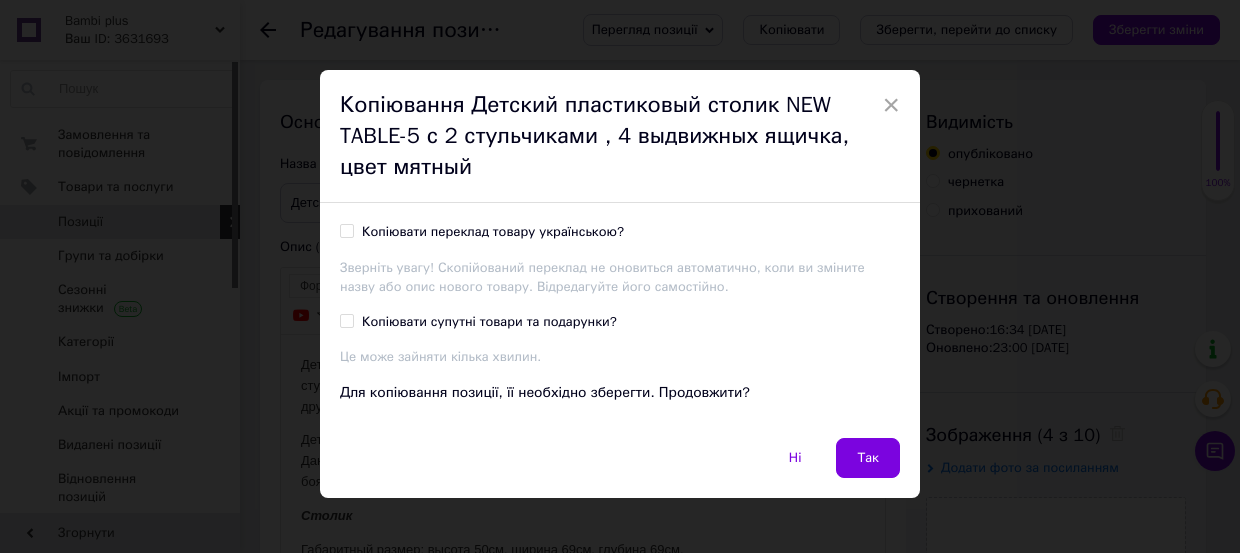 click on "Копіювати переклад товару українською?" at bounding box center [493, 232] 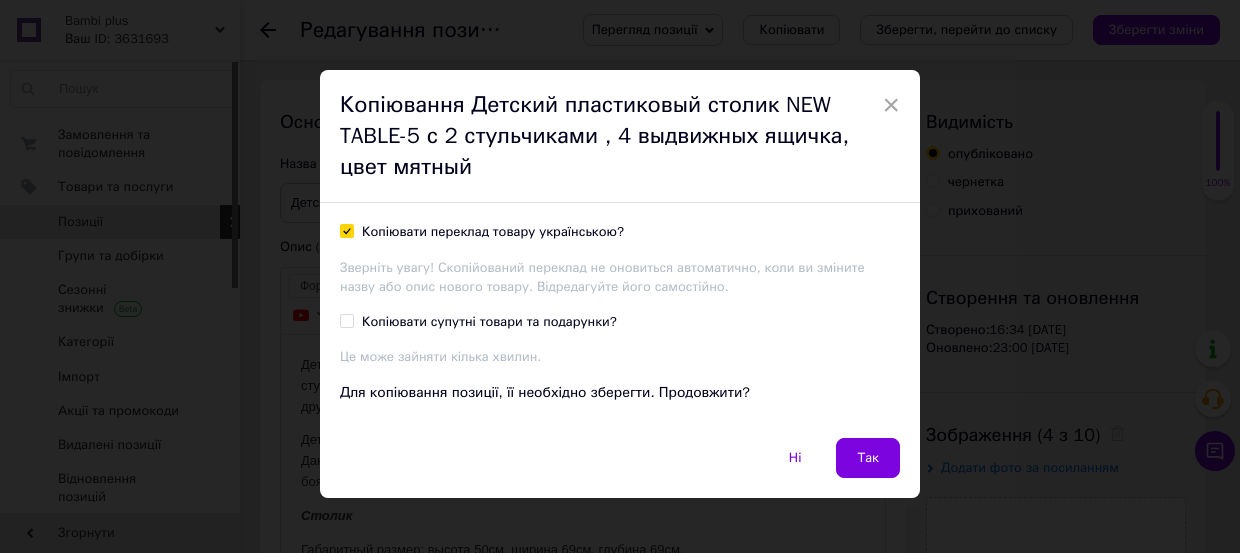 checkbox on "true" 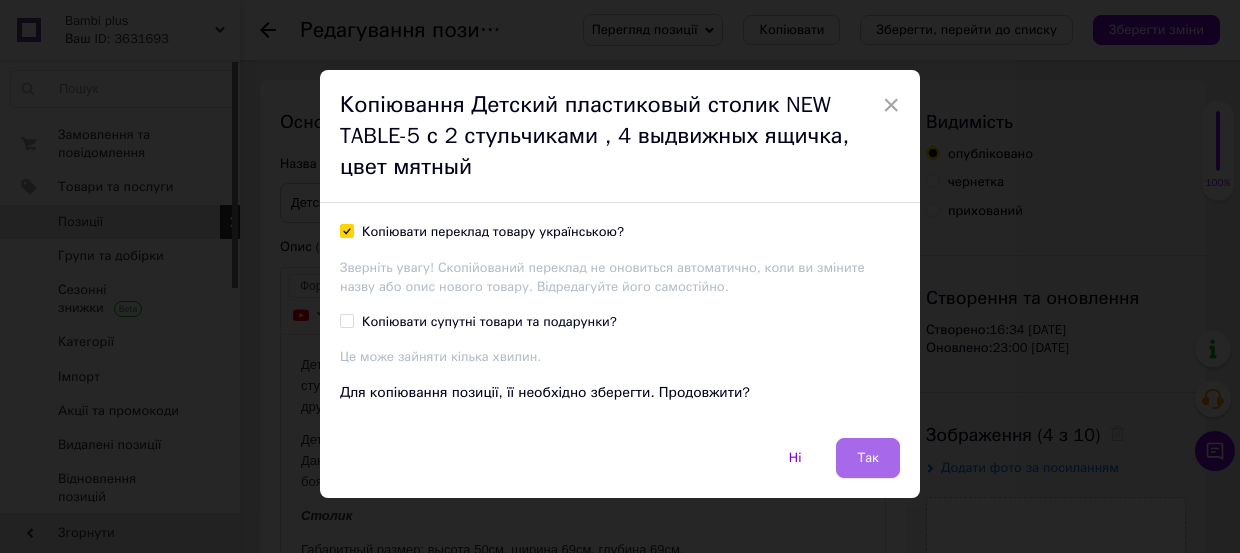 drag, startPoint x: 869, startPoint y: 470, endPoint x: 590, endPoint y: 104, distance: 460.21408 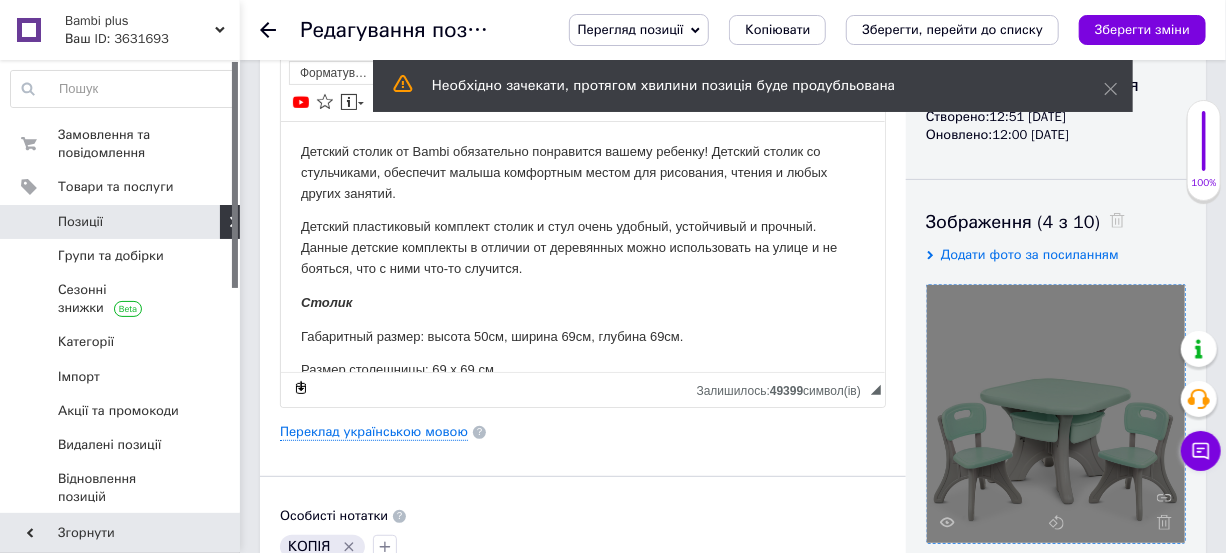scroll, scrollTop: 181, scrollLeft: 0, axis: vertical 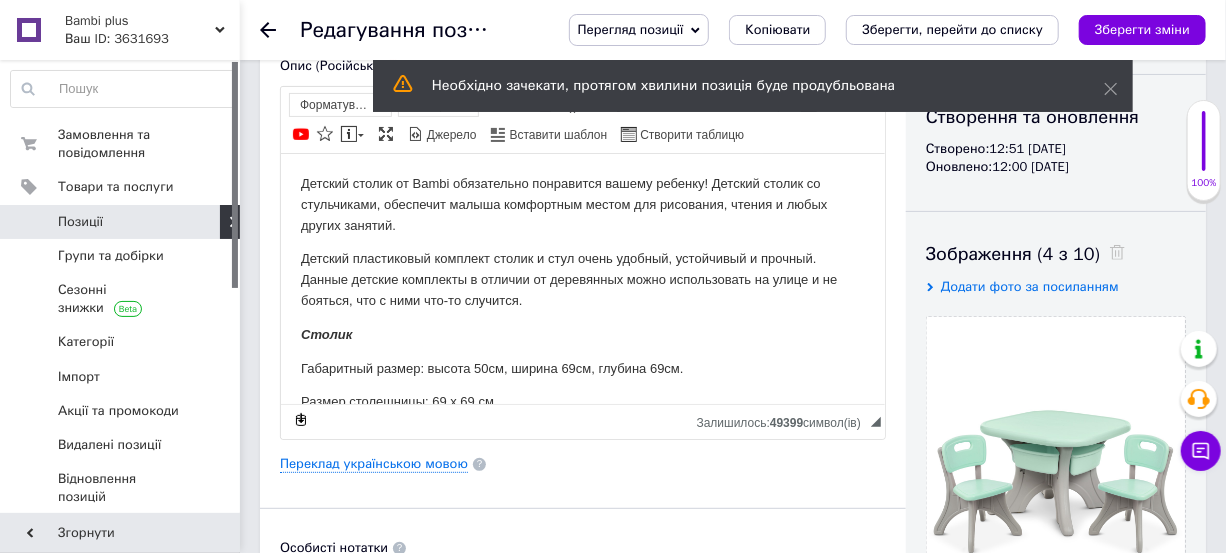 click at bounding box center (1112, 254) 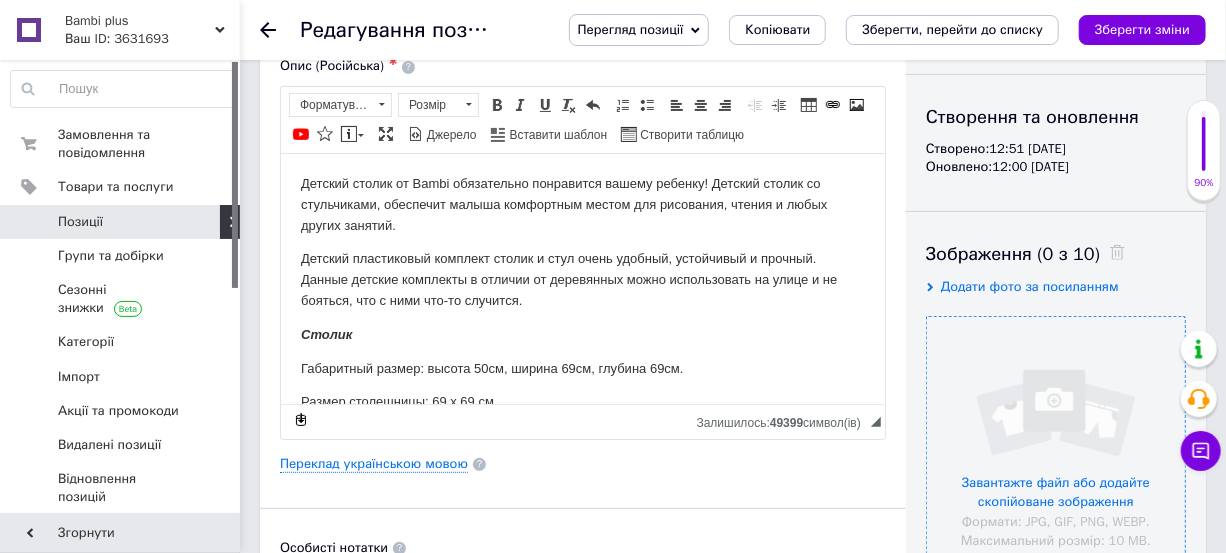 click at bounding box center [1056, 446] 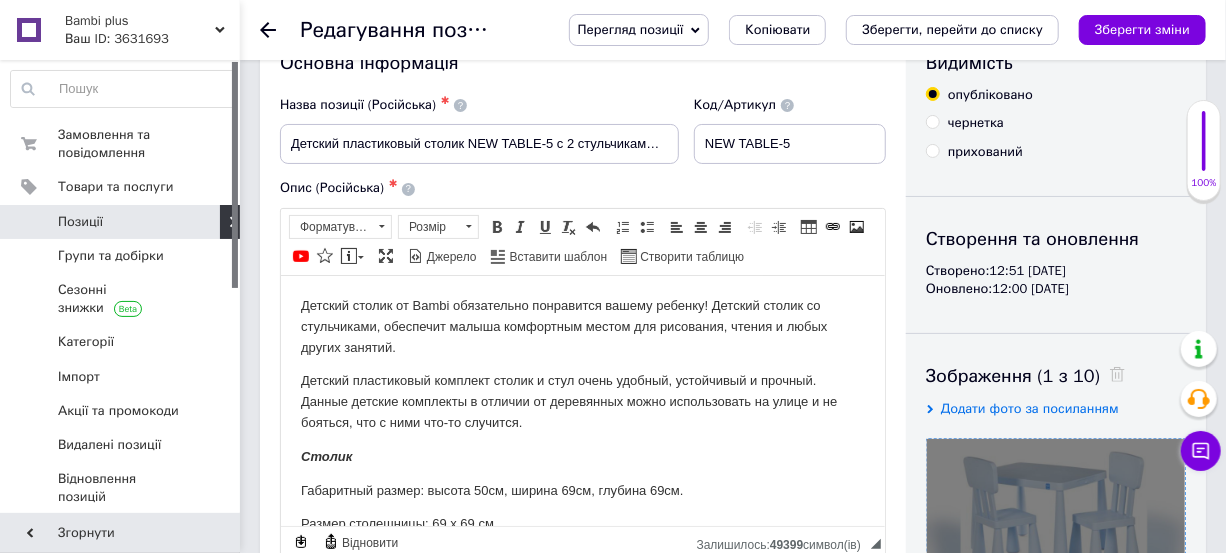 scroll, scrollTop: 90, scrollLeft: 0, axis: vertical 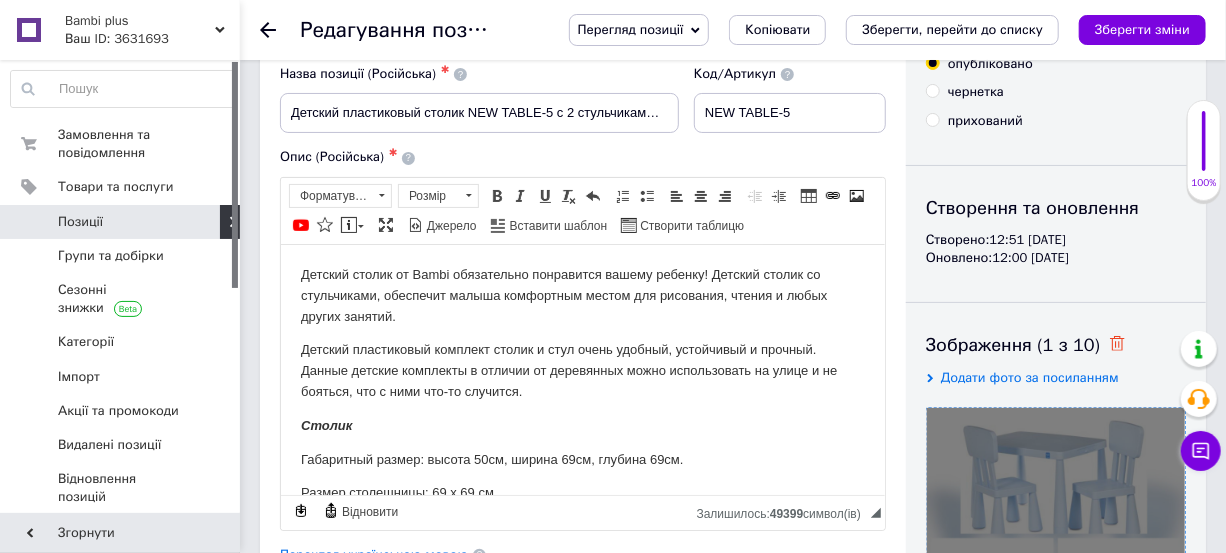 click 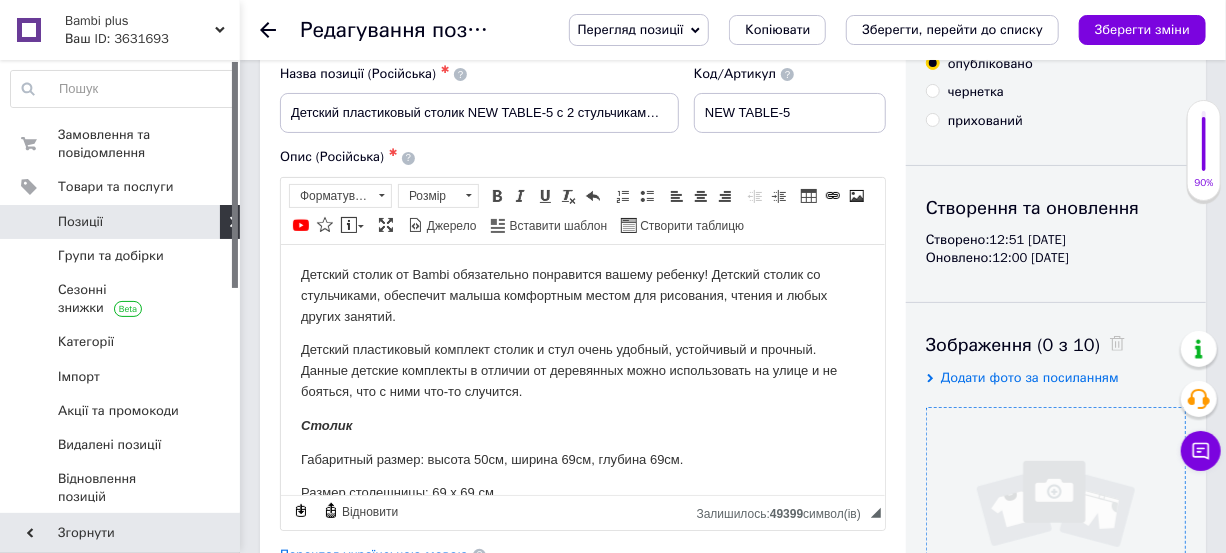 click at bounding box center (1056, 537) 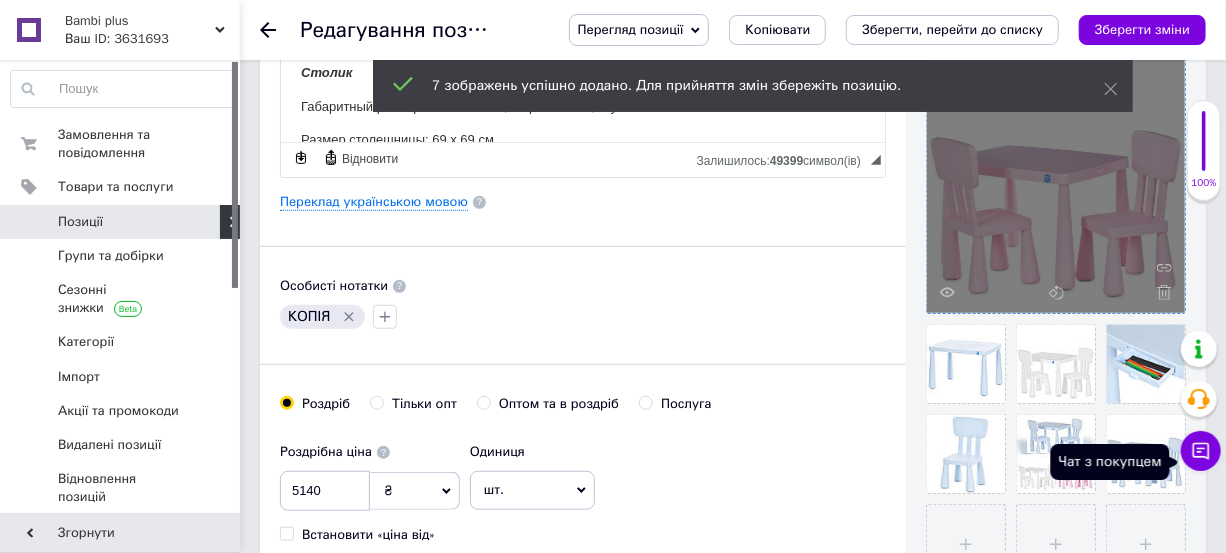 scroll, scrollTop: 454, scrollLeft: 0, axis: vertical 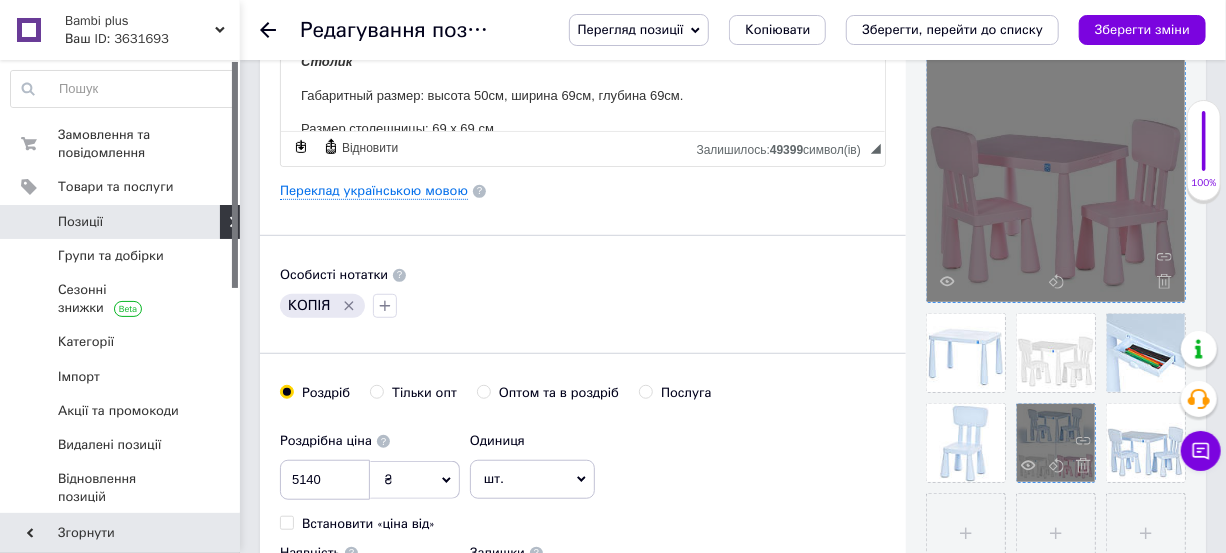 click at bounding box center [1056, 443] 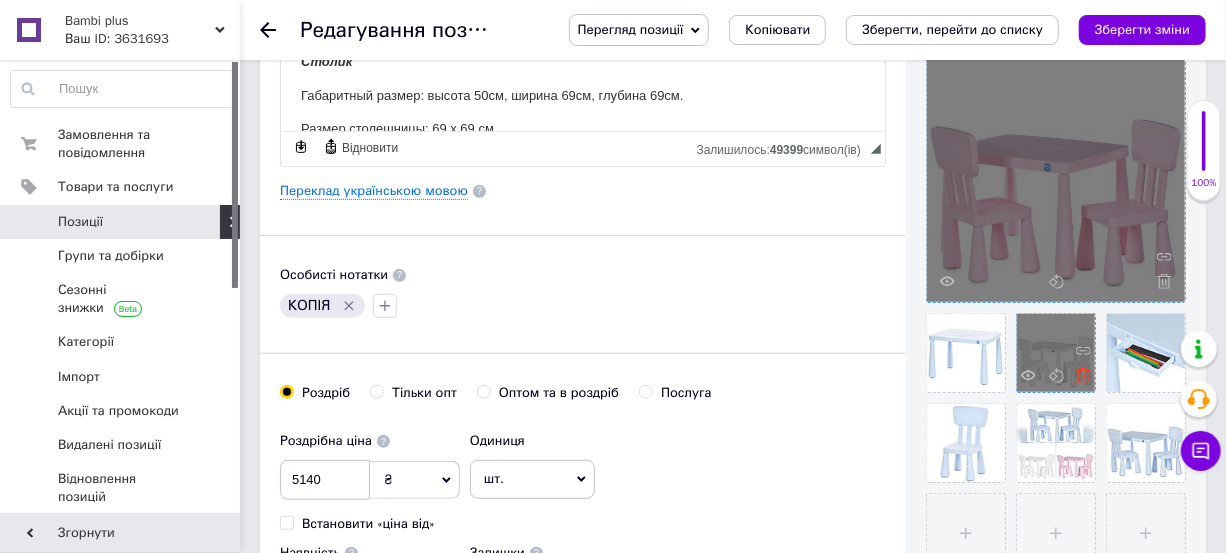 drag, startPoint x: 1071, startPoint y: 432, endPoint x: 1082, endPoint y: 368, distance: 64.93843 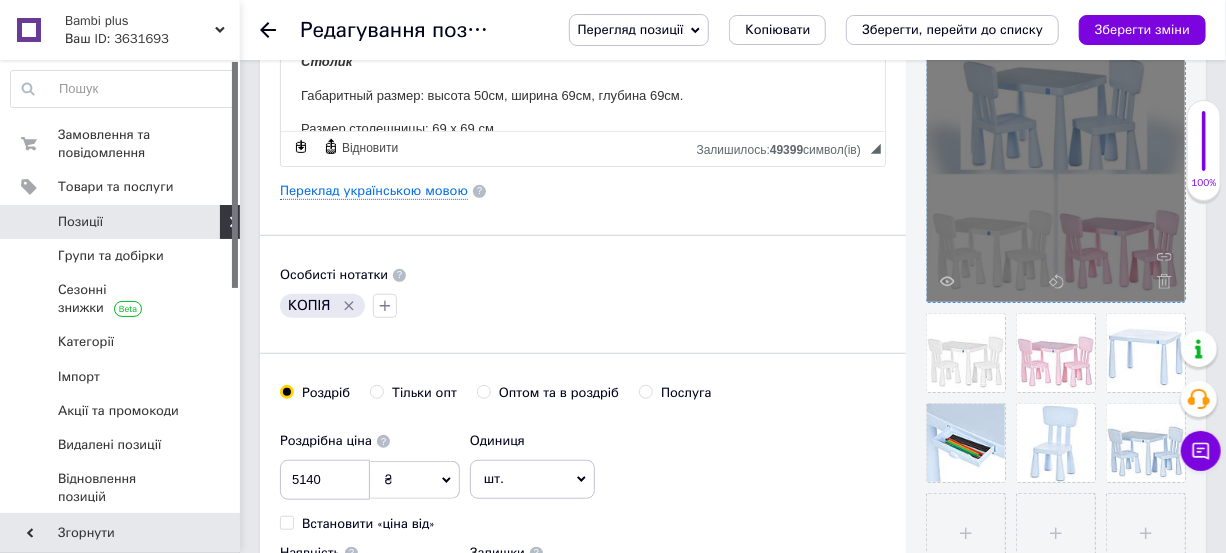 drag, startPoint x: 1137, startPoint y: 446, endPoint x: 1138, endPoint y: 398, distance: 48.010414 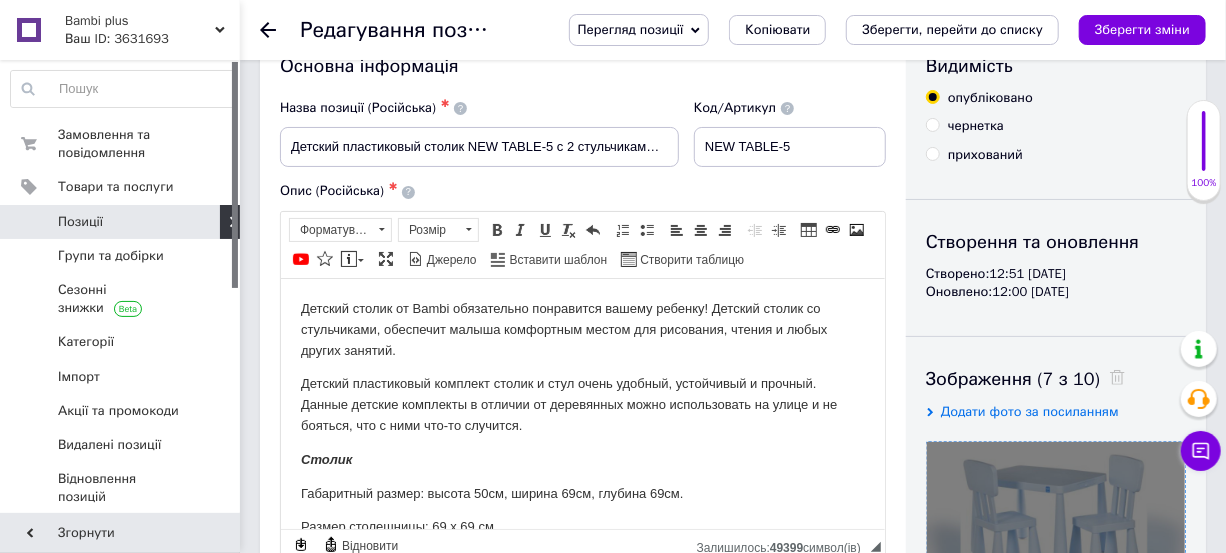 scroll, scrollTop: 0, scrollLeft: 0, axis: both 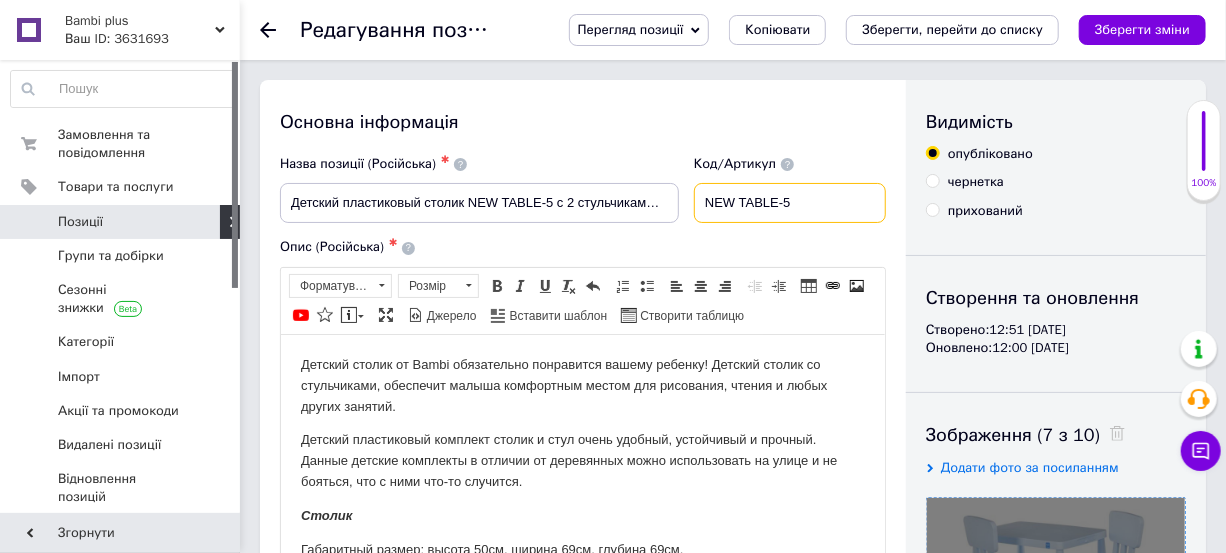 click on "NEW TABLE-5" at bounding box center [790, 203] 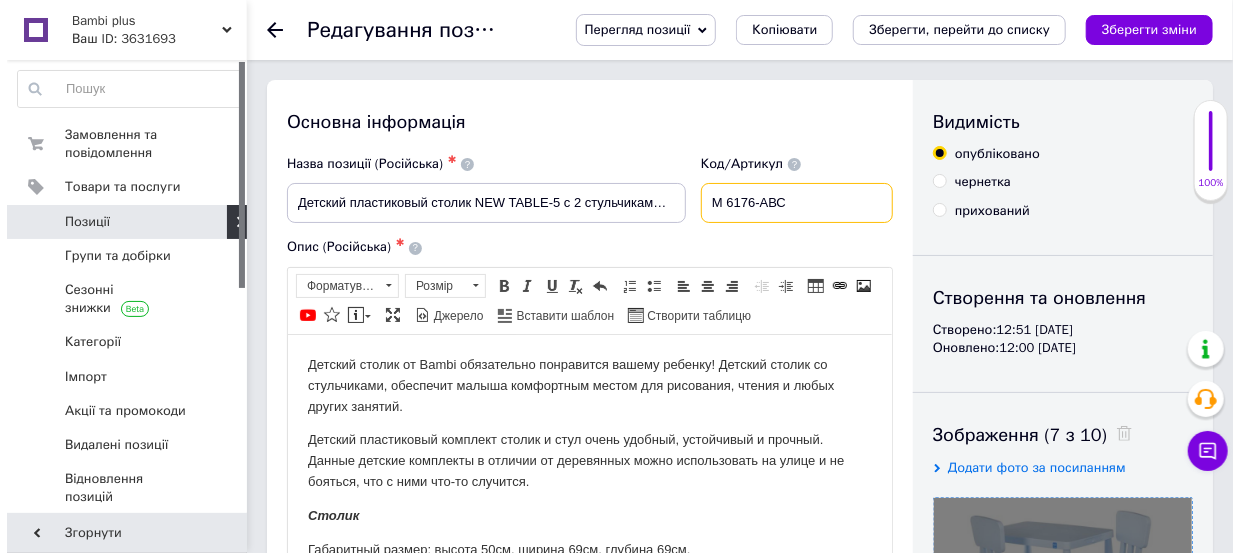 scroll, scrollTop: 181, scrollLeft: 0, axis: vertical 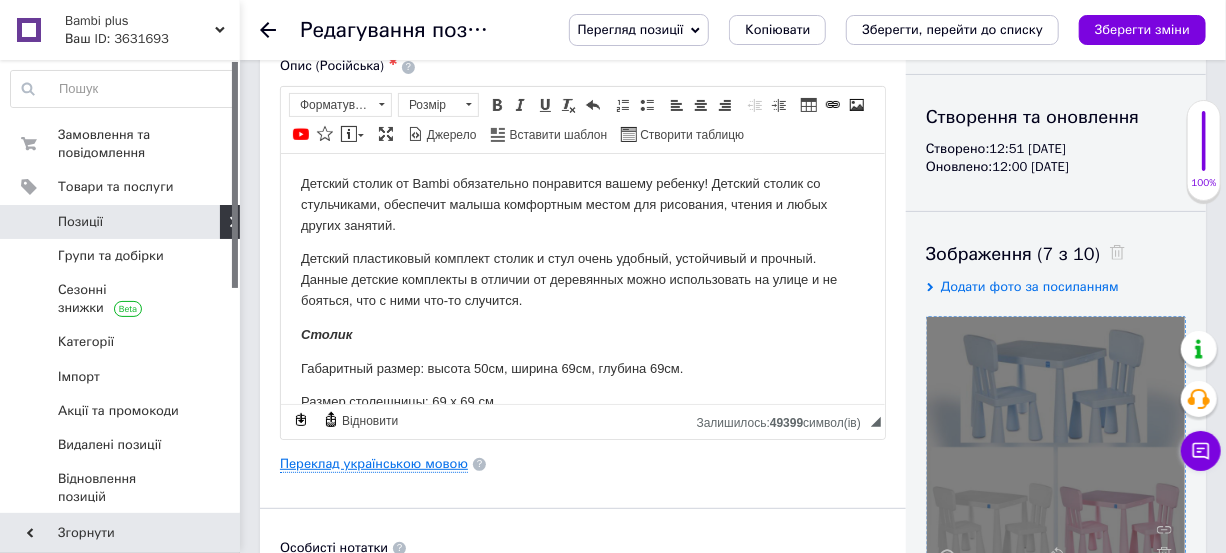 type on "M 6176-АВС" 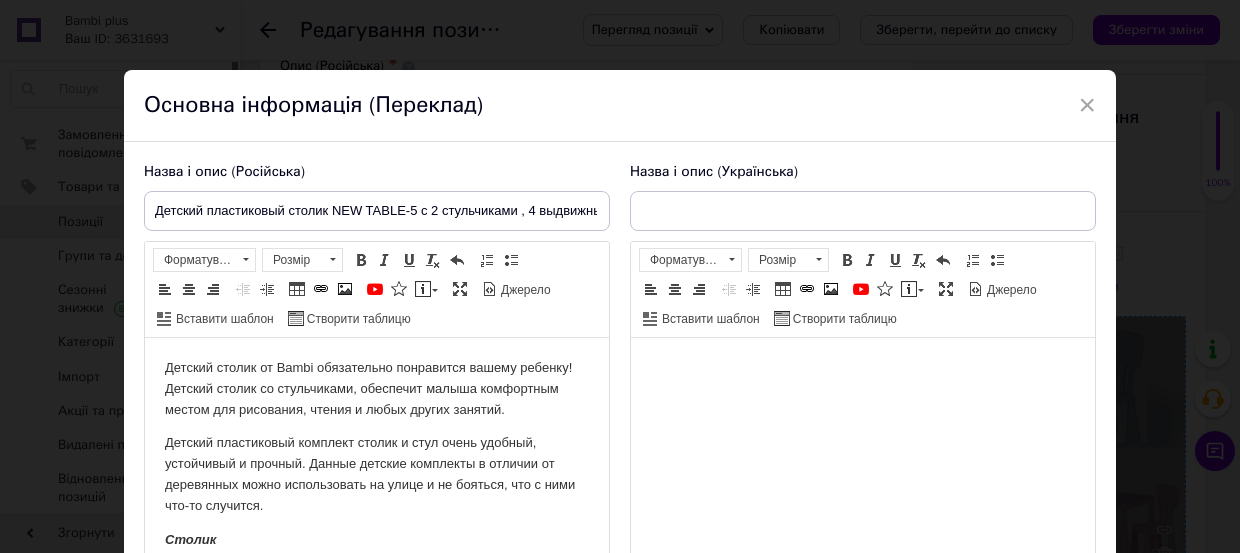scroll, scrollTop: 0, scrollLeft: 0, axis: both 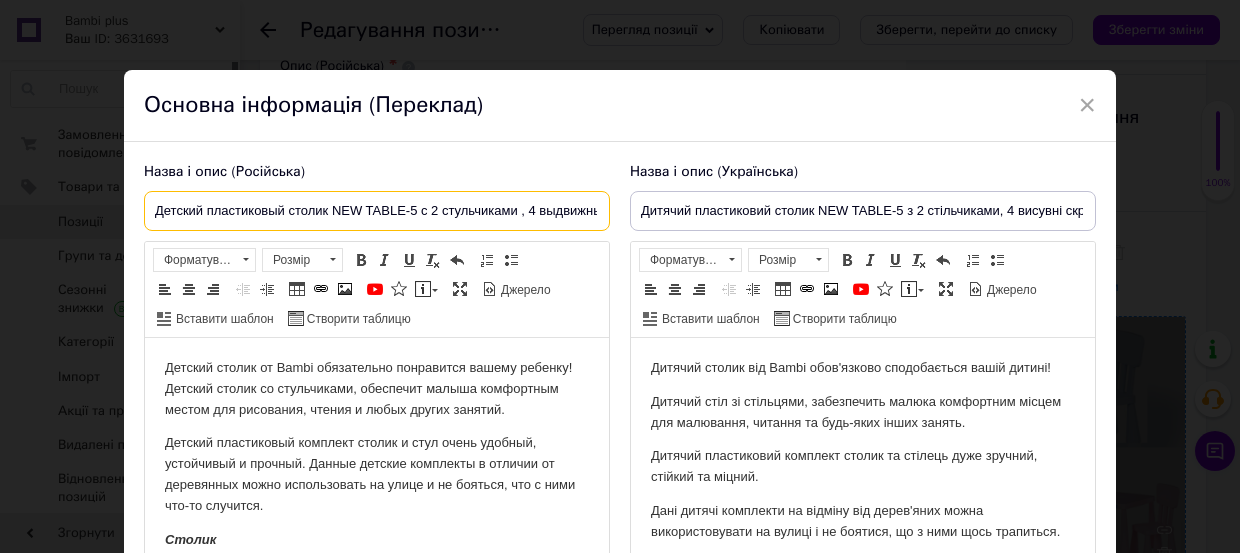 drag, startPoint x: 335, startPoint y: 206, endPoint x: 416, endPoint y: 216, distance: 81.61495 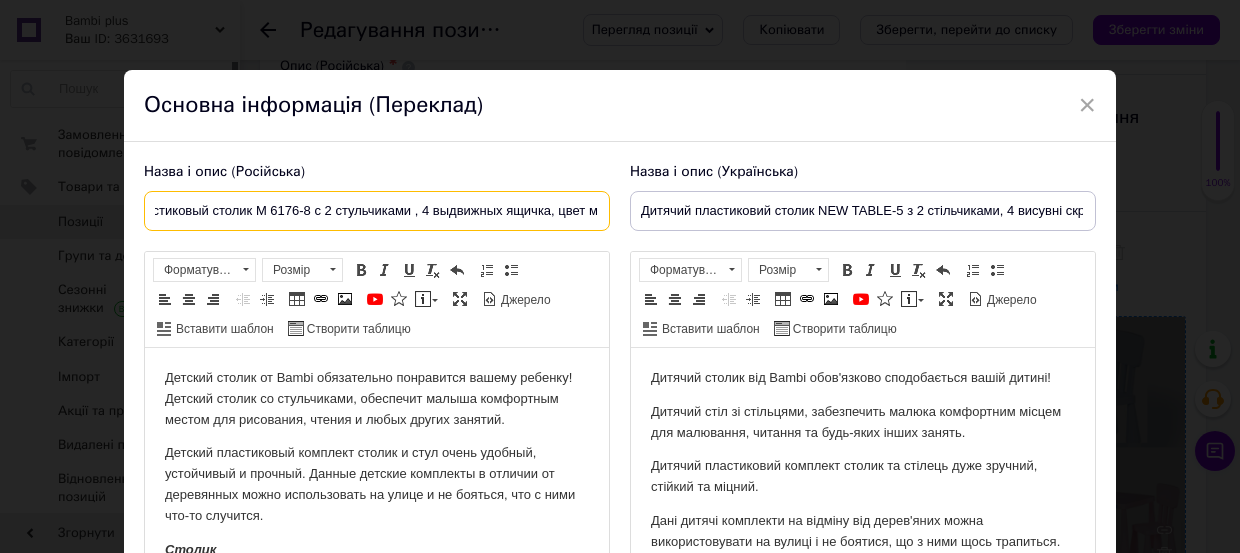 scroll, scrollTop: 0, scrollLeft: 115, axis: horizontal 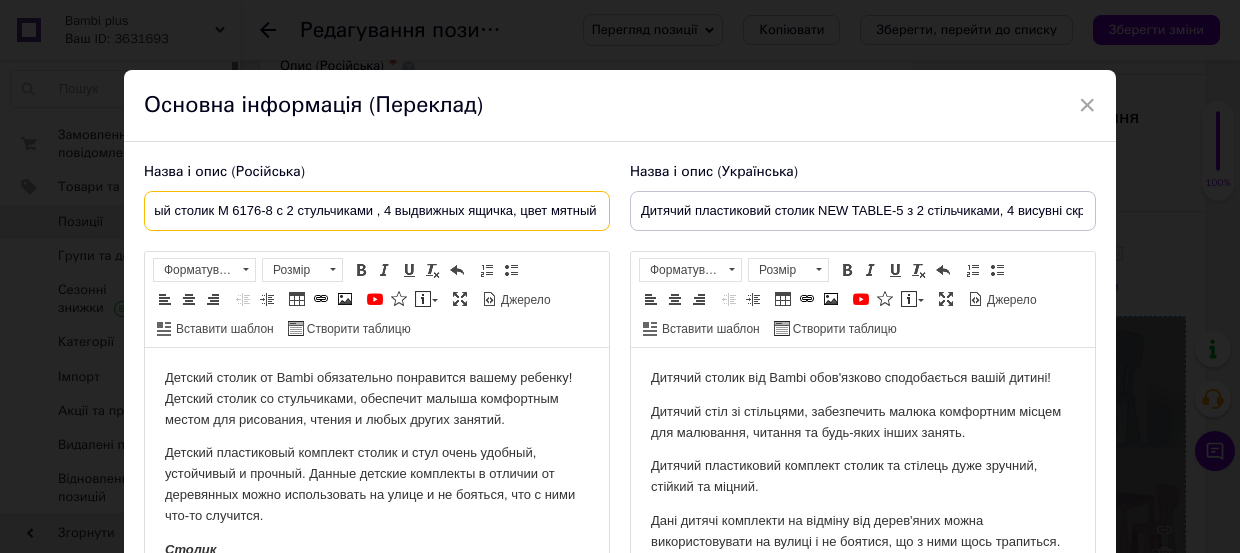drag, startPoint x: 498, startPoint y: 210, endPoint x: 609, endPoint y: 215, distance: 111.11256 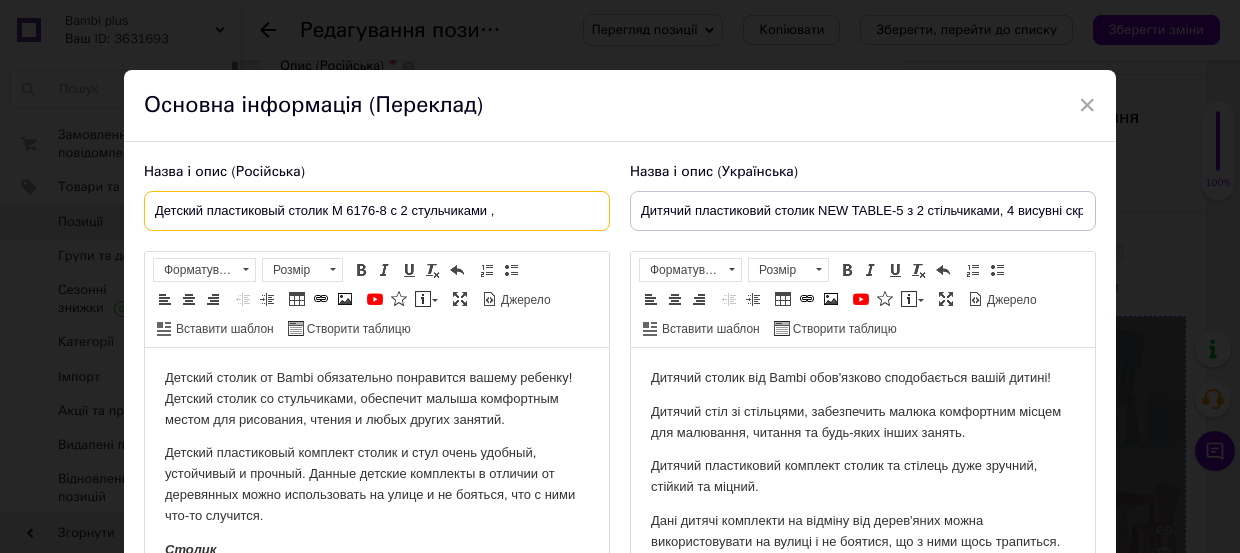 scroll, scrollTop: 0, scrollLeft: 0, axis: both 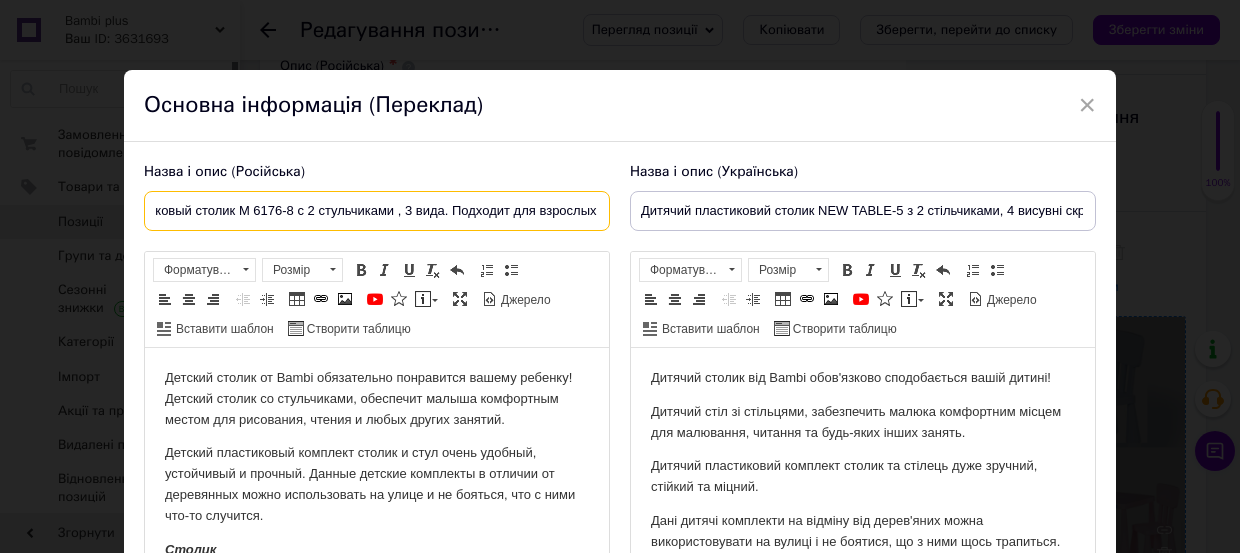 click on "Детский пластиковый столик M 6176-8 с 2 стульчиками , 3 вида. Подходит для взрослых" at bounding box center [377, 211] 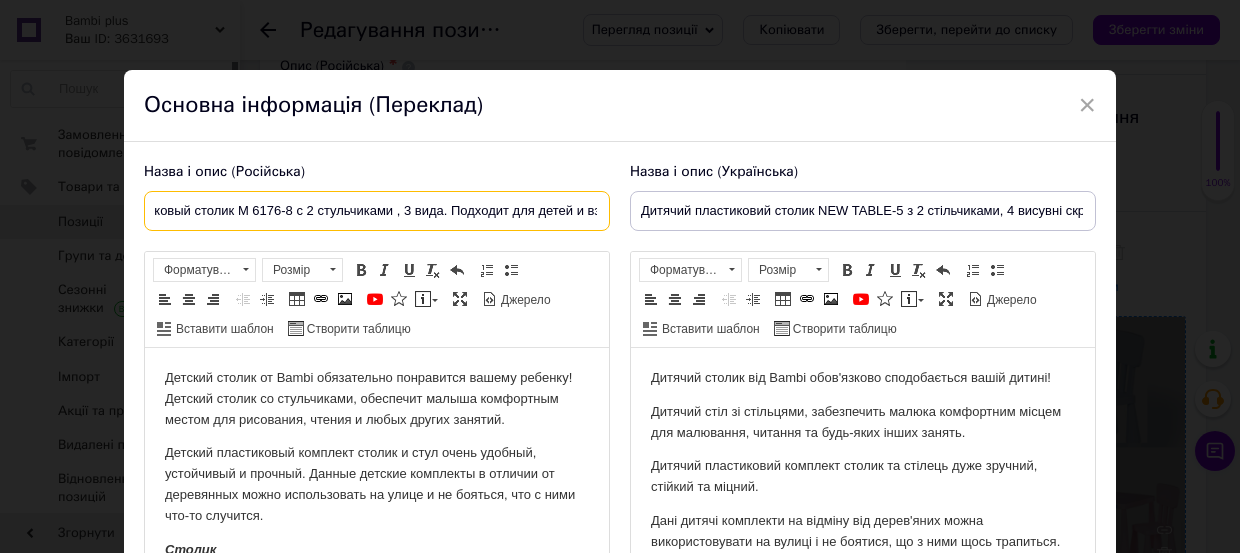 scroll, scrollTop: 0, scrollLeft: 143, axis: horizontal 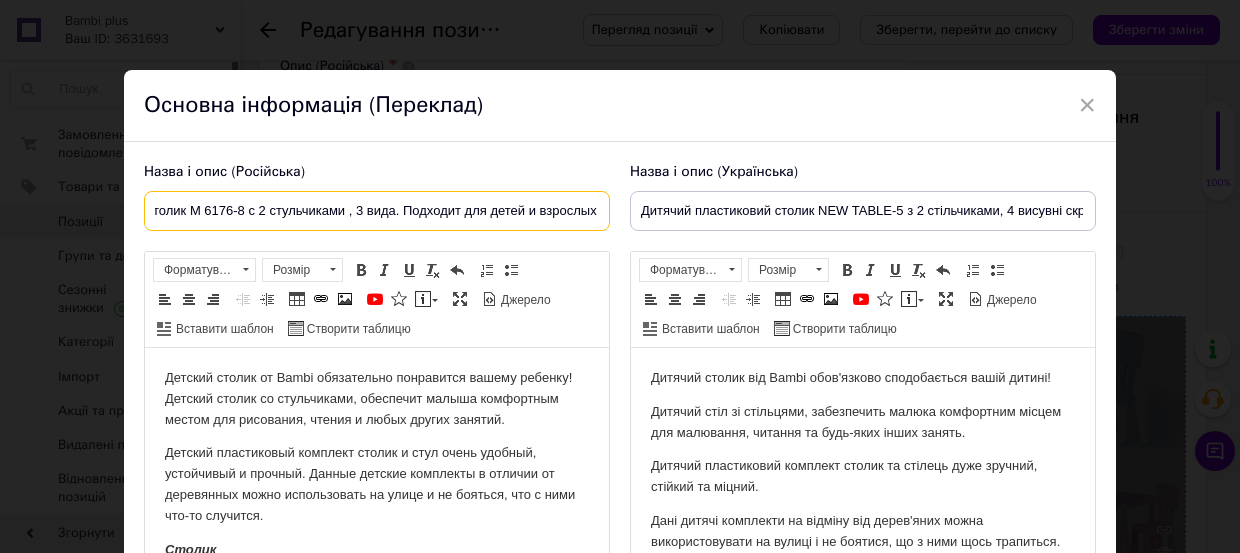 drag, startPoint x: 579, startPoint y: 219, endPoint x: 631, endPoint y: 219, distance: 52 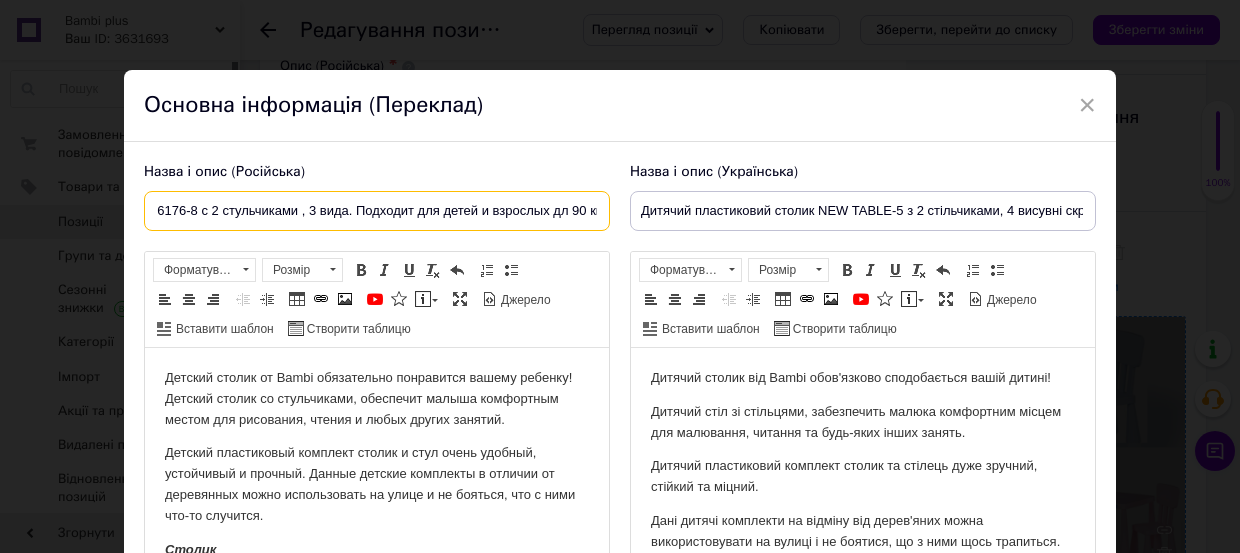 scroll, scrollTop: 0, scrollLeft: 194, axis: horizontal 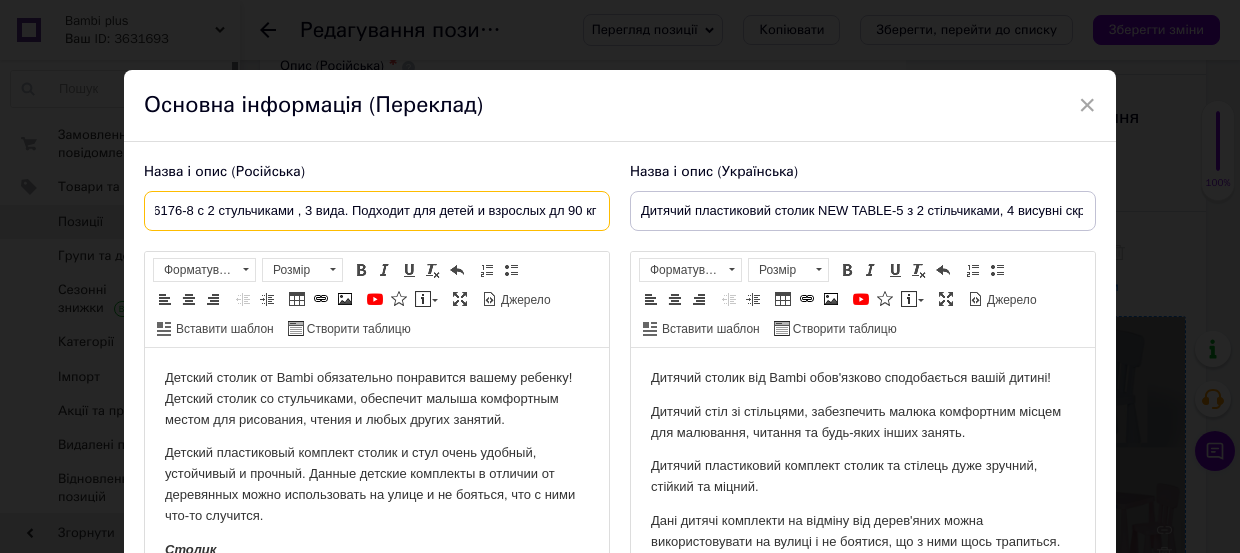 click on "Детский пластиковый столик M 6176-8 с 2 стульчиками , 3 вида. Подходит для детей и взрослых дл 90 кг" at bounding box center [377, 211] 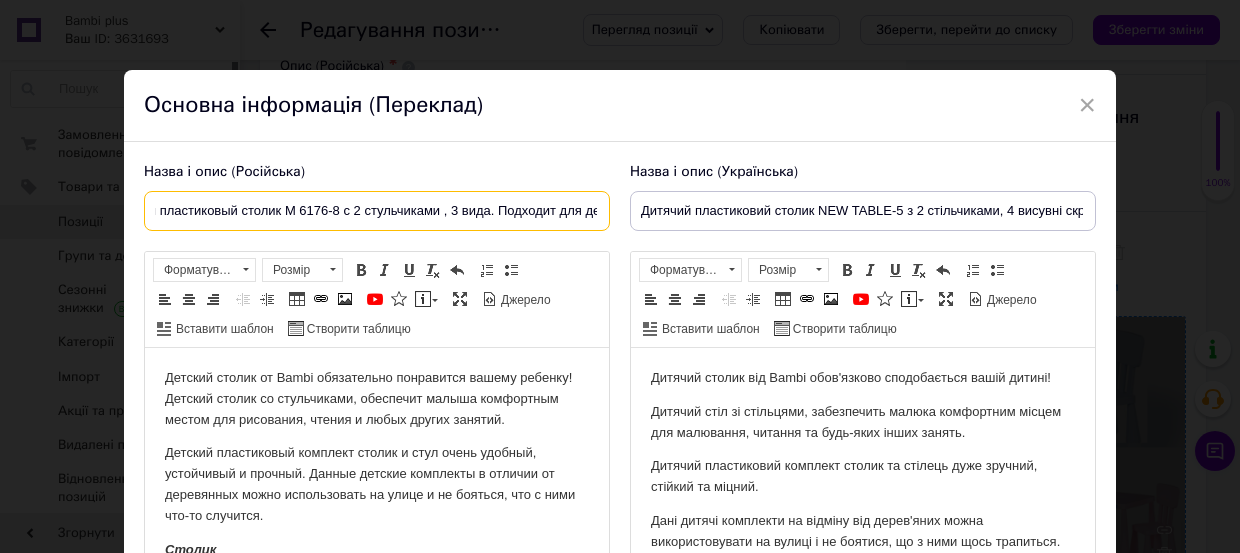 scroll, scrollTop: 0, scrollLeft: 0, axis: both 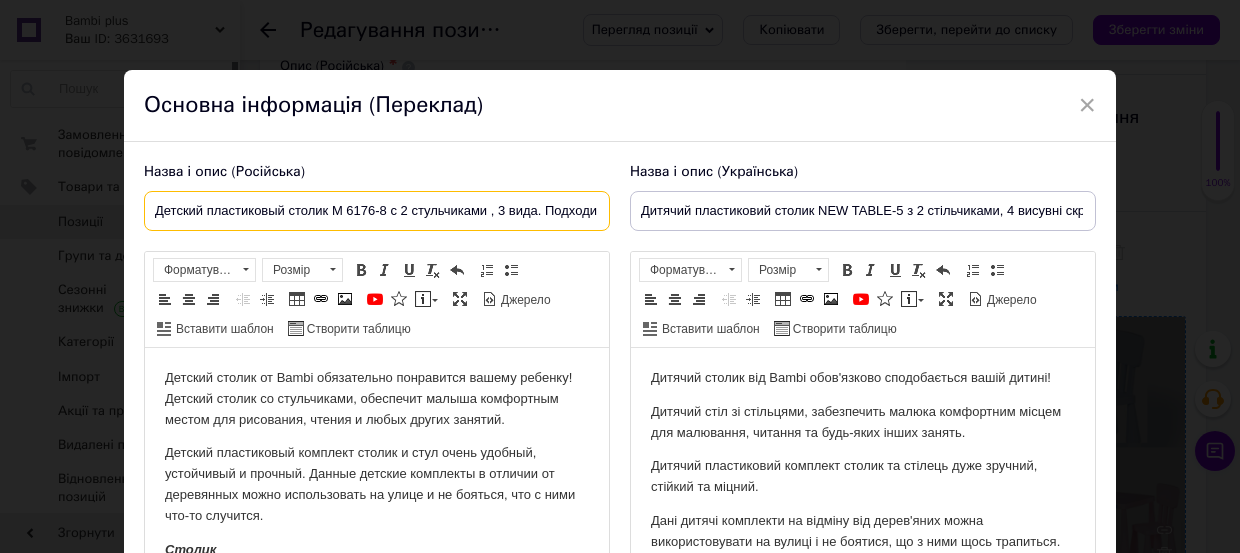 drag, startPoint x: 595, startPoint y: 217, endPoint x: 90, endPoint y: 229, distance: 505.14255 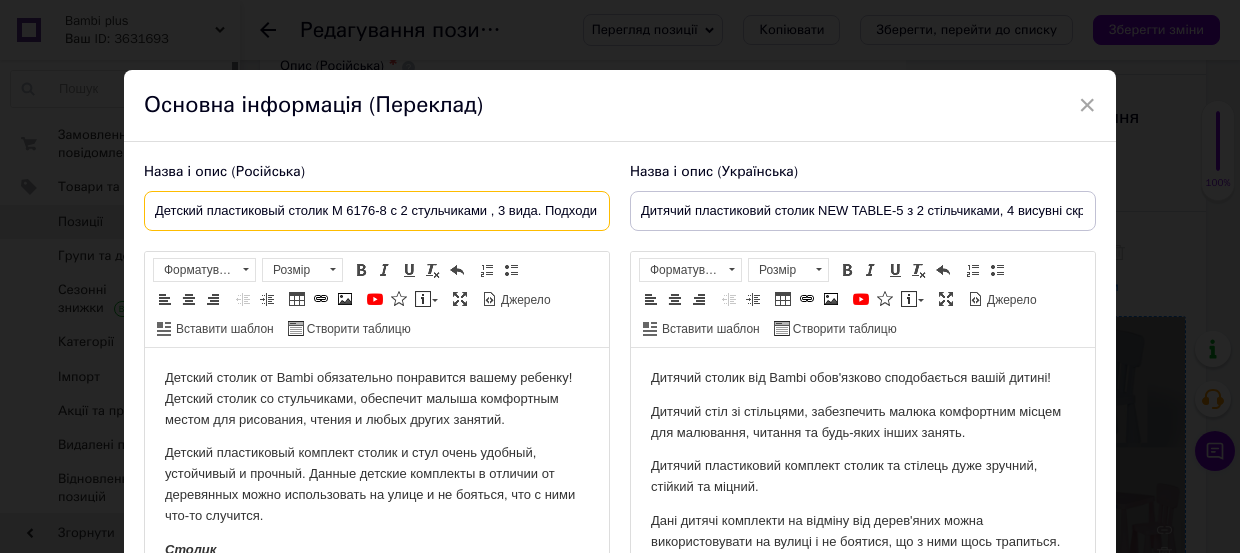type on "Детский пластиковый столик M 6176-8 с 2 стульчиками , 3 вида. Подходит для детей и взрослых до 90 кг" 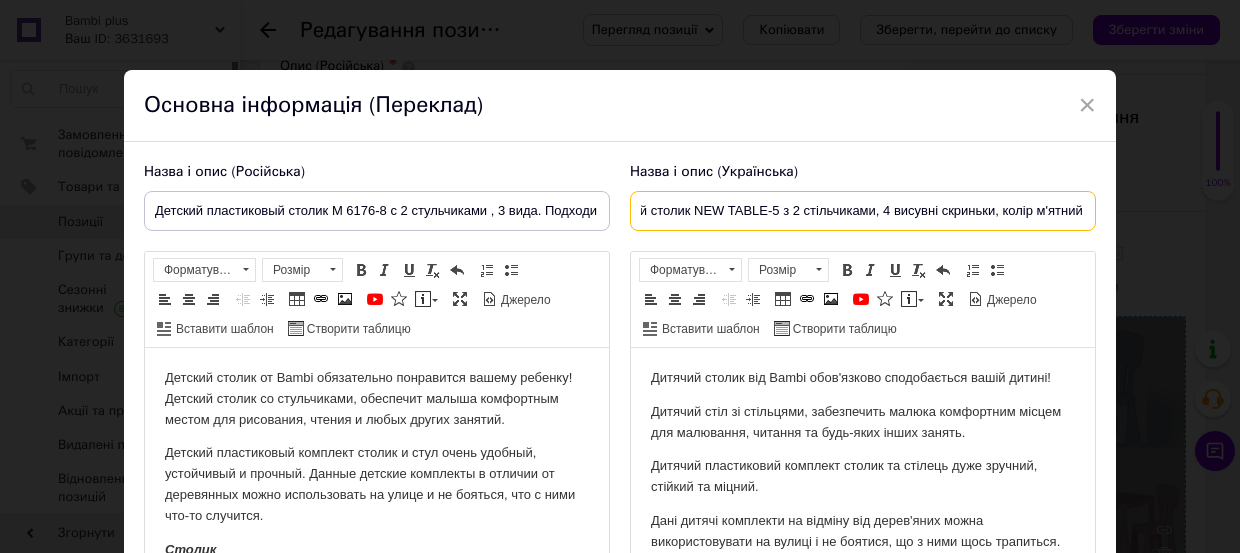 drag, startPoint x: 630, startPoint y: 212, endPoint x: 1240, endPoint y: 215, distance: 610.0074 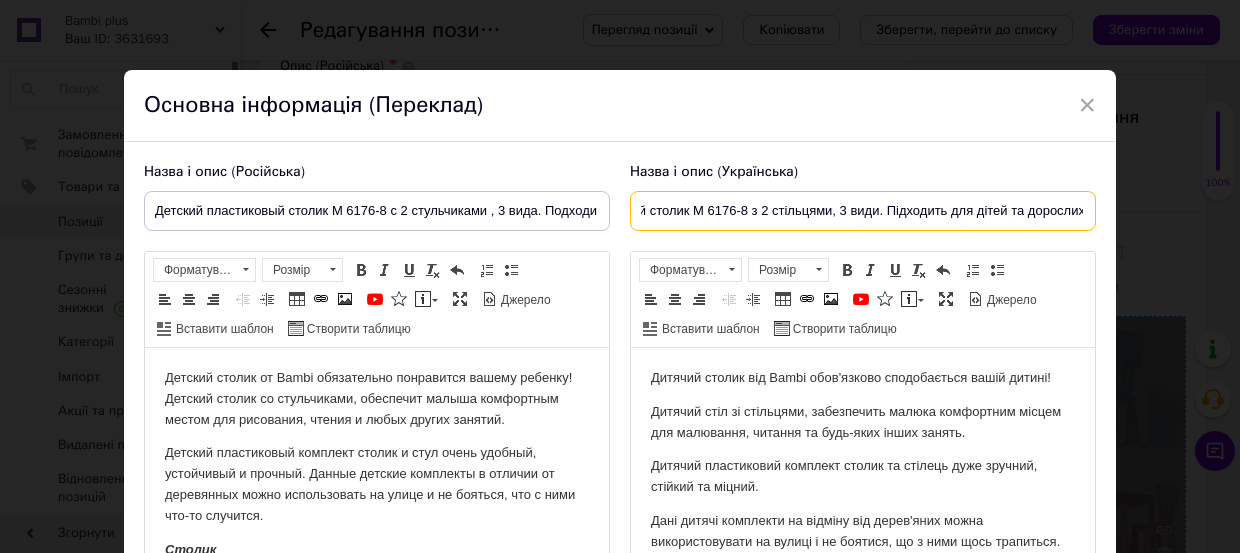scroll, scrollTop: 0, scrollLeft: 180, axis: horizontal 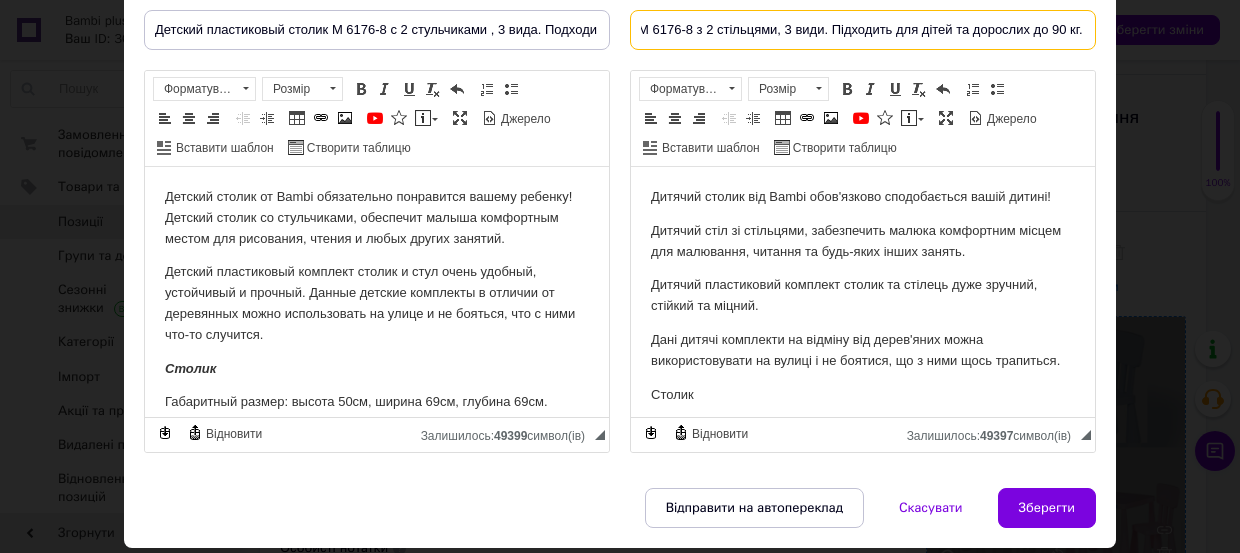 type on "Дитячий пластиковий столик M 6176-8 з 2 стільцями, 3 види. Підходить для дітей та дорослих до 90 кг." 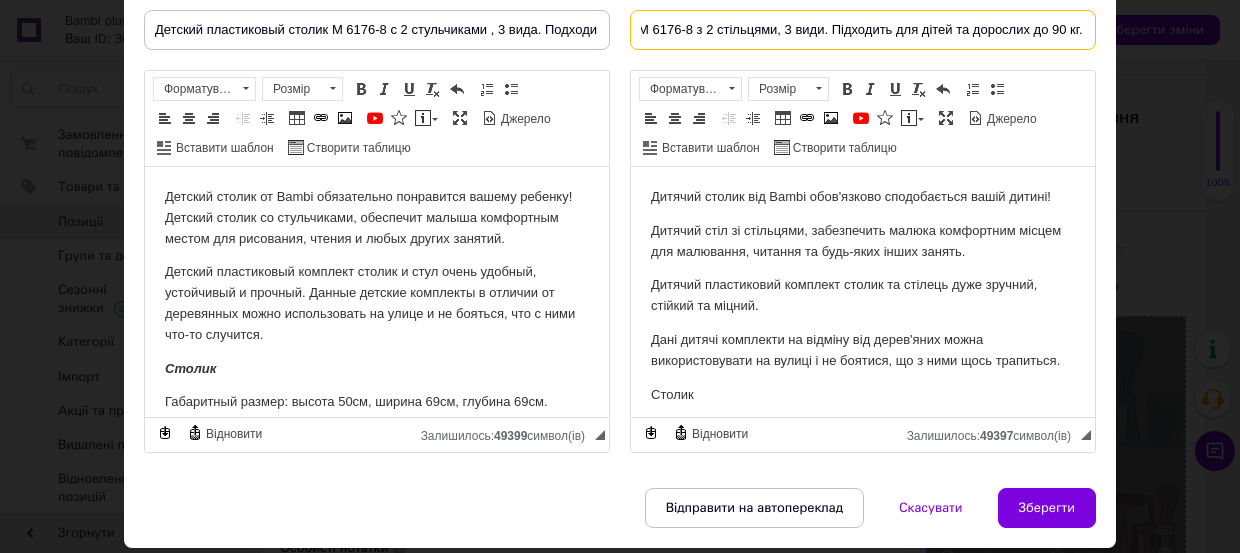 scroll, scrollTop: 0, scrollLeft: 0, axis: both 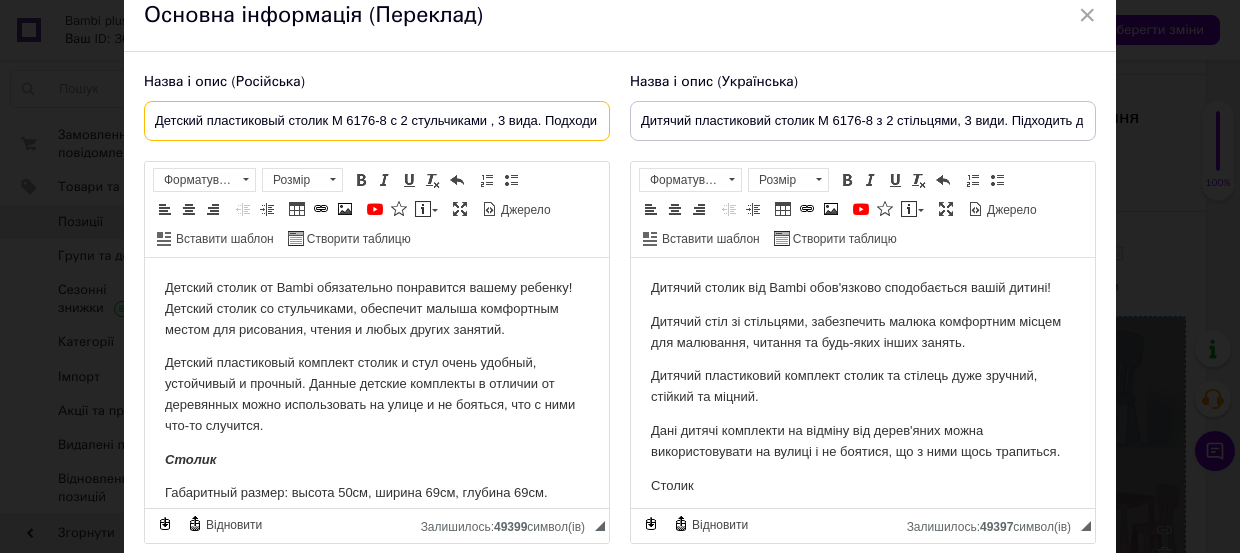 drag, startPoint x: 330, startPoint y: 120, endPoint x: 373, endPoint y: 120, distance: 43 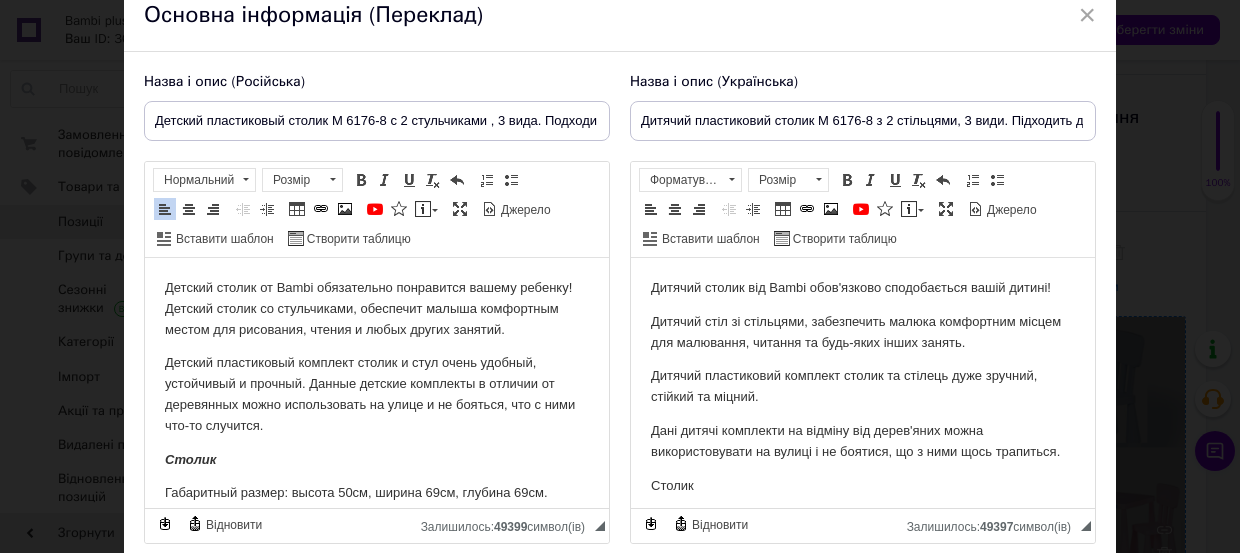 drag, startPoint x: 316, startPoint y: 289, endPoint x: 316, endPoint y: 301, distance: 12 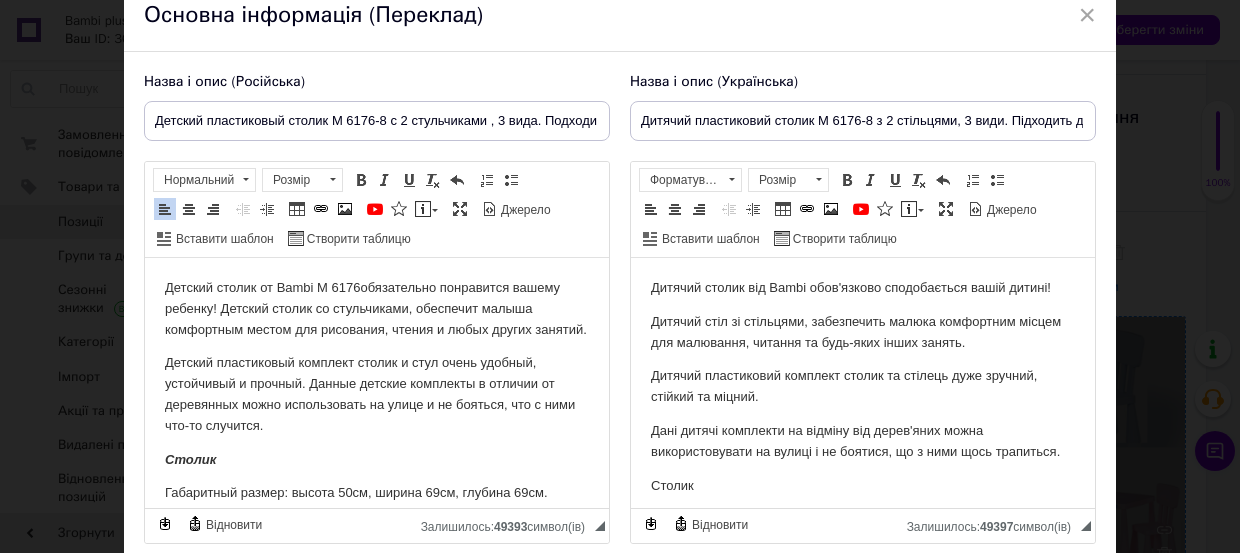 type 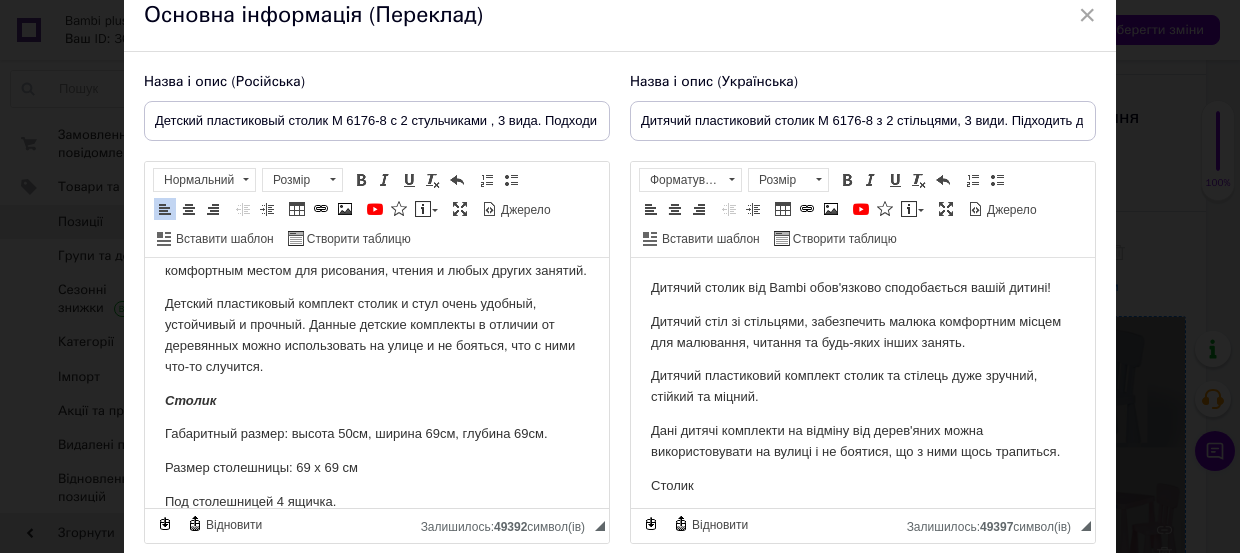 scroll, scrollTop: 90, scrollLeft: 0, axis: vertical 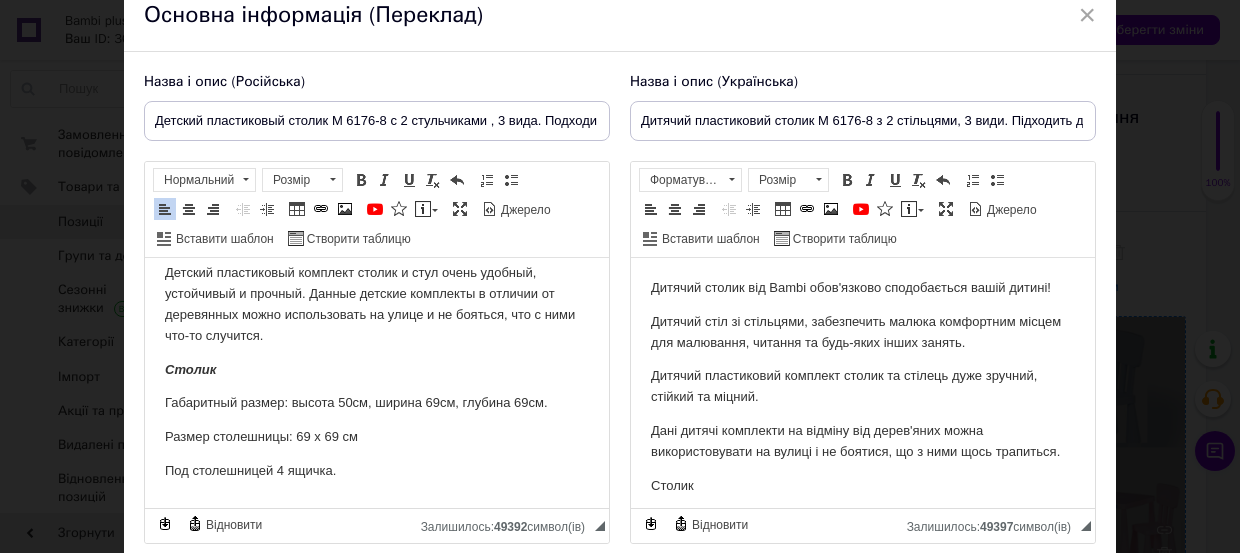 click on "Детский пластиковый комплект столик и стул очень удобный, устойчивый и прочный. Данные детские комплекты в отличии от деревянных можно использовать на улице и не бояться, что с ними что-то случится." at bounding box center [377, 304] 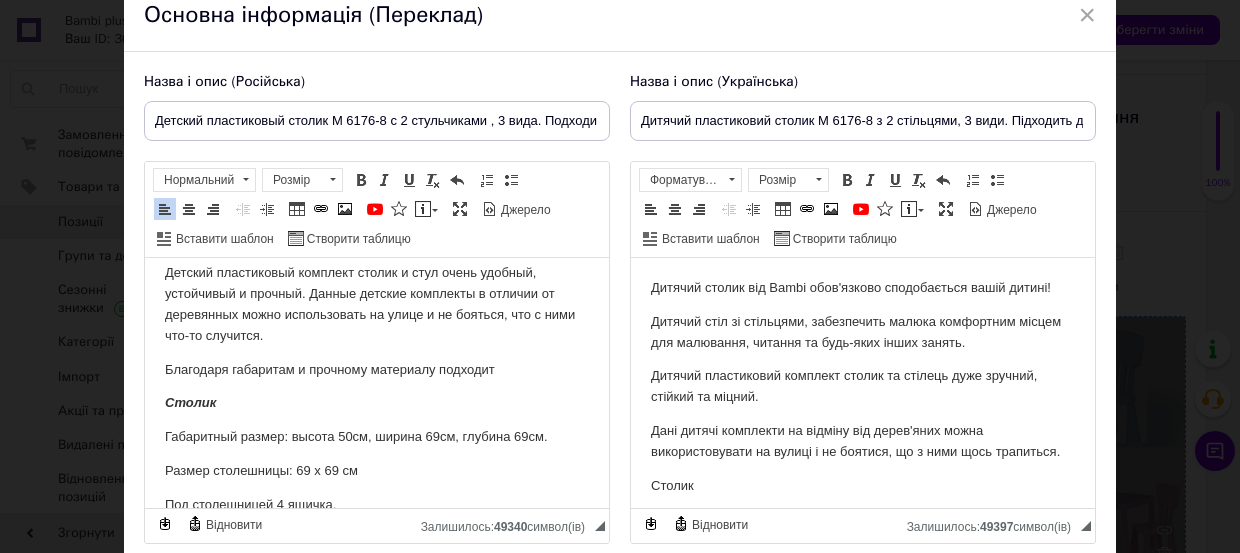 click on "Благодаря габаритам и прочному материалу подходит" at bounding box center [377, 370] 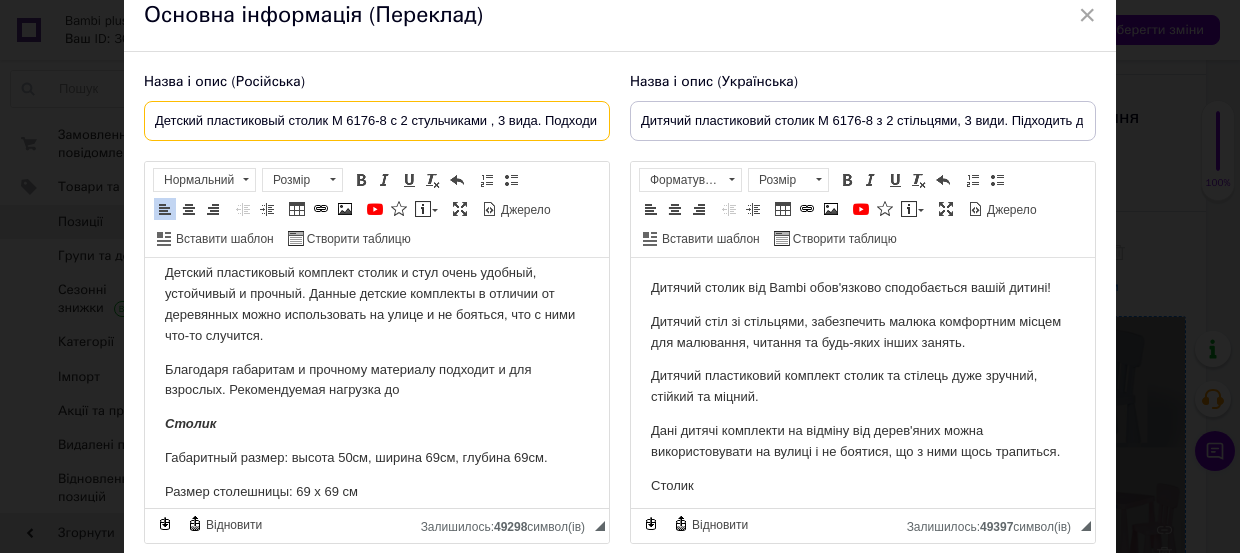 scroll, scrollTop: 0, scrollLeft: 194, axis: horizontal 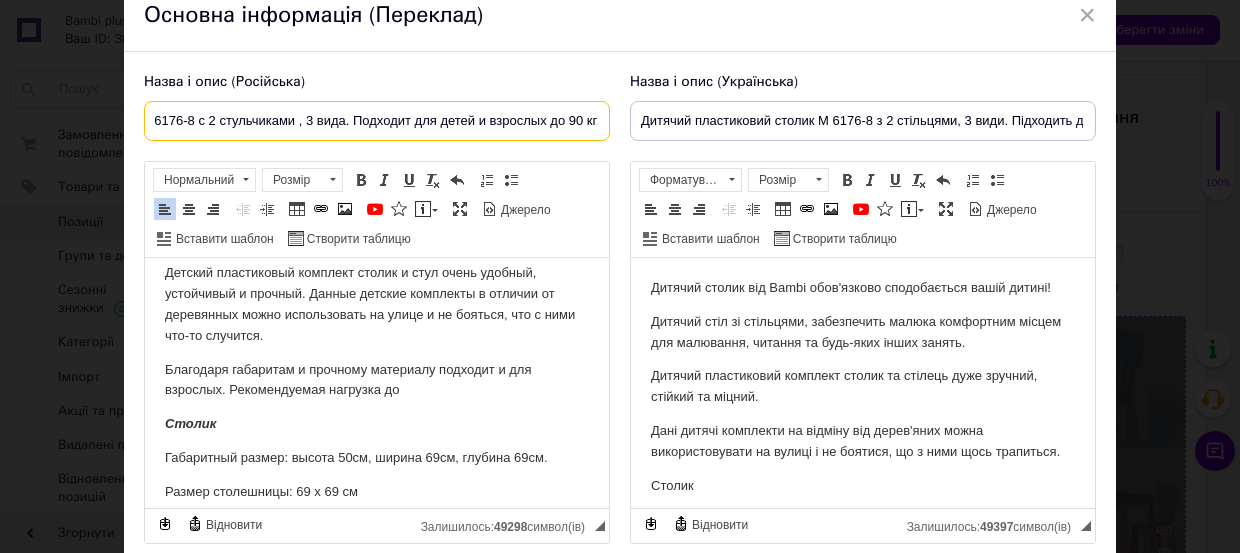 drag, startPoint x: 513, startPoint y: 121, endPoint x: 650, endPoint y: 129, distance: 137.23338 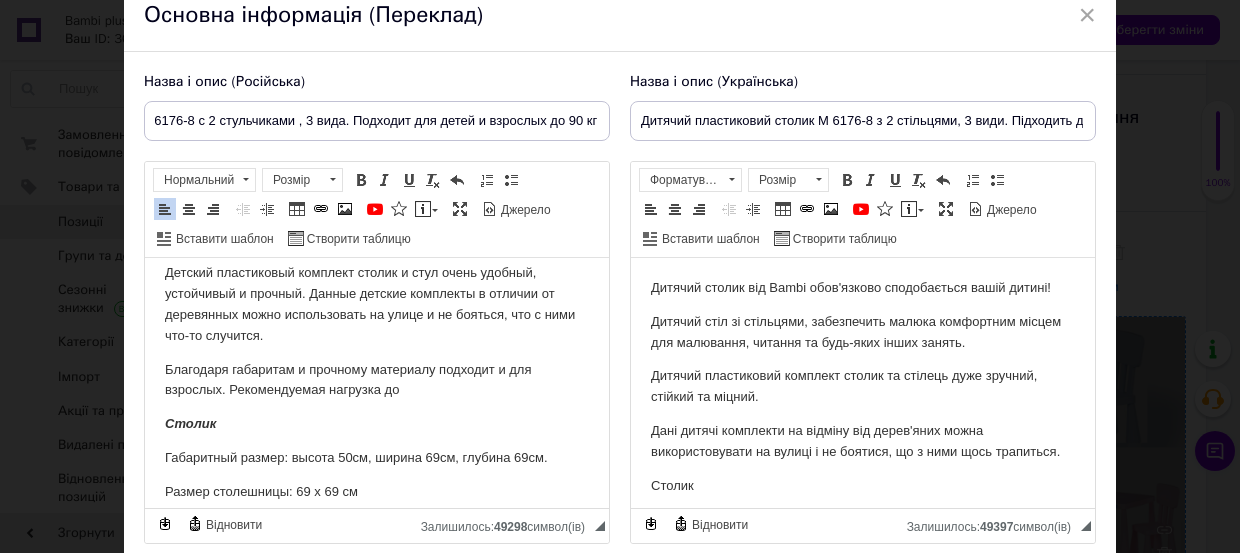 scroll, scrollTop: 0, scrollLeft: 0, axis: both 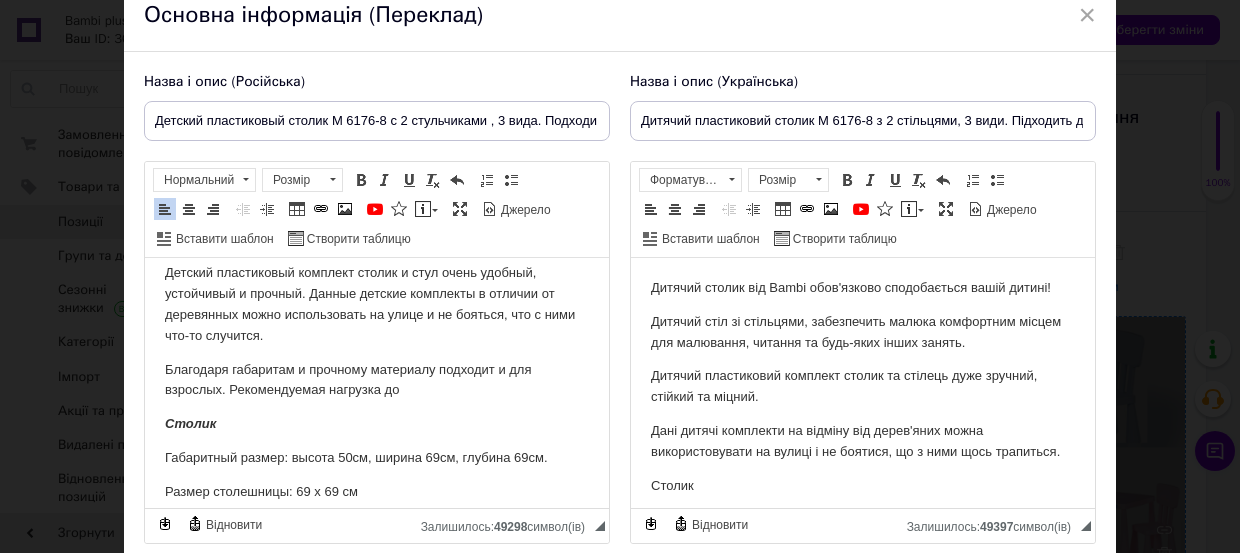 click on "Благодаря габаритам и прочному материалу подходит и для взрослых. Рекомендуемая нагрузка до" at bounding box center [377, 381] 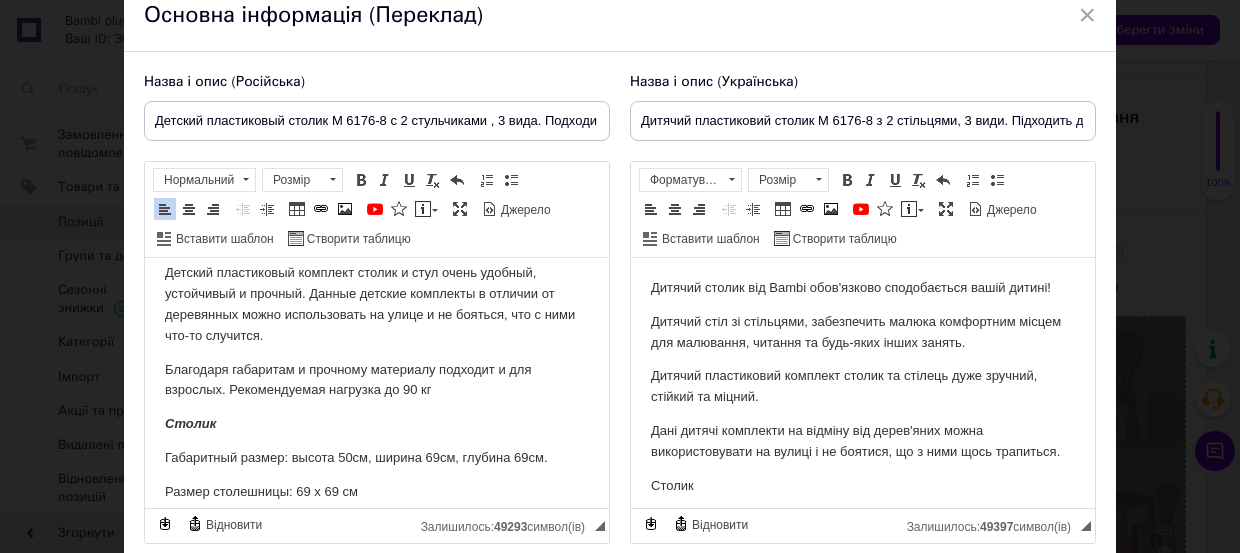 scroll, scrollTop: 181, scrollLeft: 0, axis: vertical 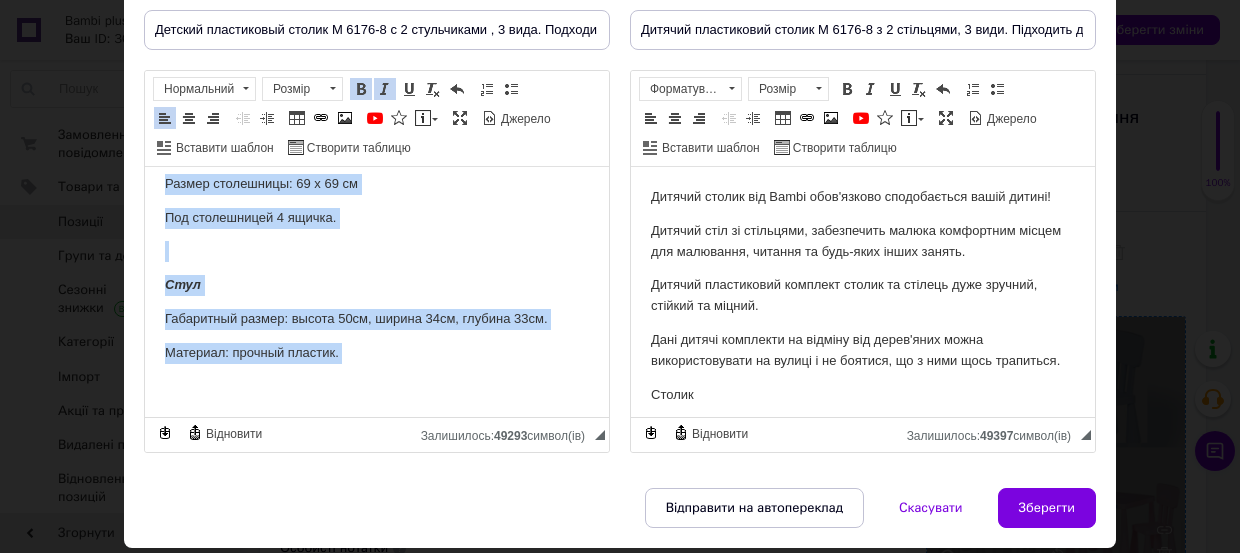 drag, startPoint x: 175, startPoint y: 359, endPoint x: 314, endPoint y: 456, distance: 169.49927 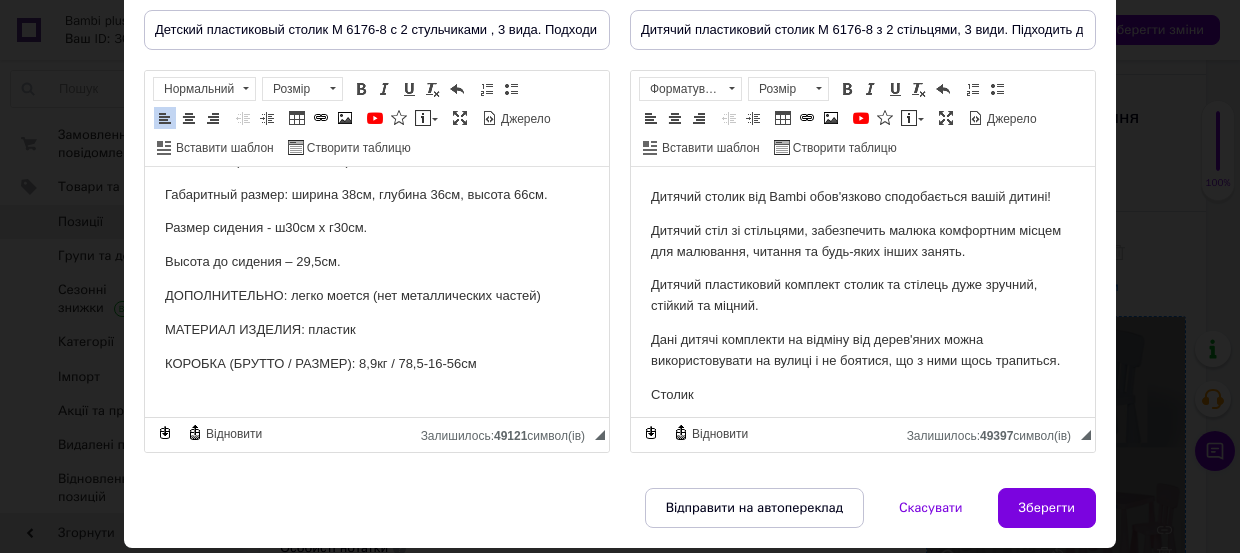 scroll, scrollTop: 530, scrollLeft: 0, axis: vertical 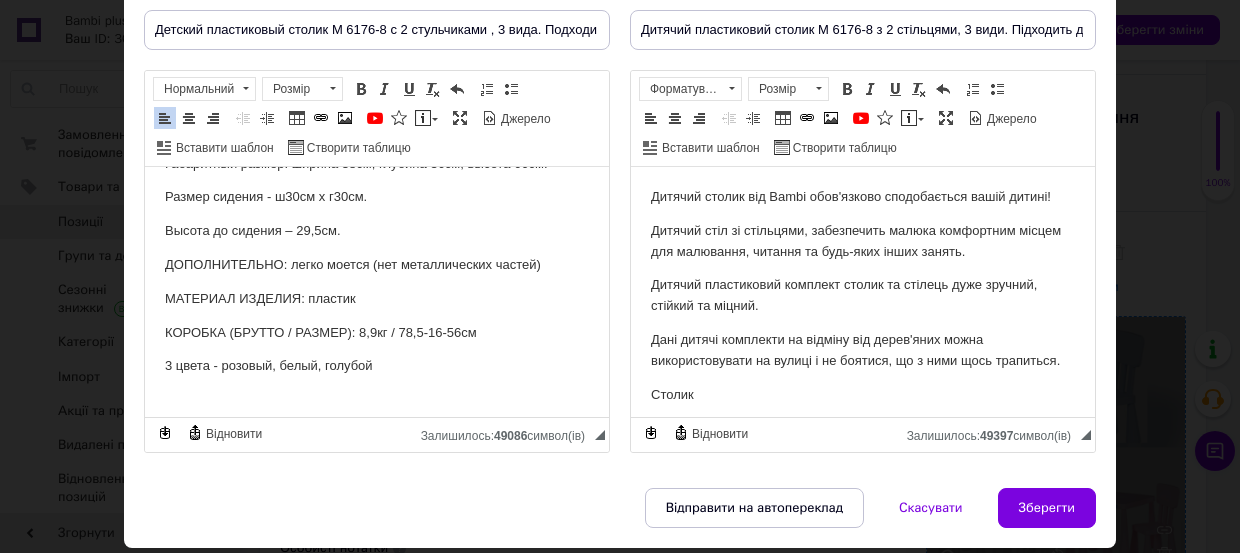 click on "3 цвета - розовый, белый, голубой" at bounding box center (377, 366) 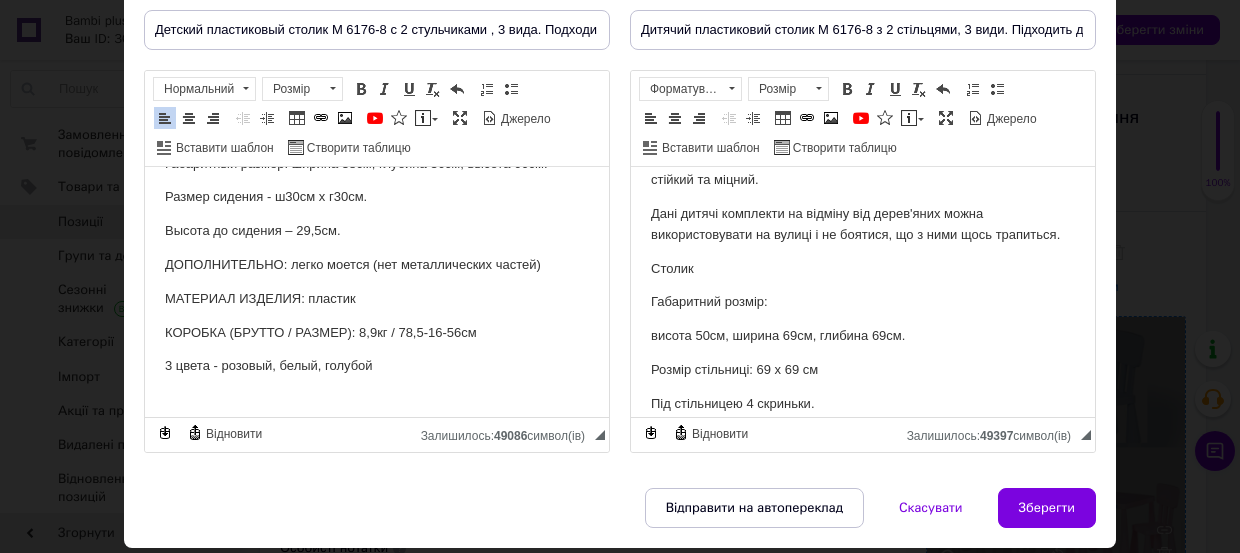 scroll, scrollTop: 265, scrollLeft: 0, axis: vertical 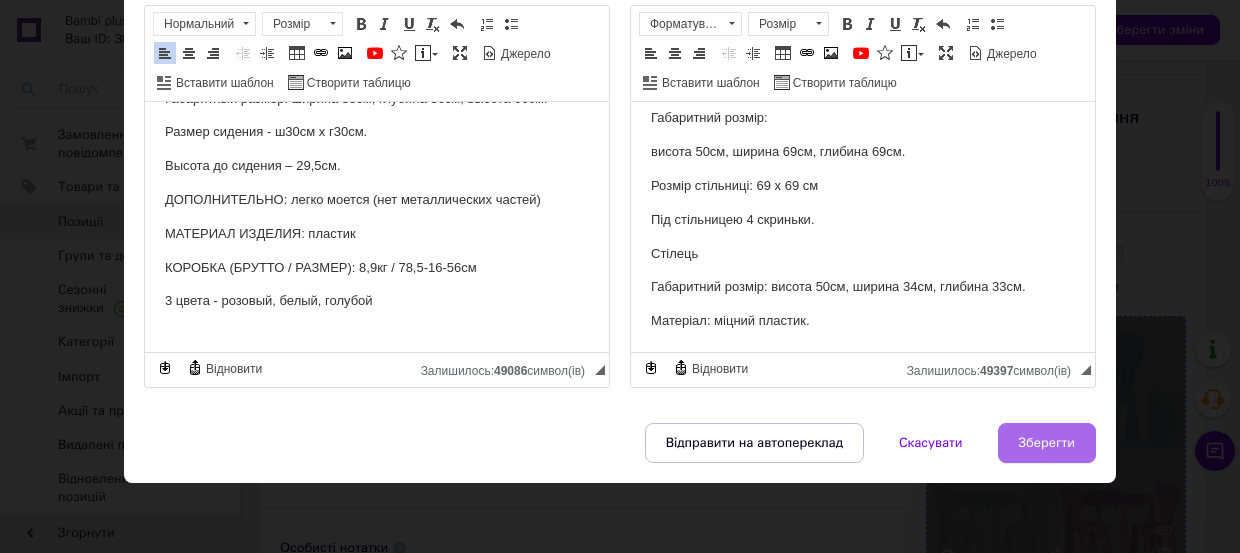 click on "Зберегти" at bounding box center (1047, 443) 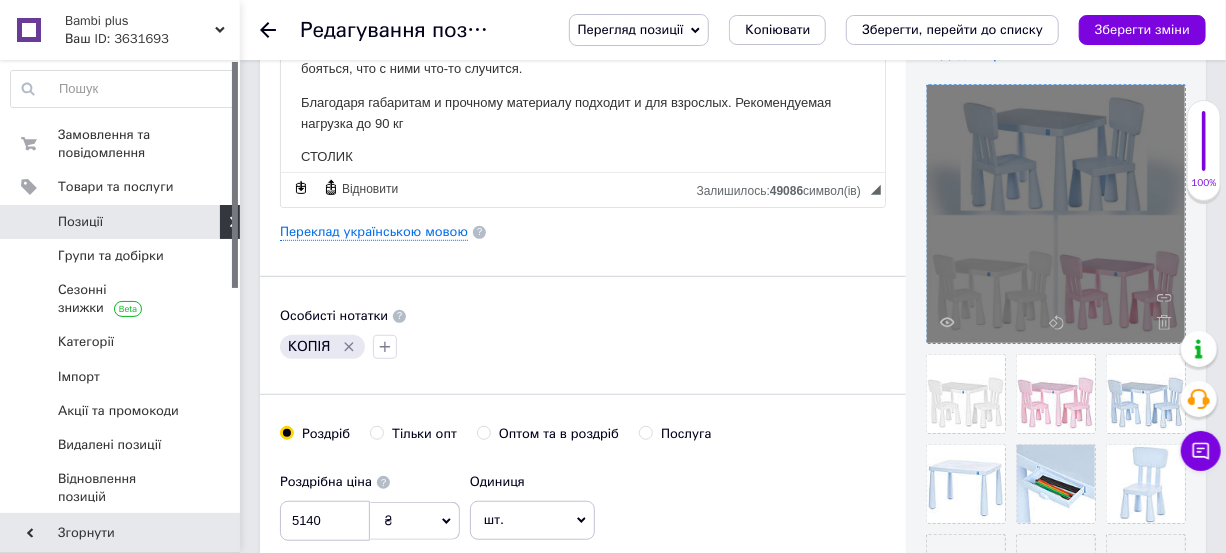 scroll, scrollTop: 454, scrollLeft: 0, axis: vertical 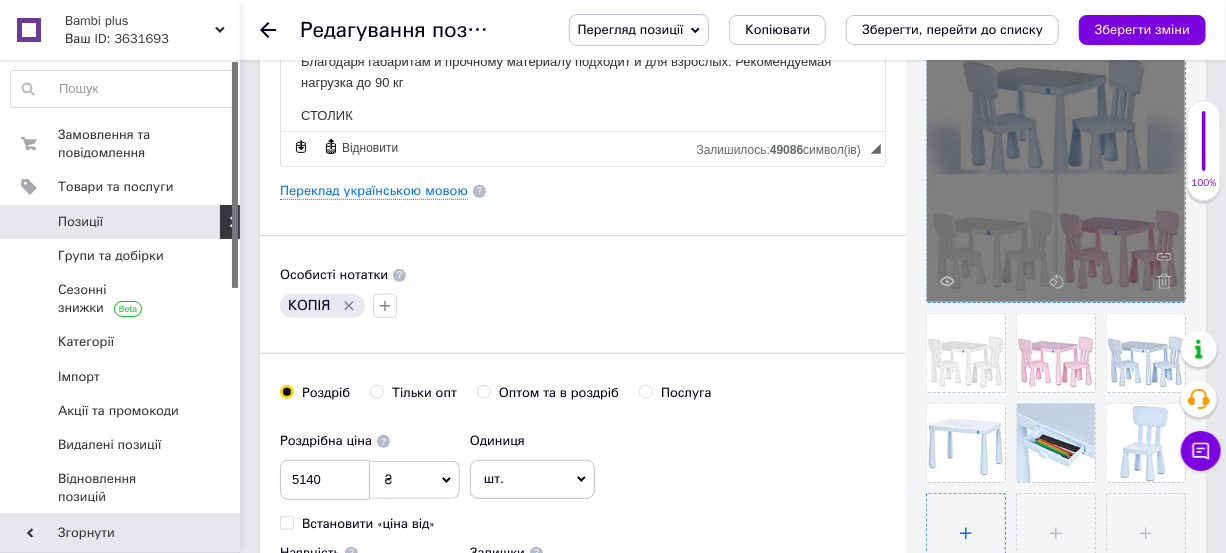 click at bounding box center [966, 533] 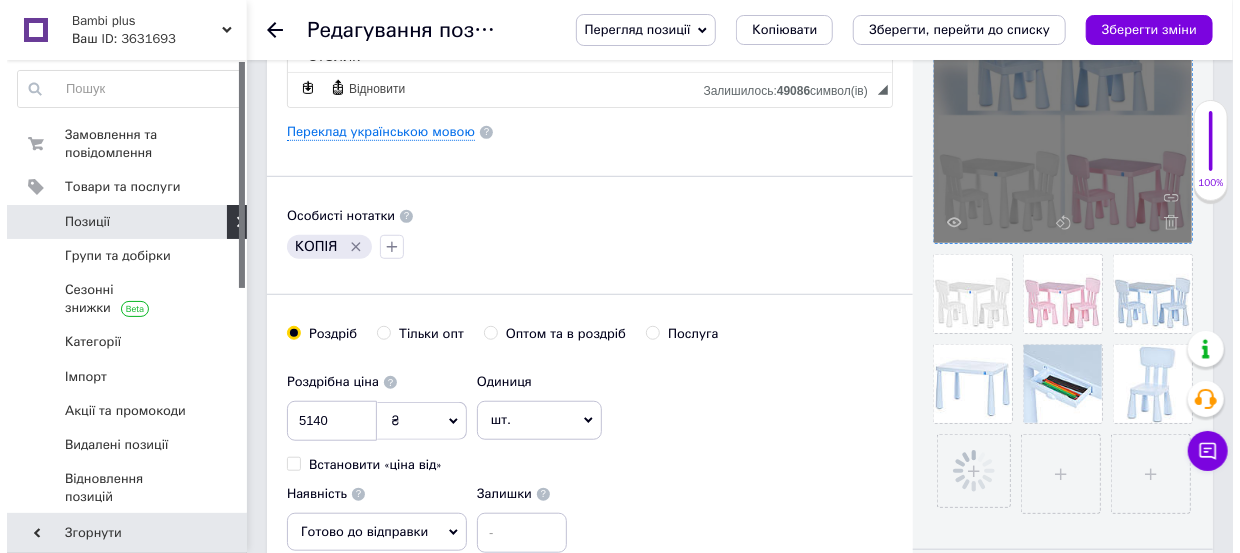 scroll, scrollTop: 545, scrollLeft: 0, axis: vertical 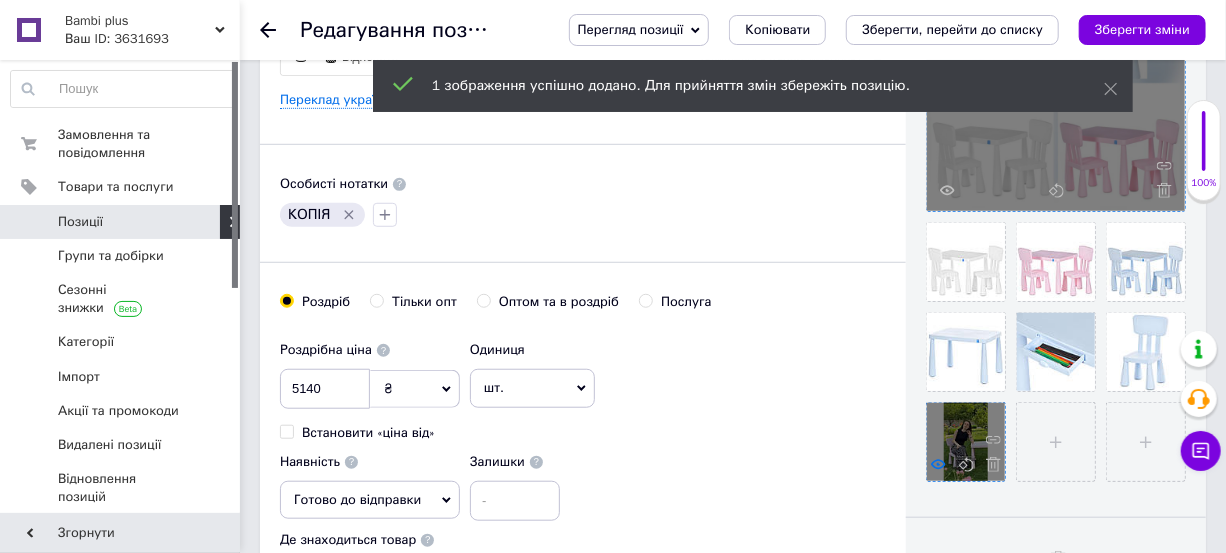 click 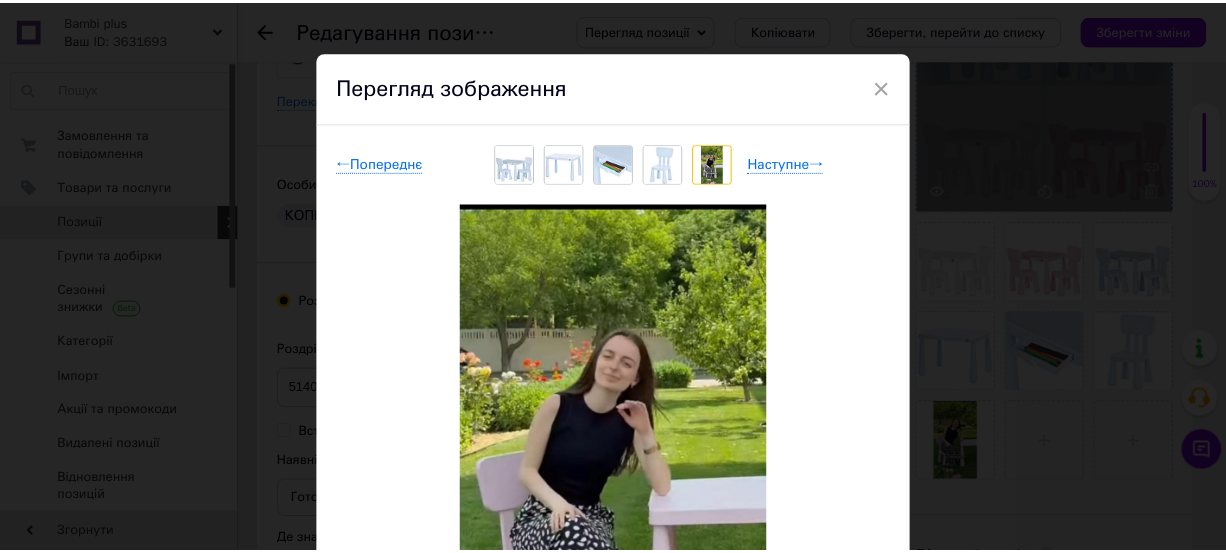 scroll, scrollTop: 0, scrollLeft: 0, axis: both 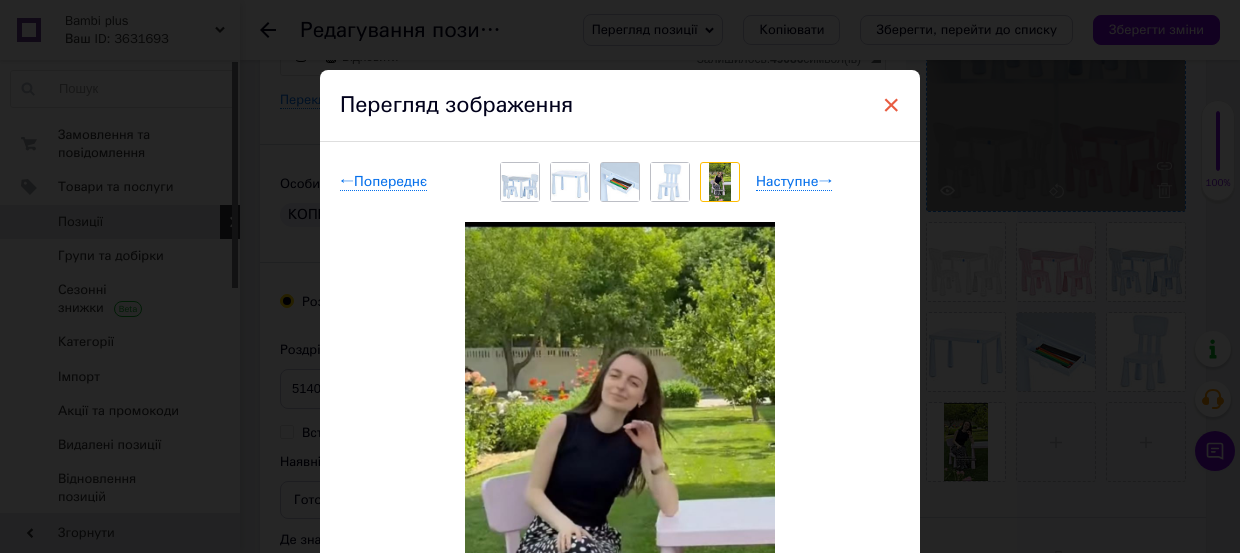 click on "×" at bounding box center (891, 105) 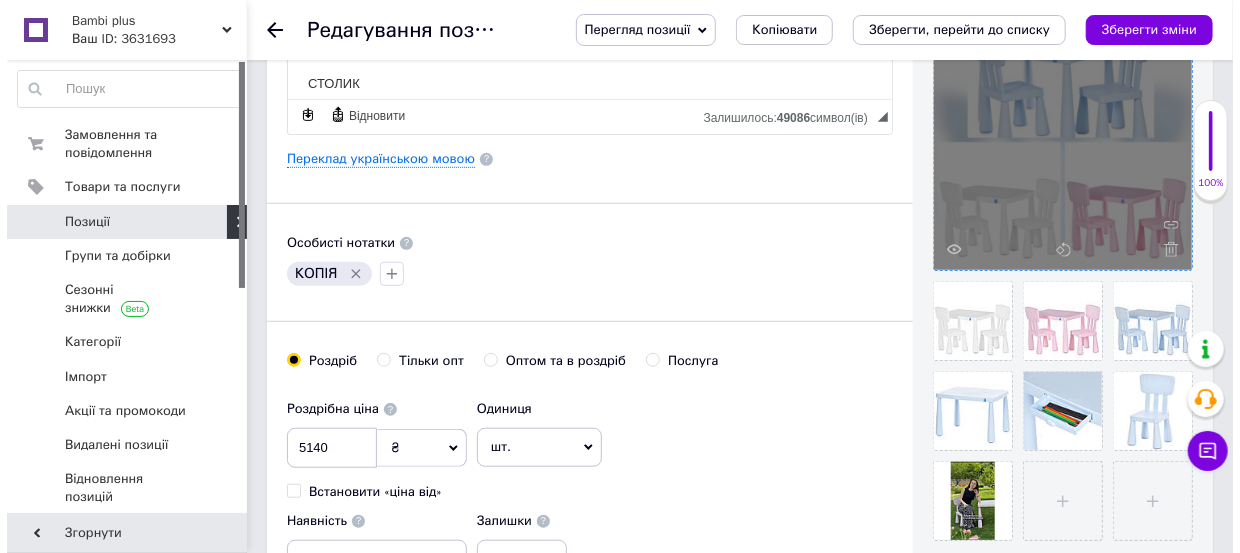 scroll, scrollTop: 454, scrollLeft: 0, axis: vertical 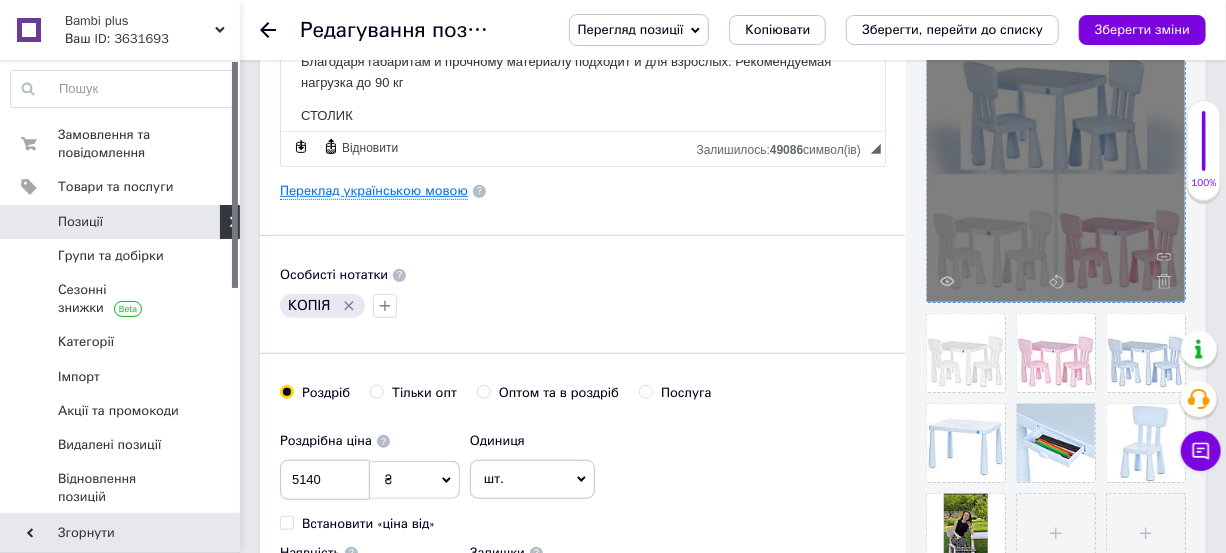 click on "Переклад українською мовою" at bounding box center (374, 191) 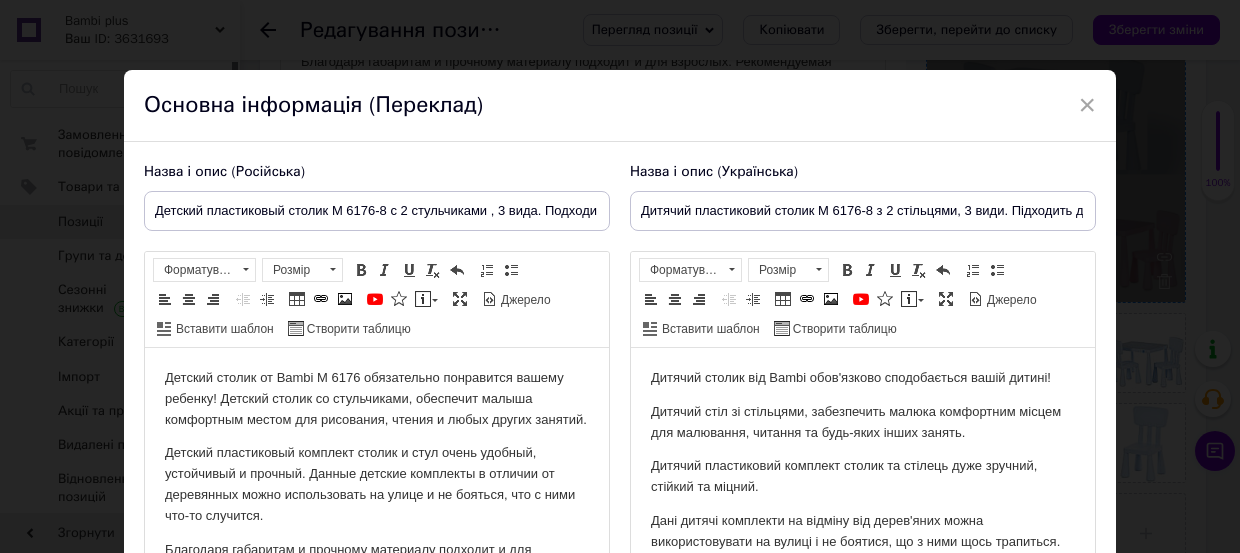 scroll, scrollTop: 0, scrollLeft: 0, axis: both 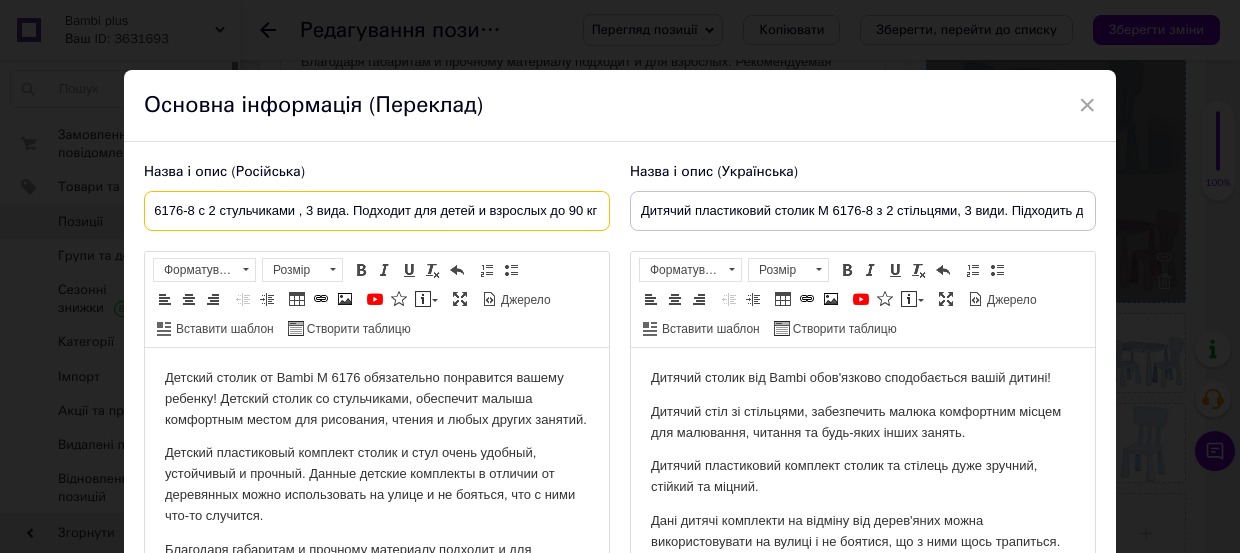 drag, startPoint x: 550, startPoint y: 216, endPoint x: 646, endPoint y: 215, distance: 96.00521 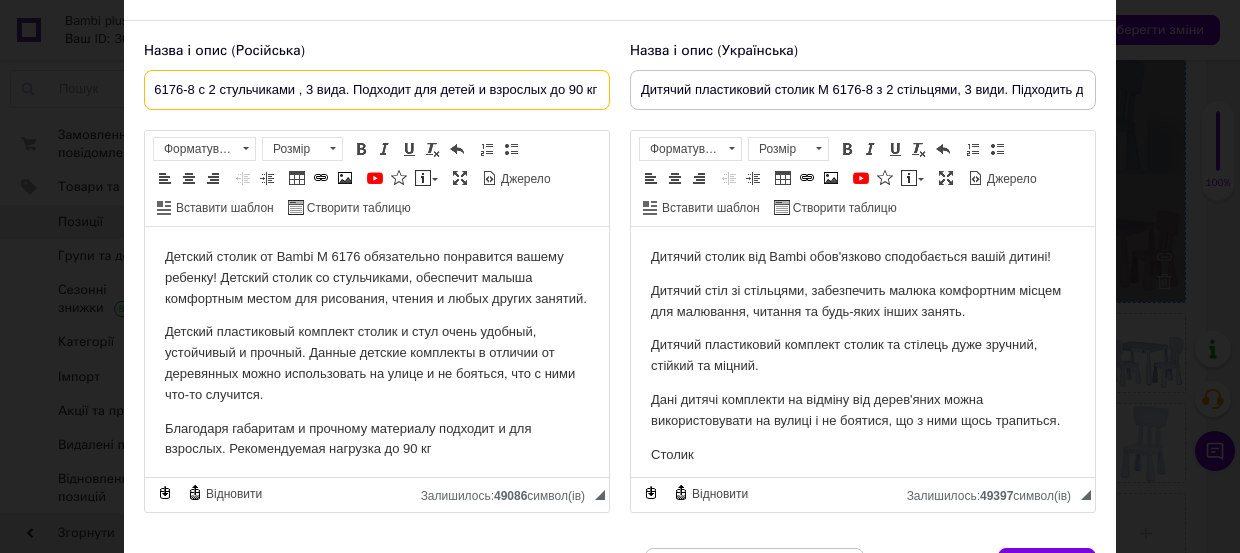 scroll, scrollTop: 90, scrollLeft: 0, axis: vertical 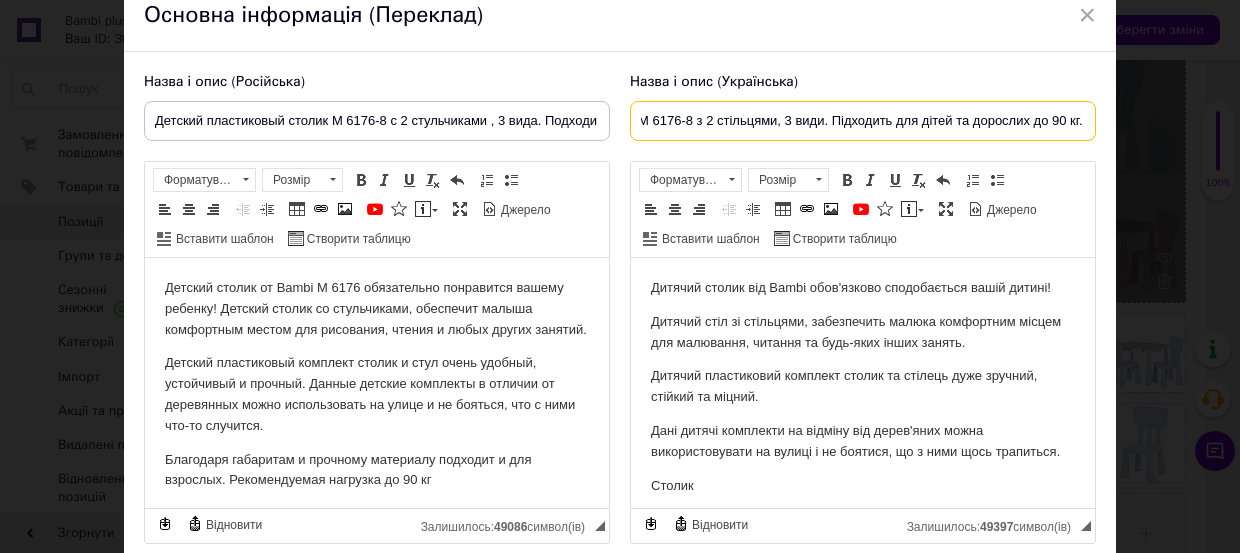 drag, startPoint x: 1025, startPoint y: 123, endPoint x: 1118, endPoint y: 123, distance: 93 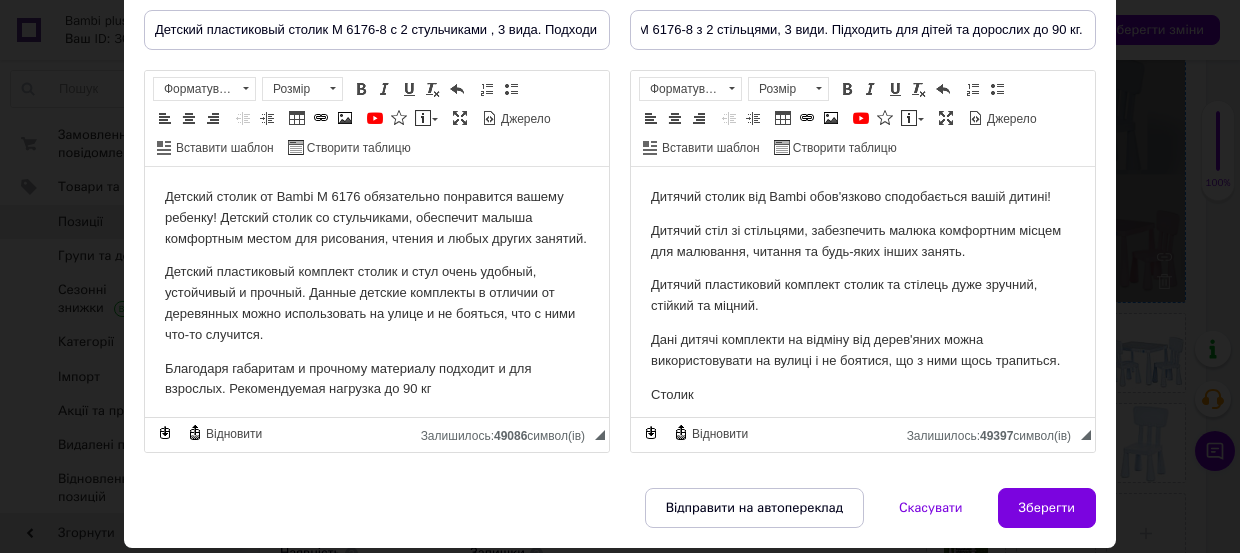 click on "Детский столик от Bambi M 6176 обязательно понравится вашему ребенку! Детский столик cо стульчиками, обеспечит малыша комфортным местом для рисования, чтения и любых других занятий.  Детский пластиковый комплект столик и стул очень удобный, устойчивый и прочный. Данные детские комплекты в отличии от деревянных можно использовать на улице и не бояться, что с ними что-то случится. Благодаря габаритам и прочному материалу подходит и для взрослых. Рекомендуемая нагрузка до 90 кг СТОЛИК Габаритный размер: - ширина 77см; - глубина 55см; - высота 52,5см;" at bounding box center (377, 564) 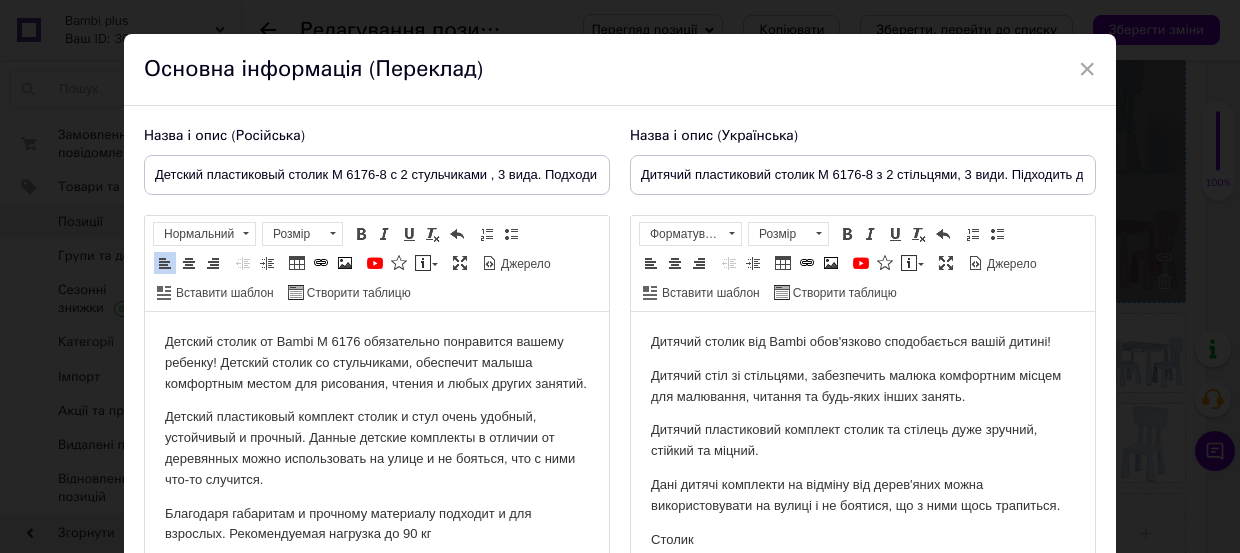scroll, scrollTop: 0, scrollLeft: 0, axis: both 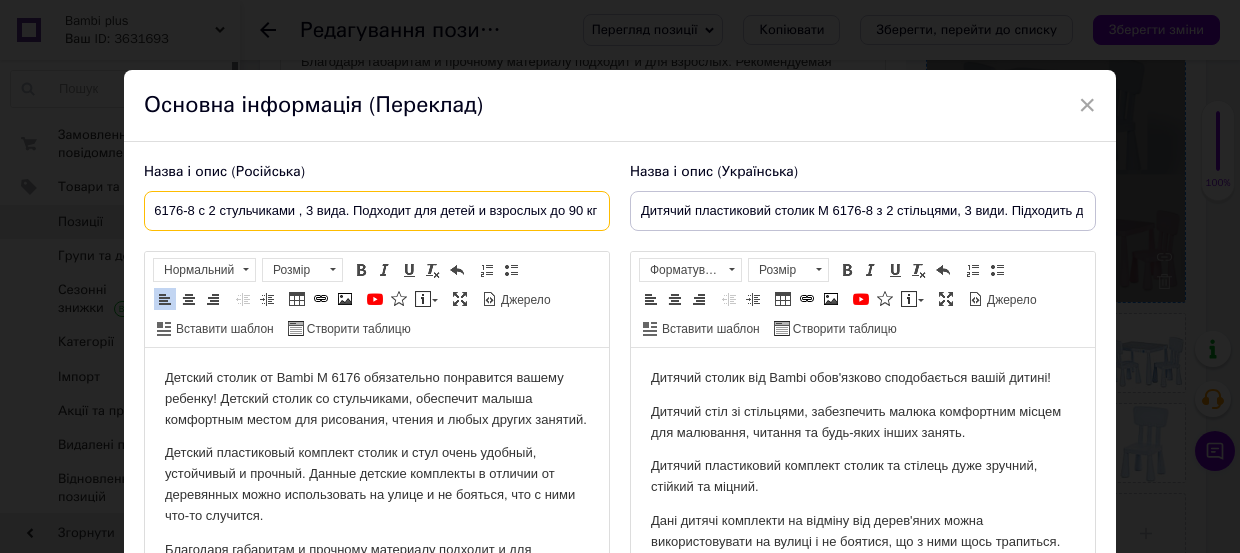 drag, startPoint x: 610, startPoint y: 220, endPoint x: 625, endPoint y: 219, distance: 15.033297 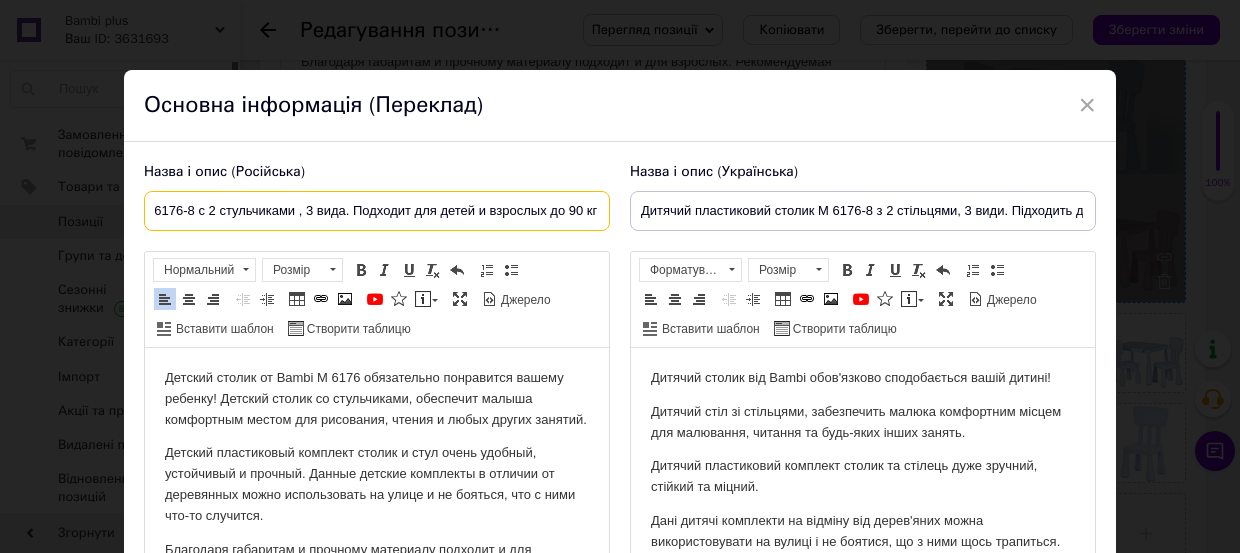 drag, startPoint x: 546, startPoint y: 213, endPoint x: 596, endPoint y: 213, distance: 50 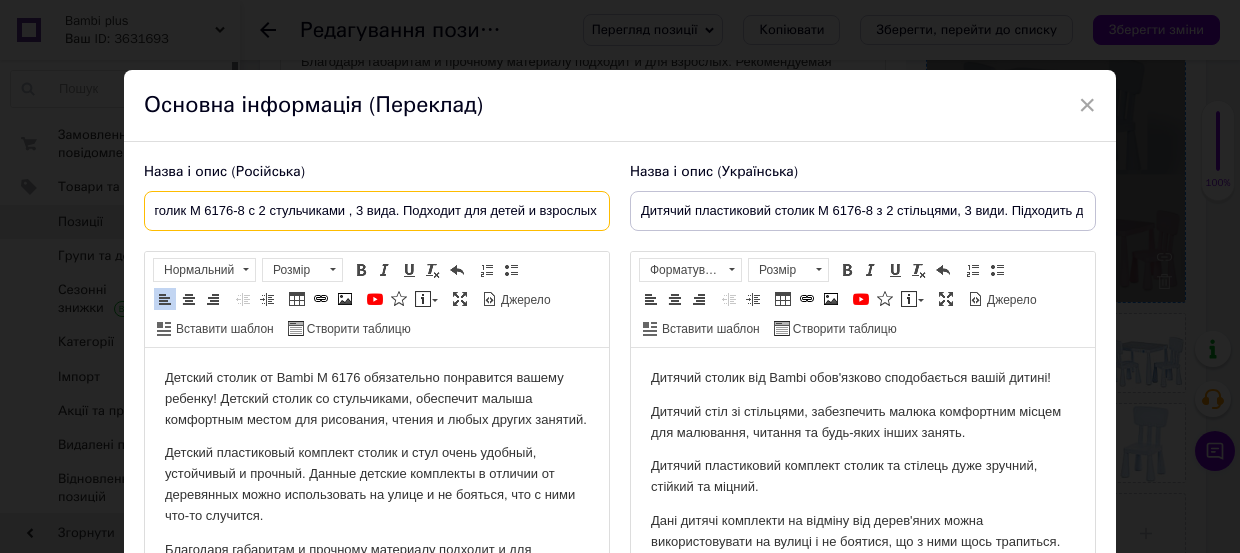 scroll, scrollTop: 0, scrollLeft: 147, axis: horizontal 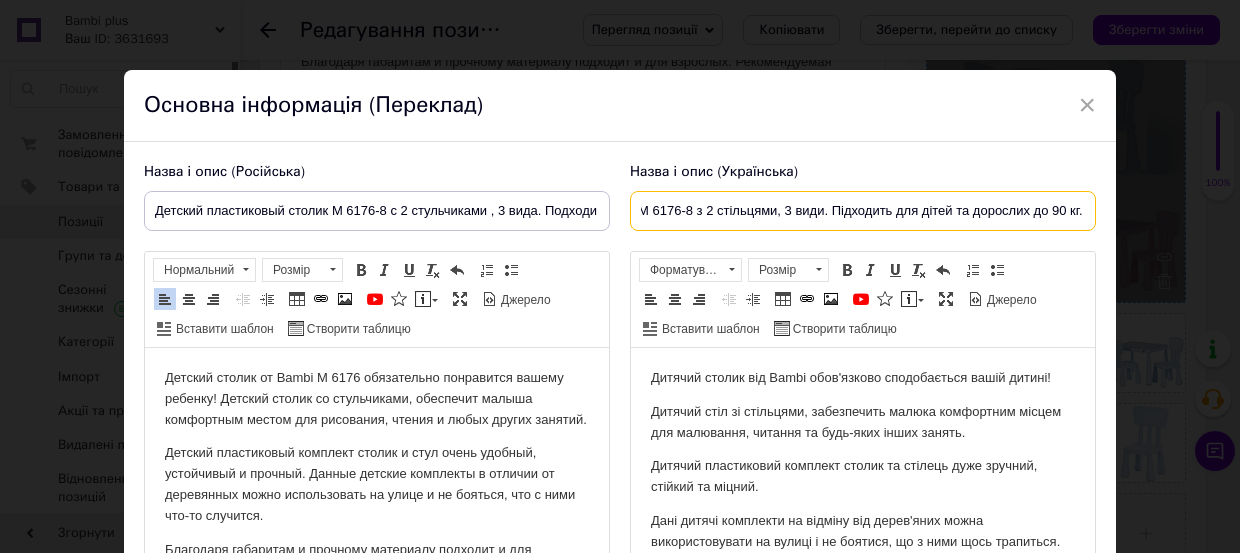 drag, startPoint x: 1074, startPoint y: 211, endPoint x: 1037, endPoint y: 209, distance: 37.054016 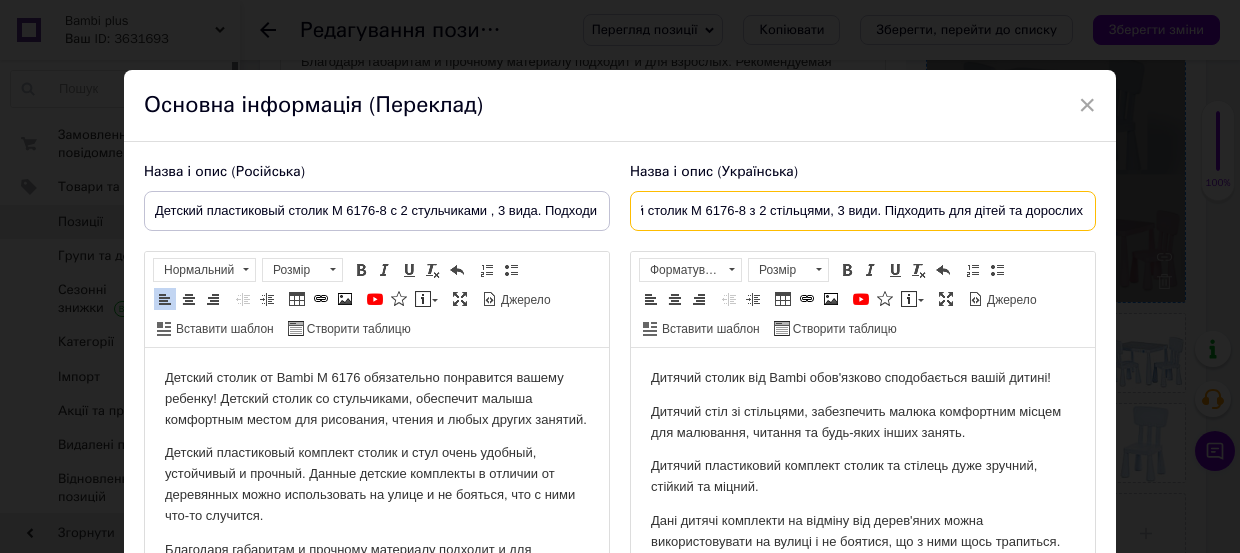 scroll, scrollTop: 0, scrollLeft: 132, axis: horizontal 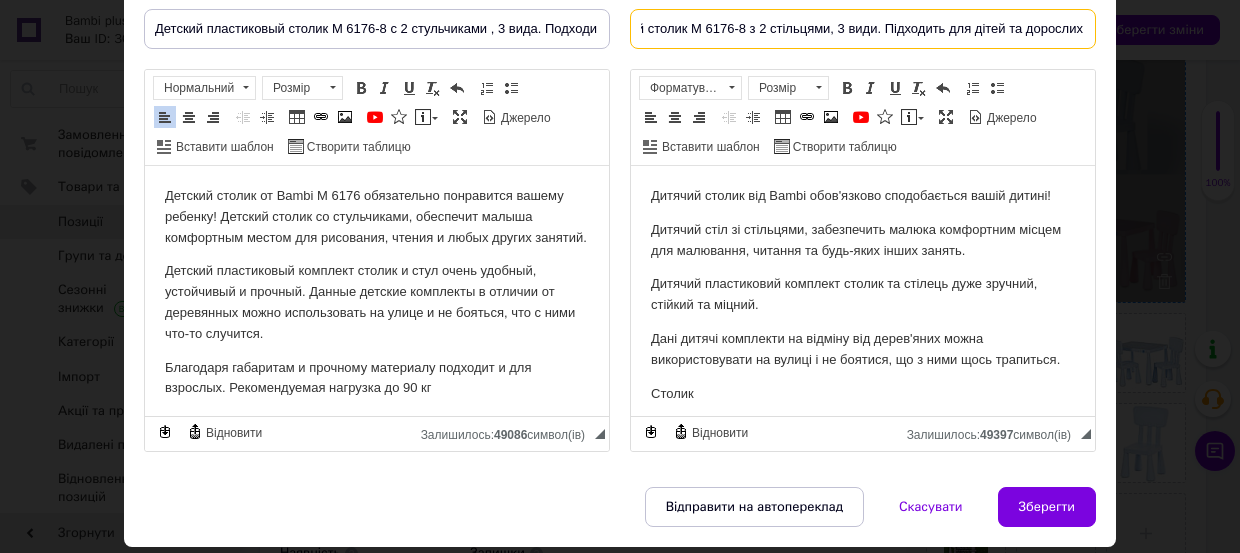 type on "Дитячий пластиковий столик M 6176-8 з 2 стільцями, 3 види. Підходить для дітей та дорослих" 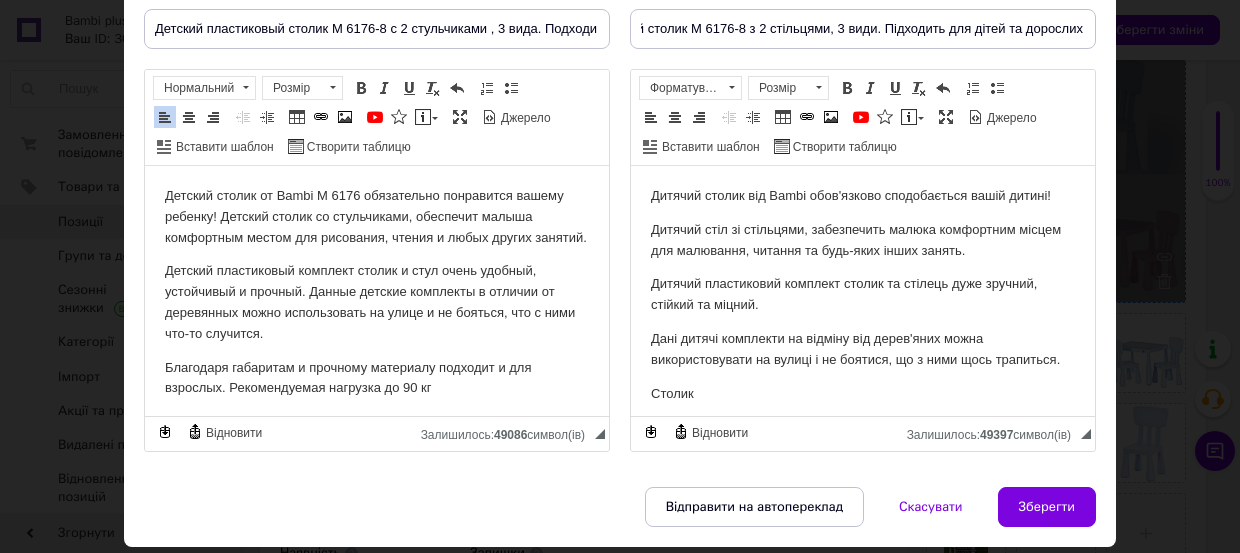 scroll, scrollTop: 0, scrollLeft: 0, axis: both 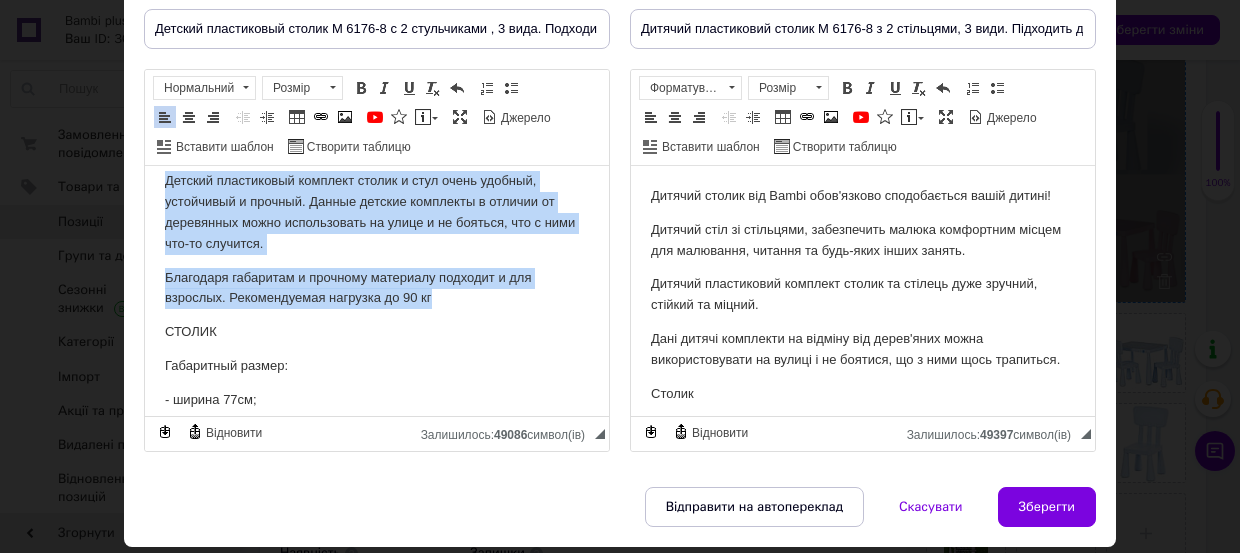 drag, startPoint x: 161, startPoint y: 199, endPoint x: 462, endPoint y: 314, distance: 322.22043 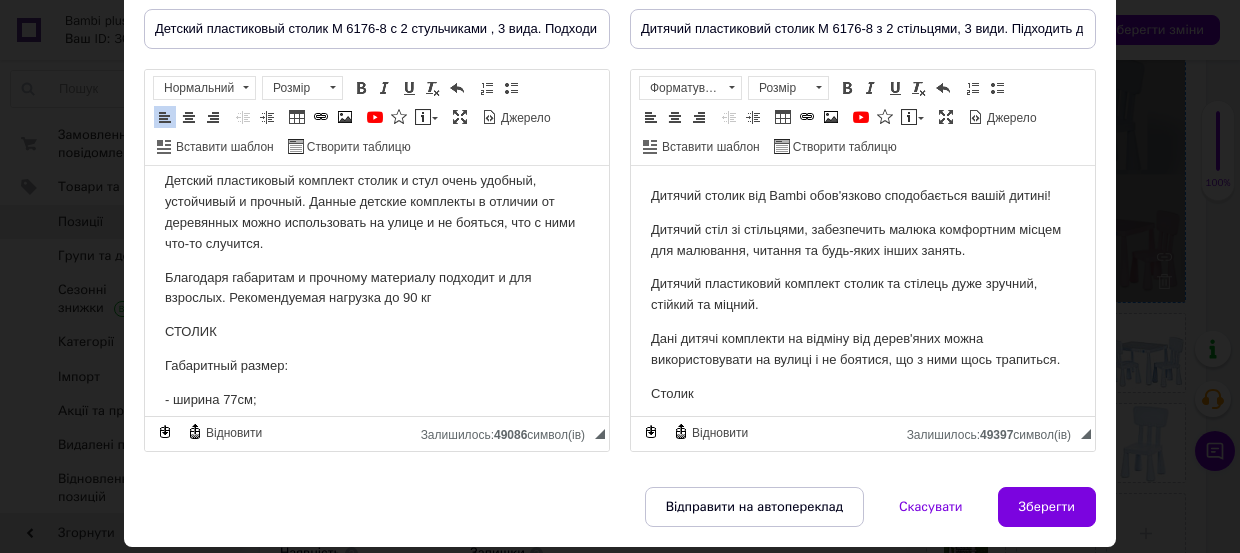 click on "Детский столик от Bambi M 6176 обязательно понравится вашему ребенку! Детский столик cо стульчиками, обеспечит малыша комфортным местом для рисования, чтения и любых других занятий.  Детский пластиковый комплект столик и стул очень удобный, устойчивый и прочный. Данные детские комплекты в отличии от деревянных можно использовать на улице и не бояться, что с ними что-то случится. Благодаря габаритам и прочному материалу подходит и для взрослых. Рекомендуемая нагрузка до 90 кг СТОЛИК Габаритный размер: - ширина 77см; - глубина 55см; - высота 52,5см;" at bounding box center [377, 473] 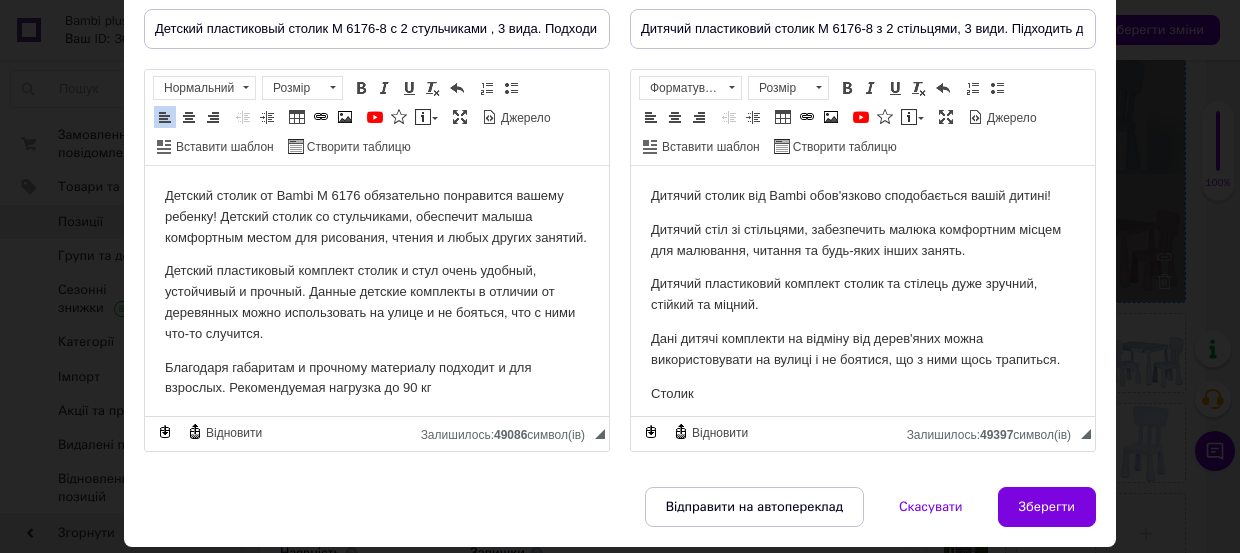 scroll, scrollTop: 91, scrollLeft: 0, axis: vertical 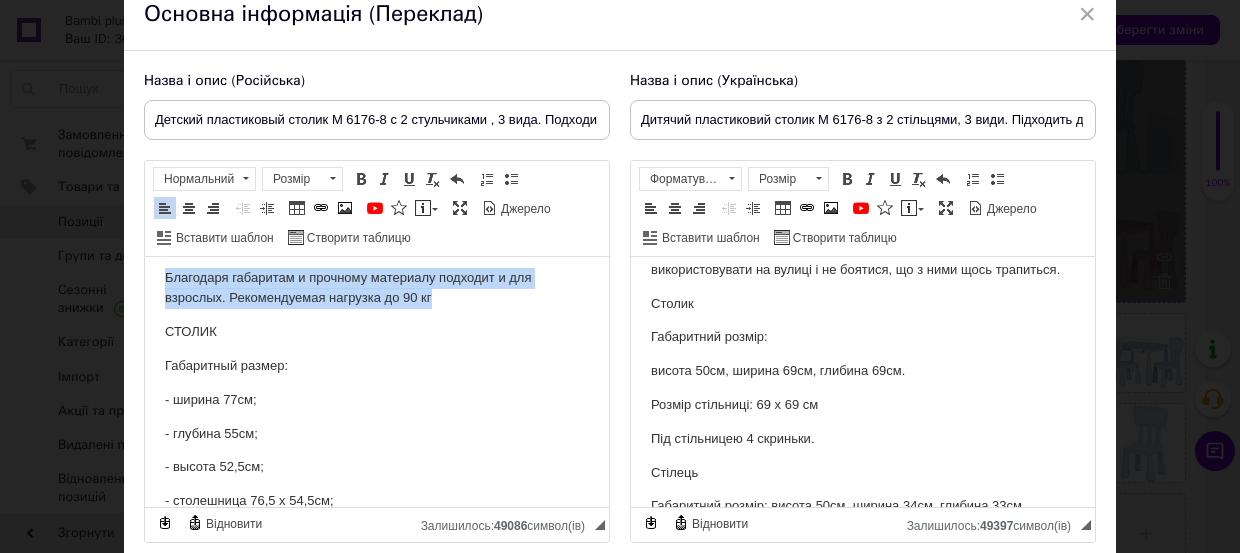 drag, startPoint x: 436, startPoint y: 317, endPoint x: 152, endPoint y: 295, distance: 284.85083 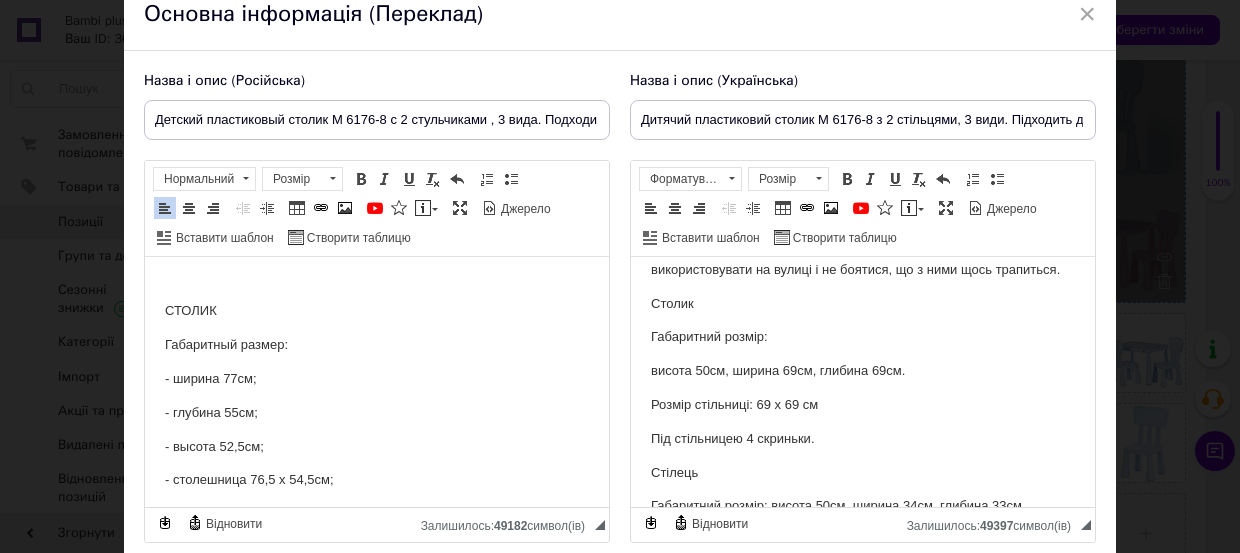 scroll, scrollTop: 0, scrollLeft: 0, axis: both 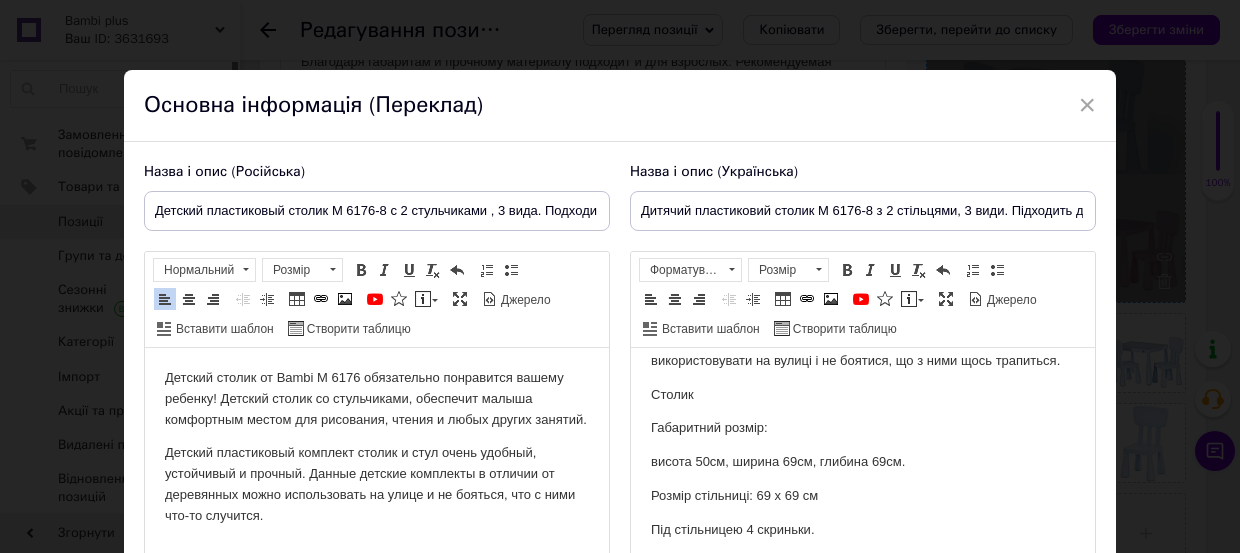 click on "Детский столик от Bambi M 6176 обязательно понравится вашему ребенку! Детский столик cо стульчиками, обеспечит малыша комфортным местом для рисования, чтения и любых других занятий." at bounding box center (377, 399) 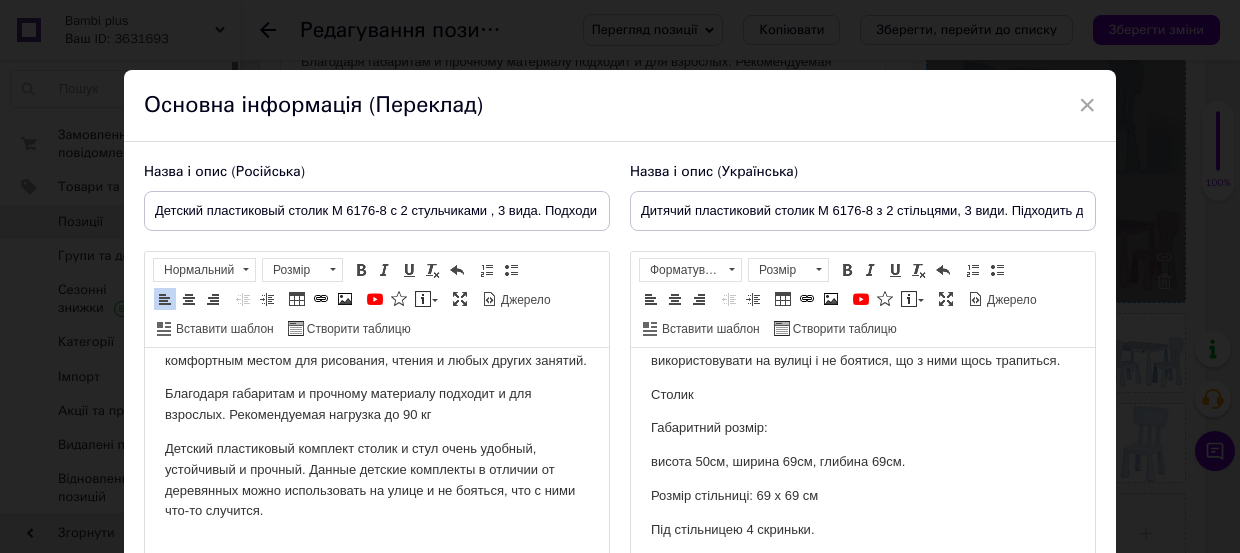 scroll 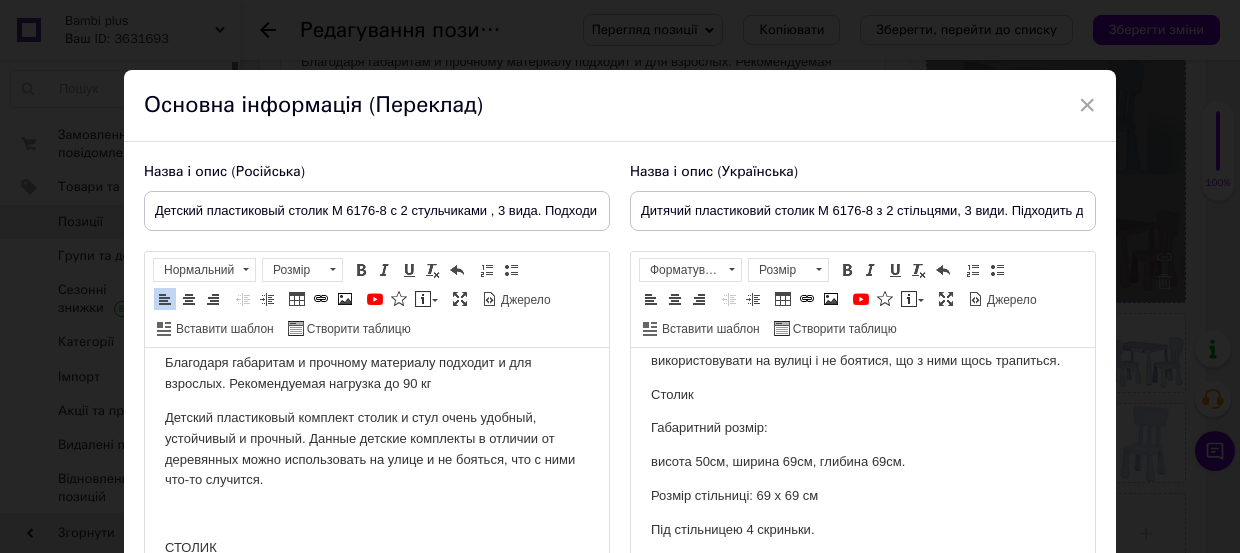 click on "Благодаря габаритам и прочному материалу подходит и для взрослых. Рекомендуемая нагрузка до 90 кг" at bounding box center (377, 374) 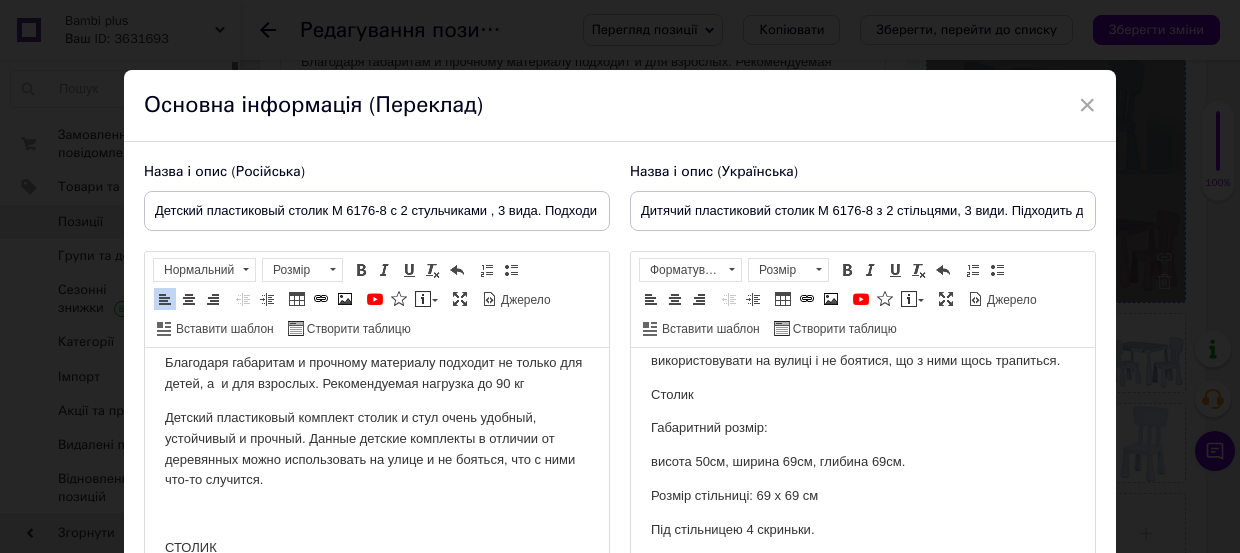 scroll, scrollTop: 18, scrollLeft: 0, axis: vertical 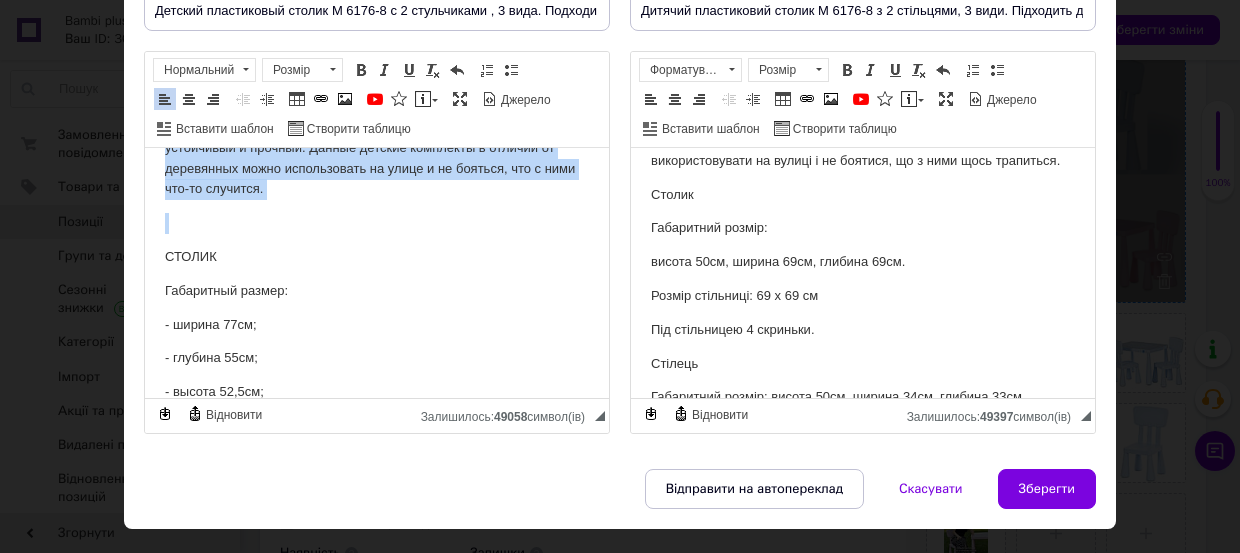 drag, startPoint x: 164, startPoint y: 181, endPoint x: 337, endPoint y: 239, distance: 182.4637 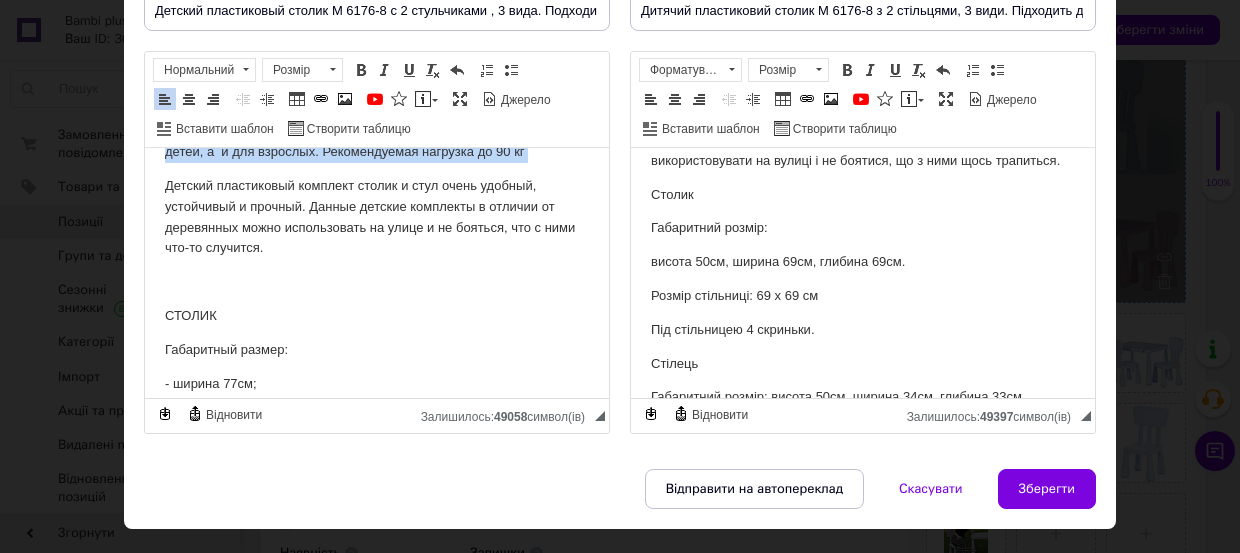 scroll, scrollTop: 90, scrollLeft: 0, axis: vertical 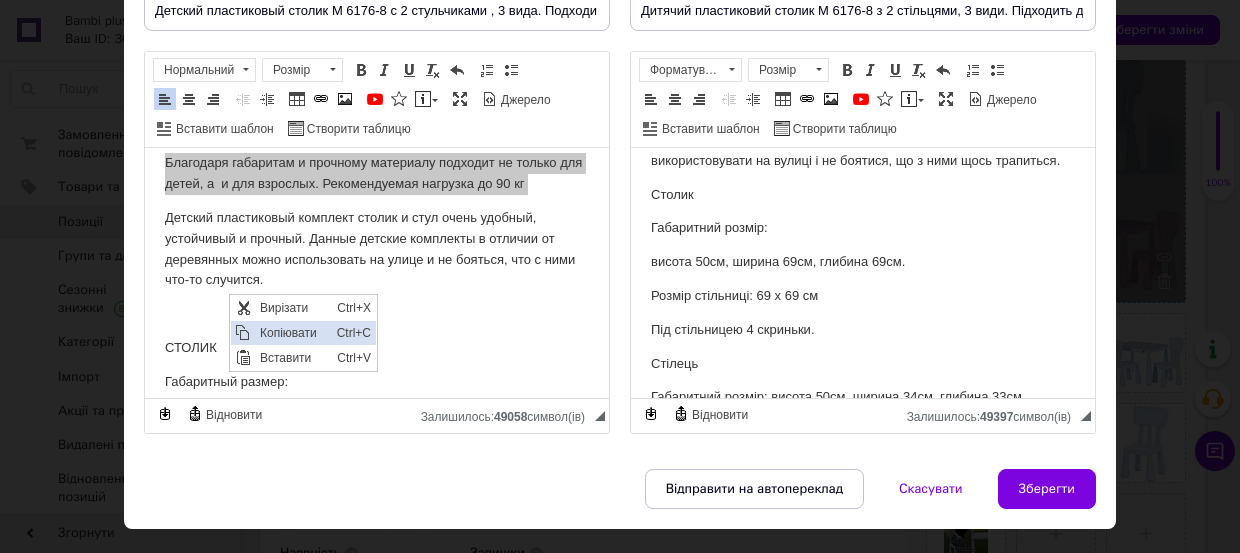 click on "Копіювати" at bounding box center (293, 332) 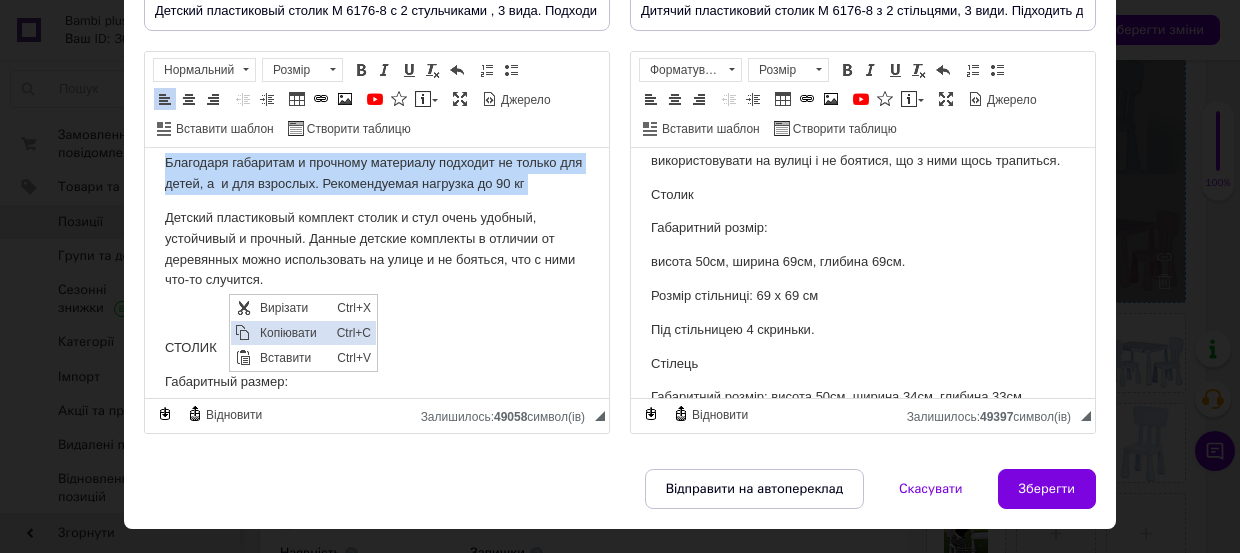 copy on "Детский столик от Bambi M 6176 обязательно понравится вашему ребенку! Детский столик cо стульчиками, обеспечит малыша комфортным местом для рисования, чтения и любых других занятий.  Благодаря габаритам и прочному материалу подходит не только для детей, а  и для взрослых. Рекомендуемая нагрузка до 90 кг" 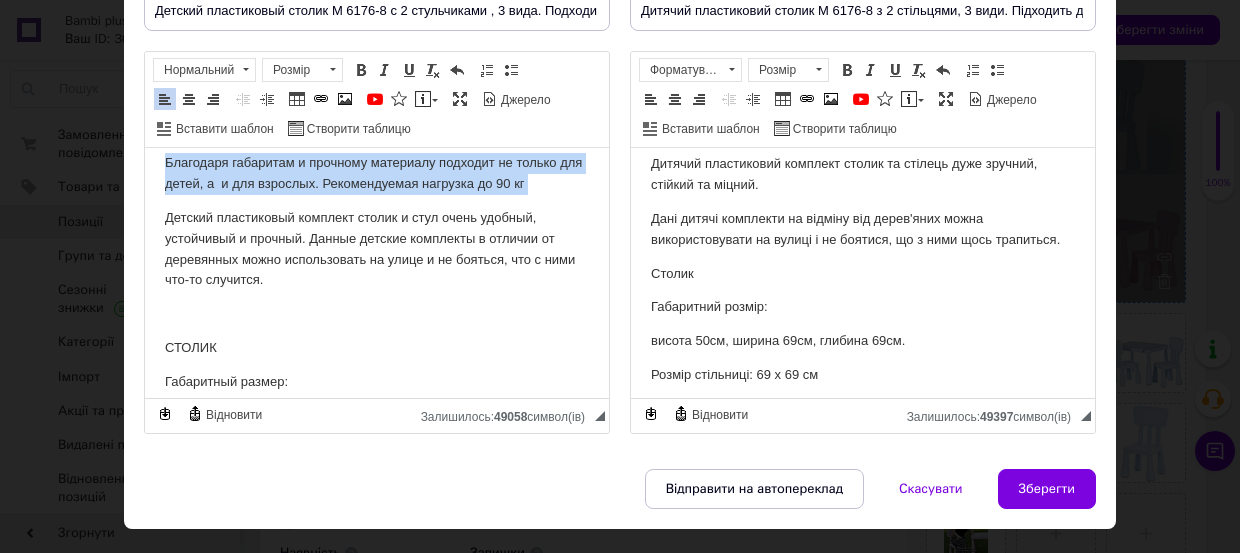 scroll, scrollTop: 0, scrollLeft: 0, axis: both 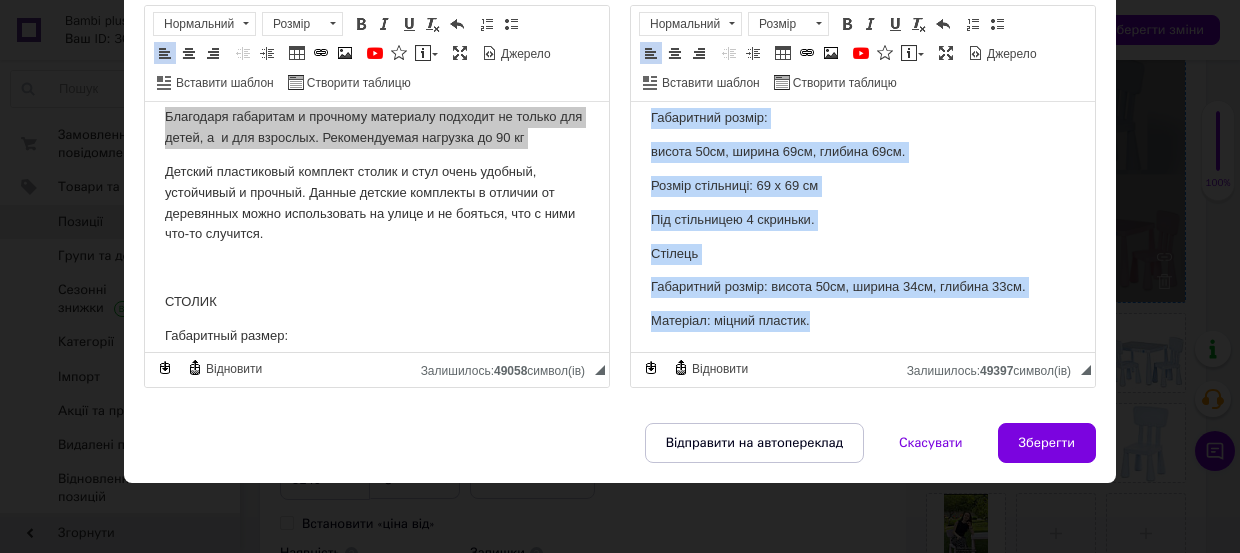 drag, startPoint x: 663, startPoint y: 145, endPoint x: 853, endPoint y: 587, distance: 481.10706 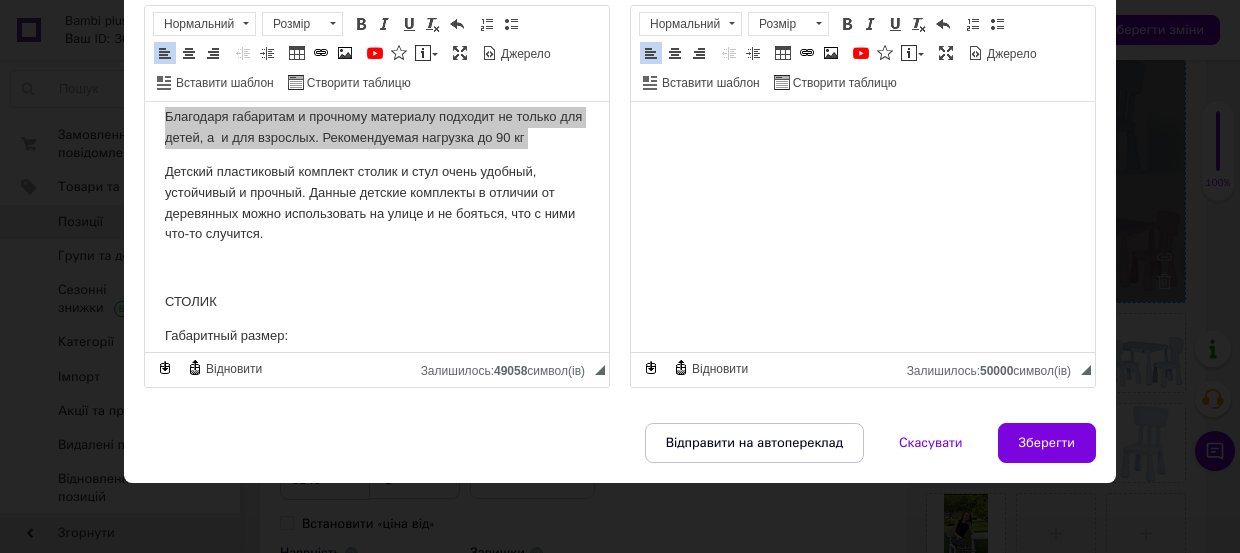 click at bounding box center (863, 132) 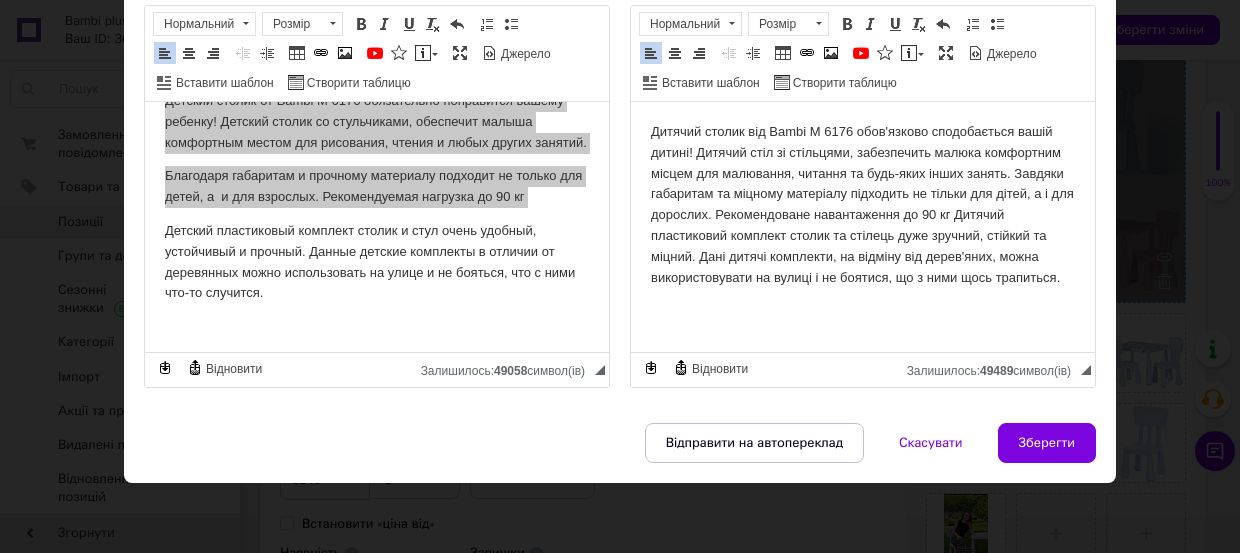 scroll, scrollTop: 0, scrollLeft: 0, axis: both 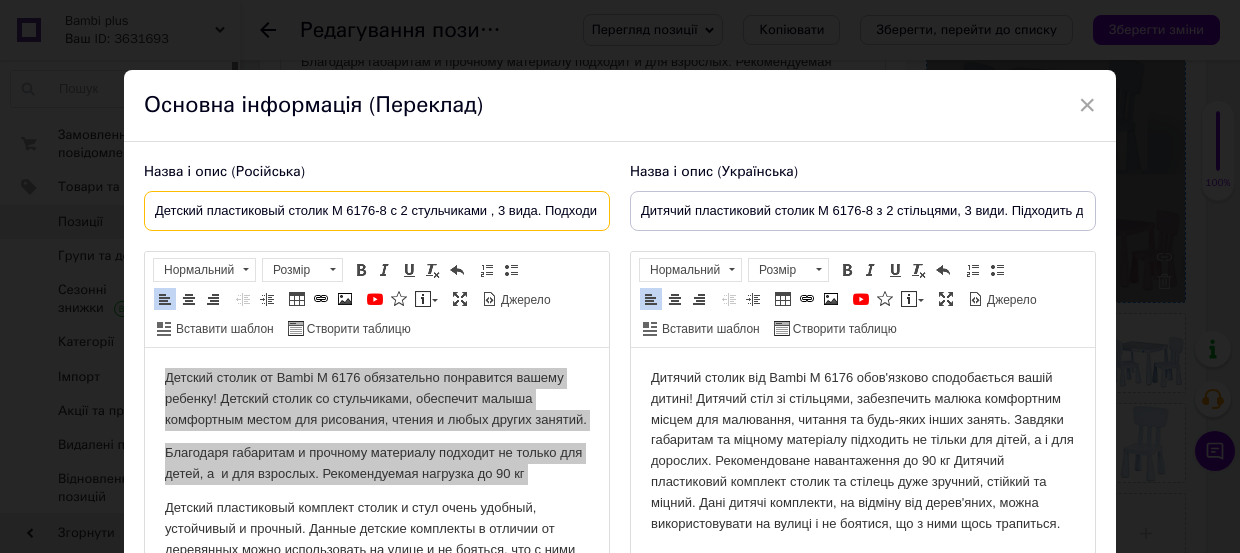 click on "Детский пластиковый столик M 6176-8 с 2 стульчиками , 3 вида. Подходит для детей и взрослых" at bounding box center (377, 211) 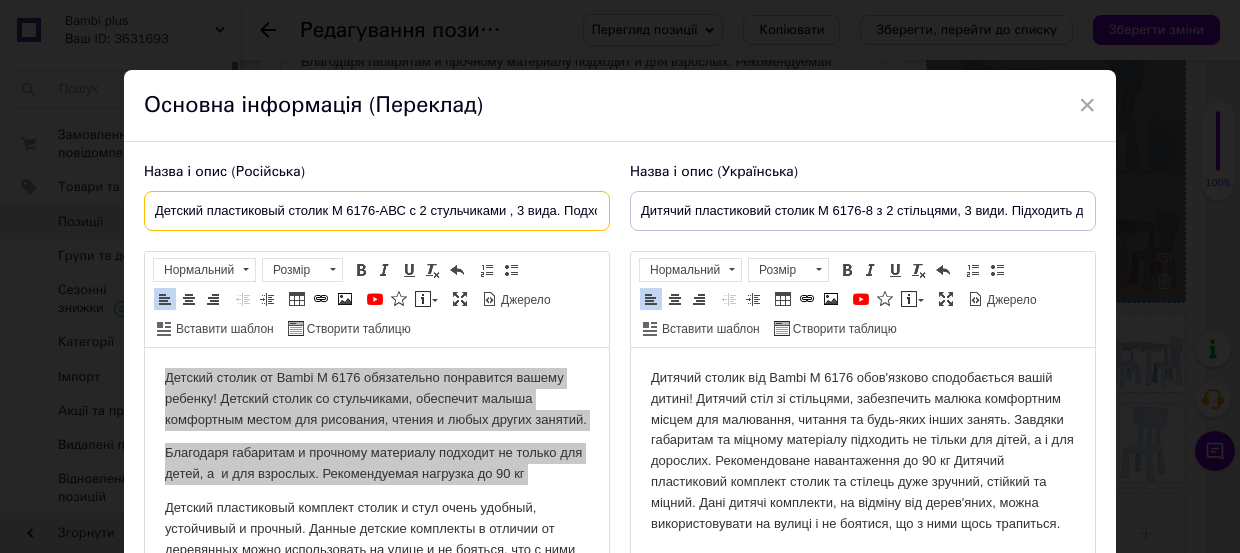 type on "Детский пластиковый столик M 6176-АВС с 2 стульчиками , 3 вида. Подходит для детей и взрослых" 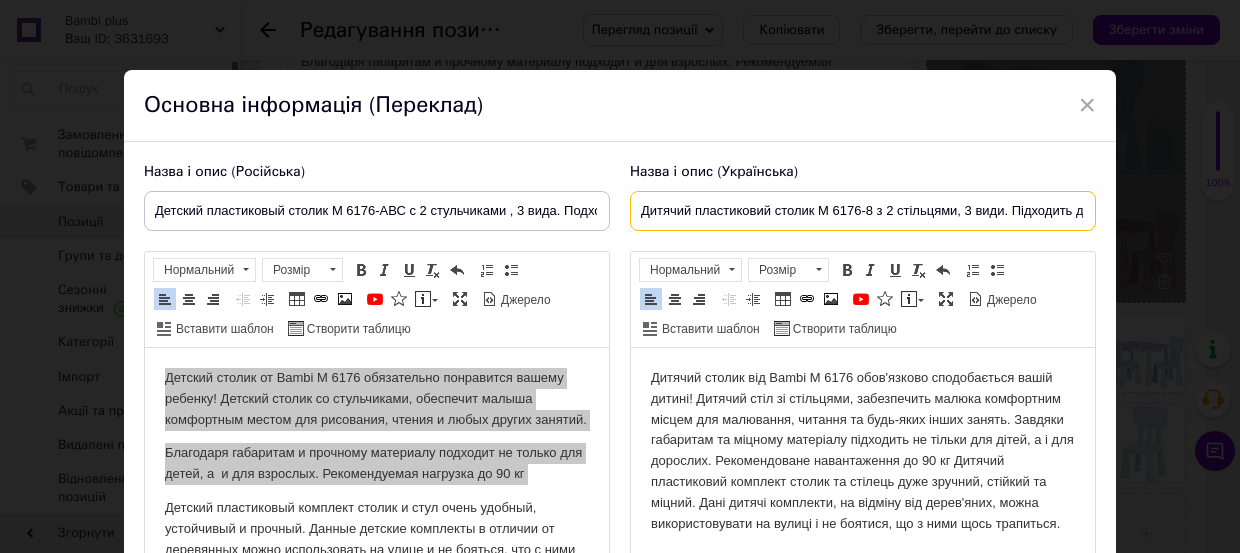 click on "Дитячий пластиковий столик M 6176-8 з 2 стільцями, 3 види. Підходить для дітей та дорослих" at bounding box center [863, 211] 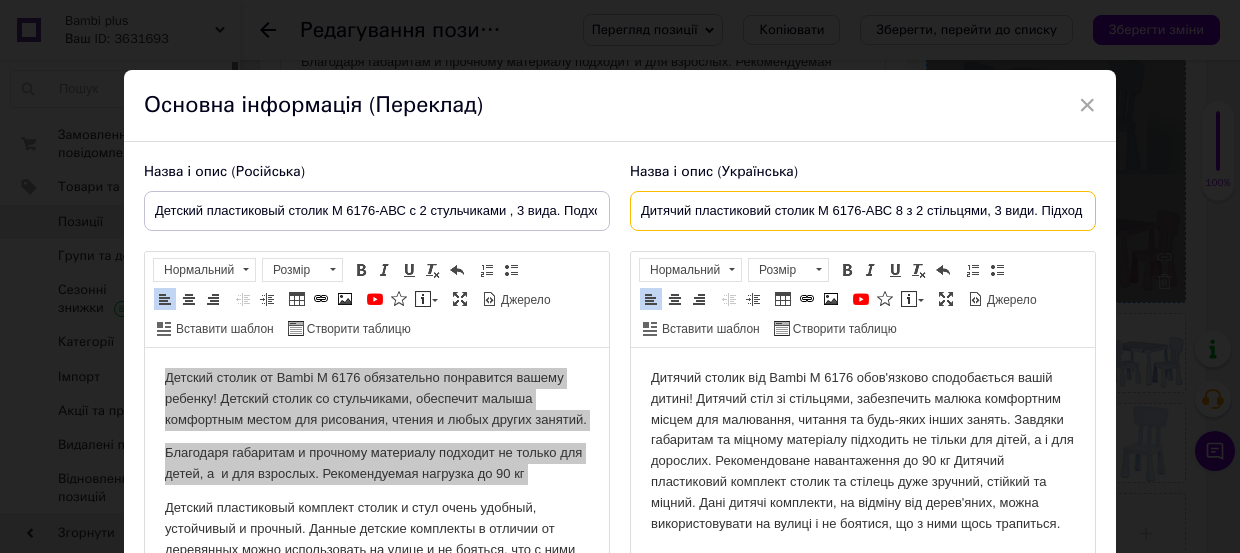 click on "Дитячий пластиковий столик M 6176-АВС 8 з 2 стільцями, 3 види. Підходить для дітей та дорослих" at bounding box center (863, 211) 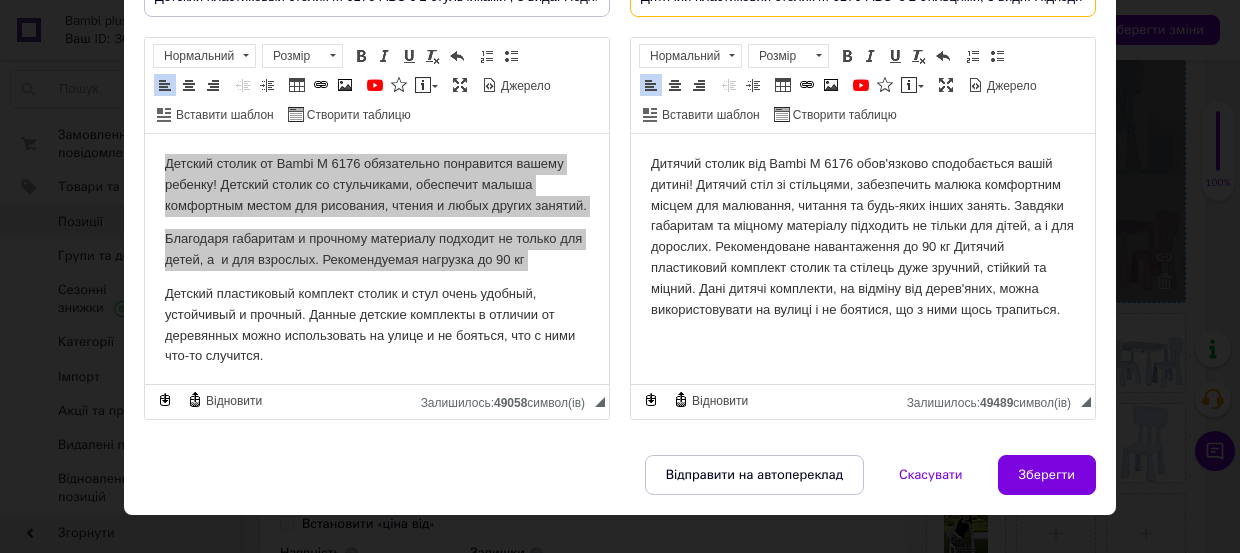 scroll, scrollTop: 182, scrollLeft: 0, axis: vertical 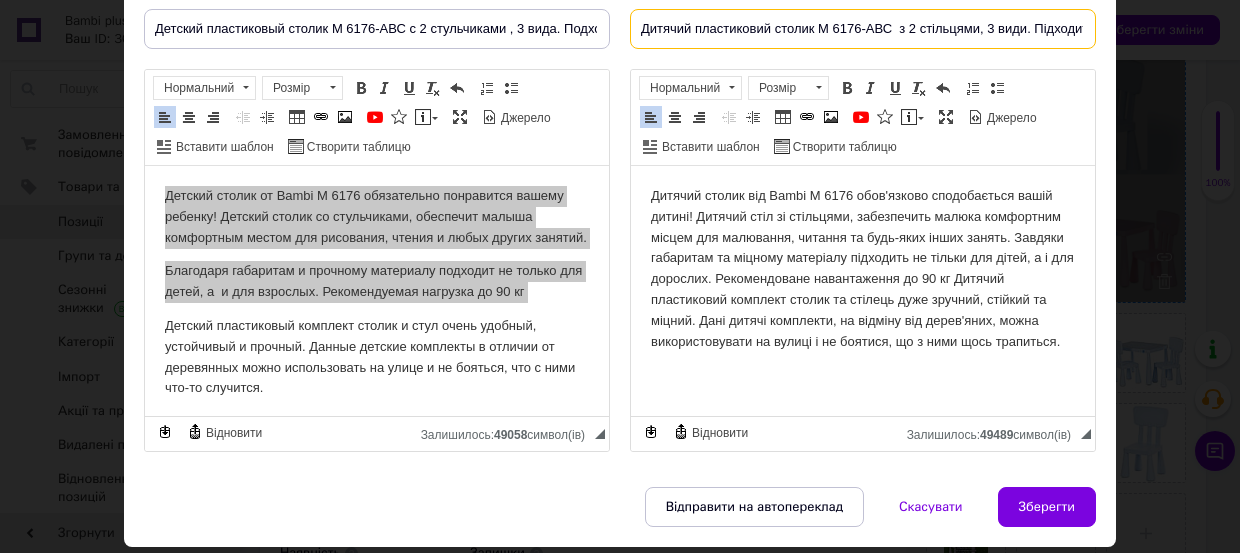 type on "Дитячий пластиковий столик M 6176-АВС  з 2 стільцями, 3 види. Підходить для дітей та дорослих" 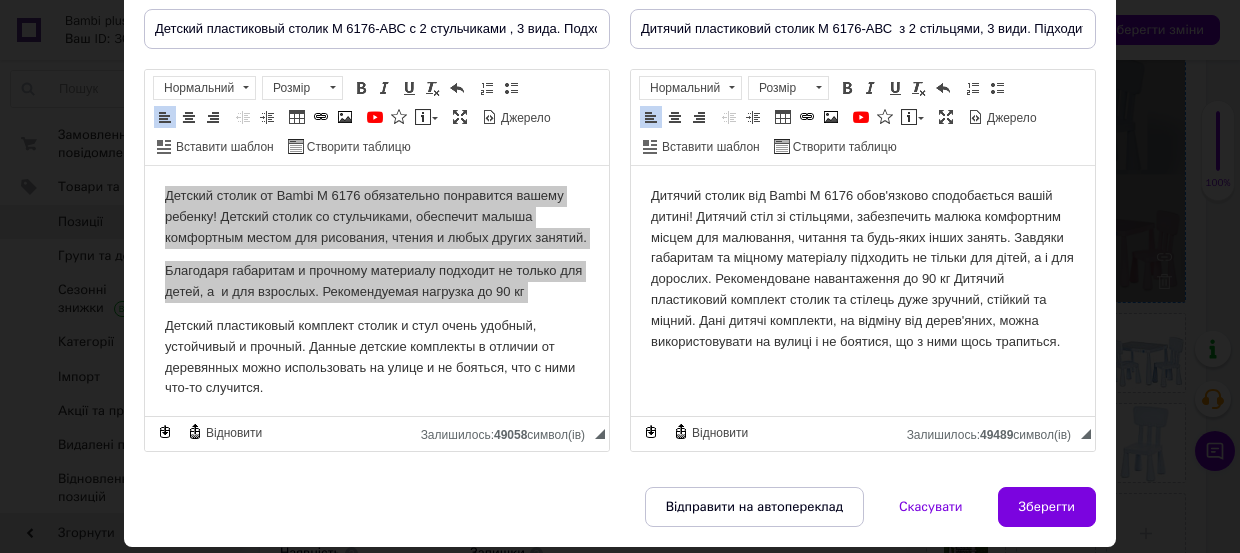 click on "Дитячий столик від Bambi M 6176 обов'язково сподобається вашій дитині! Дитячий стіл зі стільцями, забезпечить малюка комфортним місцем для малювання, читання та будь-яких інших занять. Завдяки габаритам та міцному матеріалу підходить не тільки для дітей, а і для дорослих. Рекомендоване навантаження до 90 кг Дитячий пластиковий комплект столик та стілець дуже зручний, стійкий та міцний. Дані дитячі комплекти, на відміну від дерев'яних, можна використовувати на вулиці і не боятися, що з ними щось трапиться." at bounding box center (863, 269) 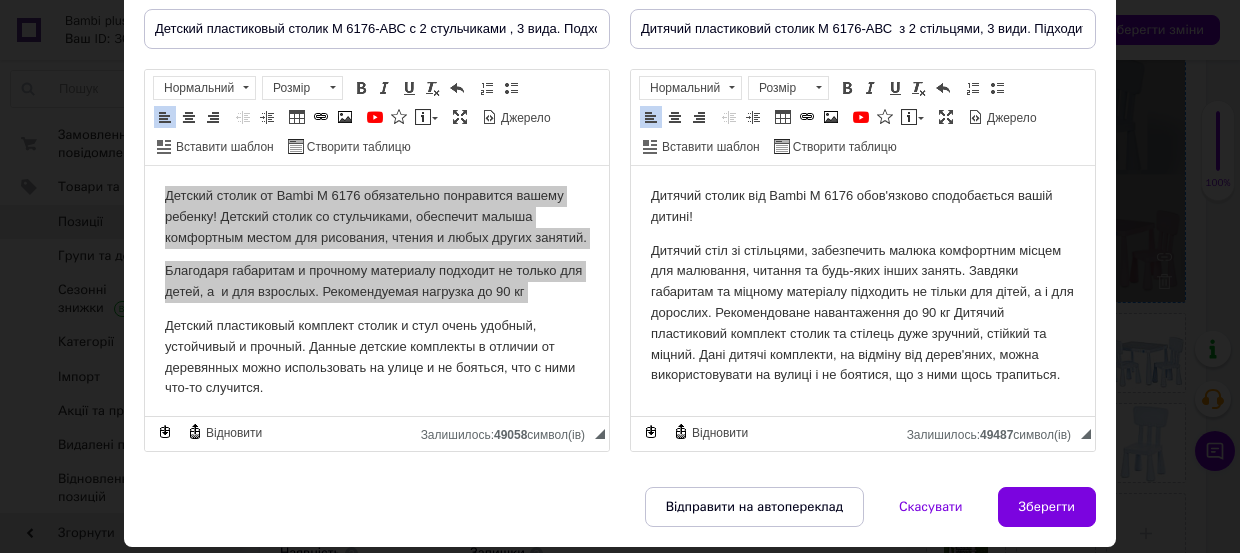 click on "Дитячий стіл зі стільцями, забезпечить малюка комфортним місцем для малювання, читання та будь-яких інших занять. Завдяки габаритам та міцному матеріалу підходить не тільки для дітей, а і для дорослих. Рекомендоване навантаження до 90 кг Дитячий пластиковий комплект столик та стілець дуже зручний, стійкий та міцний. Дані дитячі комплекти, на відміну від дерев'яних, можна використовувати на вулиці і не боятися, що з ними щось трапиться." at bounding box center (863, 314) 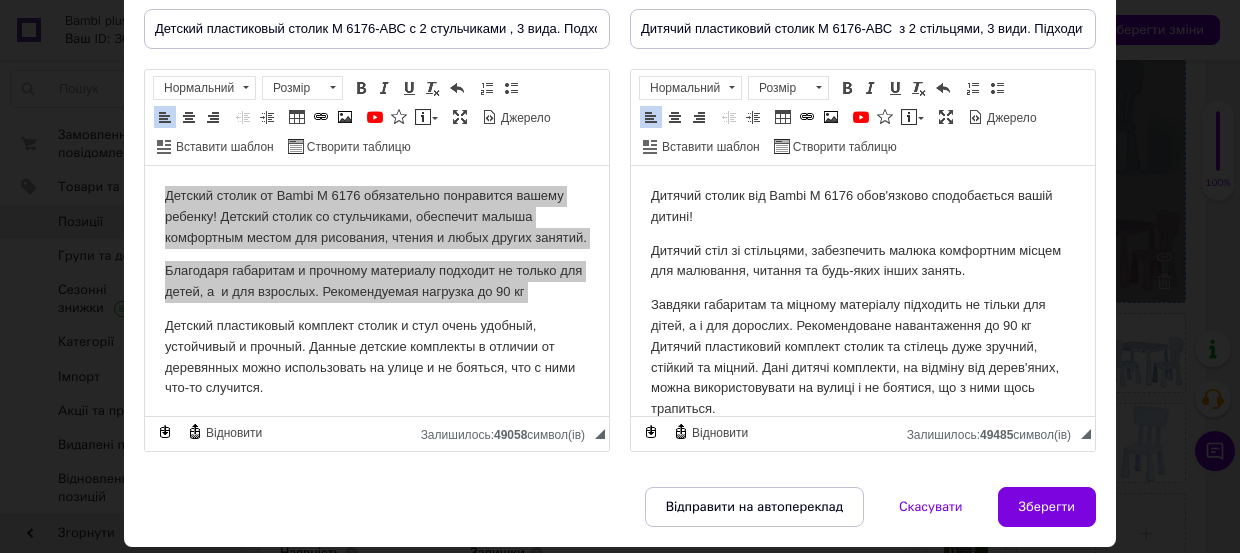 click on "Завдяки габаритам та міцному матеріалу підходить не тільки для дітей, а і для дорослих. Рекомендоване навантаження до 90 кг Дитячий пластиковий комплект столик та стілець дуже зручний, стійкий та міцний. Дані дитячі комплекти, на відміну від дерев'яних, можна використовувати на вулиці і не боятися, що з ними щось трапиться." at bounding box center [863, 357] 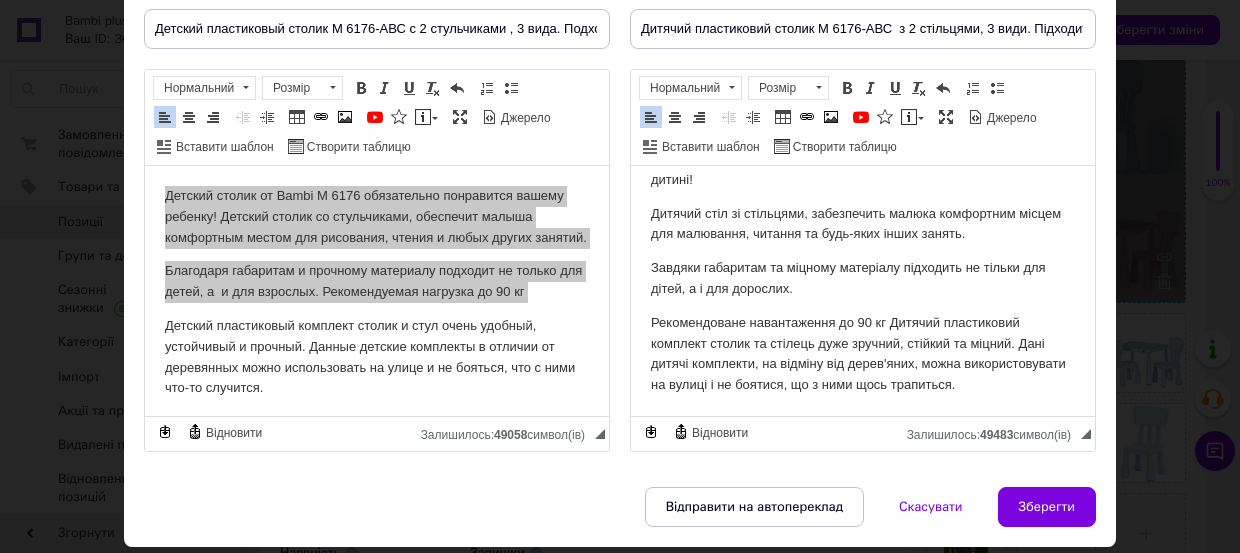 scroll, scrollTop: 58, scrollLeft: 0, axis: vertical 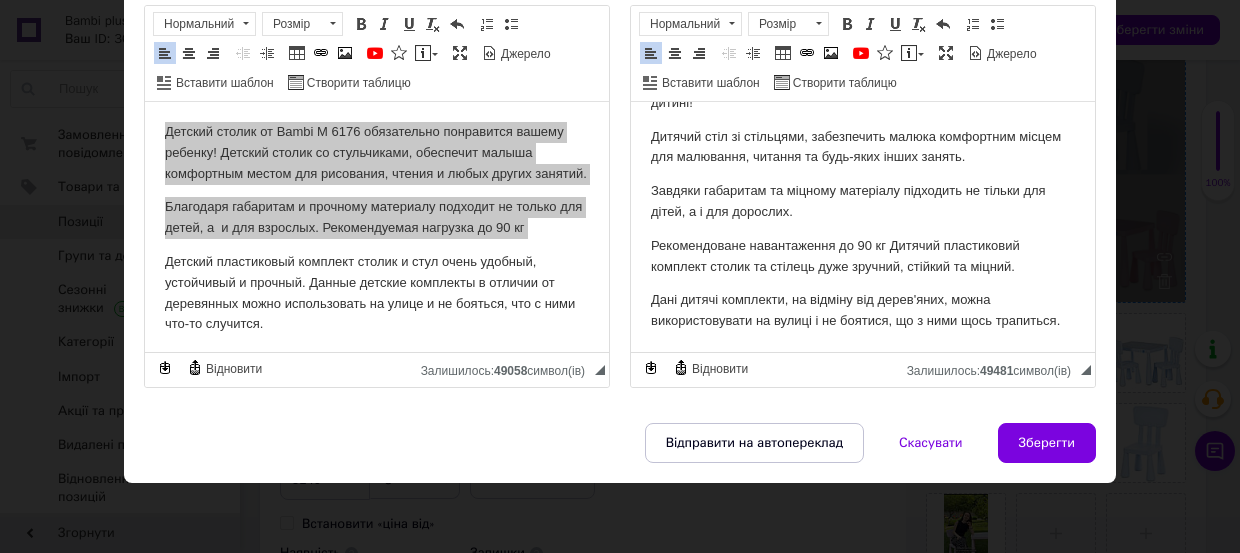 click on "Дані дитячі комплекти, на відміну від дерев'яних, можна використовувати на вулиці і не боятися, що з ними щось трапиться." at bounding box center (863, 311) 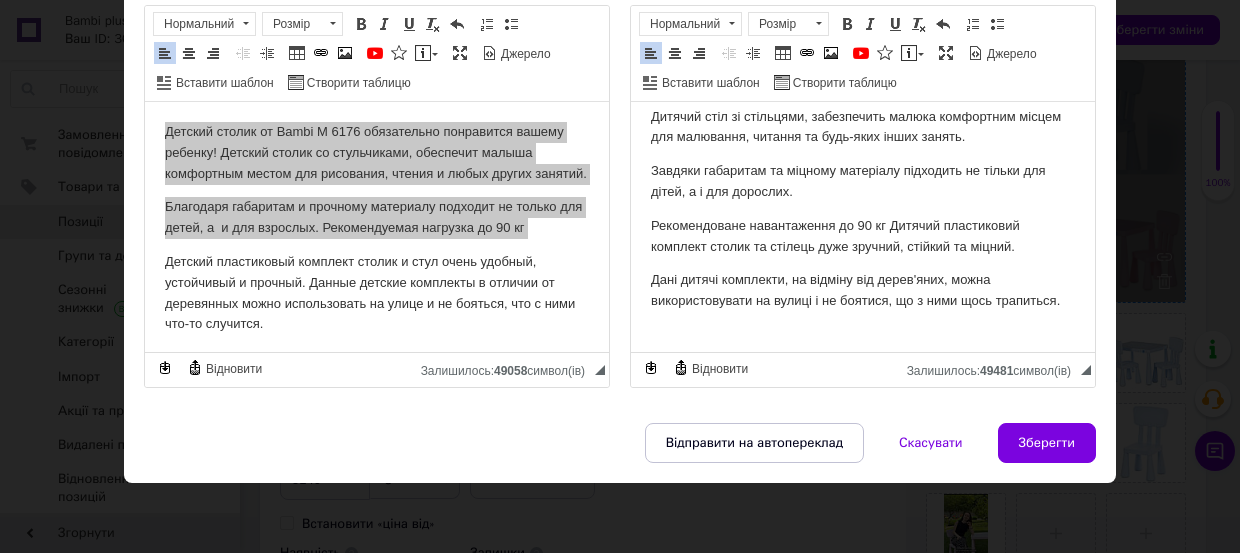 scroll, scrollTop: 80, scrollLeft: 0, axis: vertical 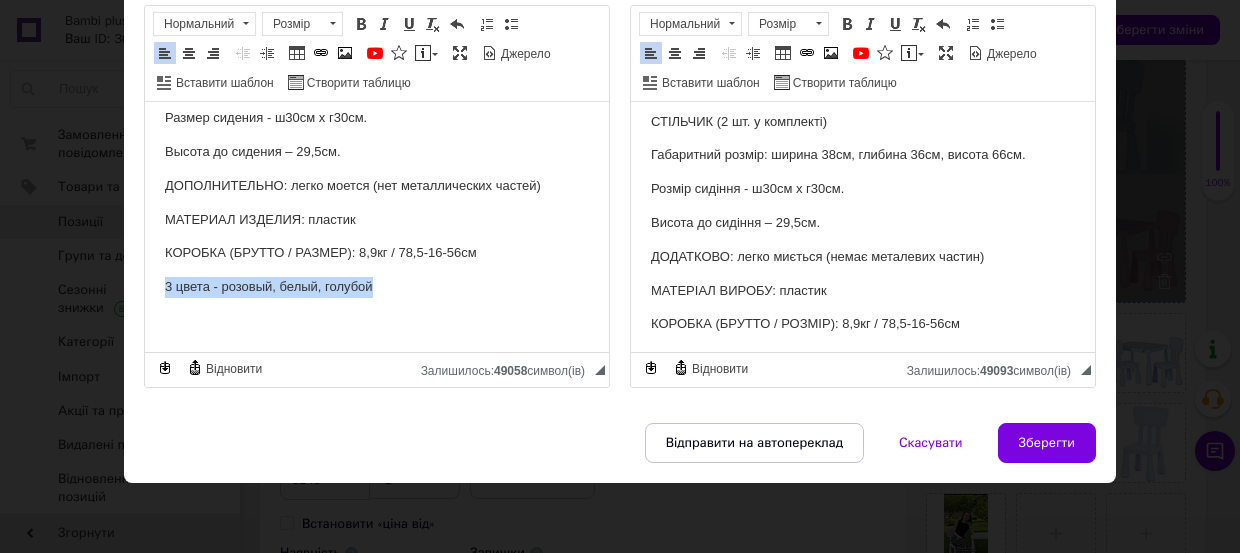 drag, startPoint x: 162, startPoint y: 291, endPoint x: 401, endPoint y: 294, distance: 239.01883 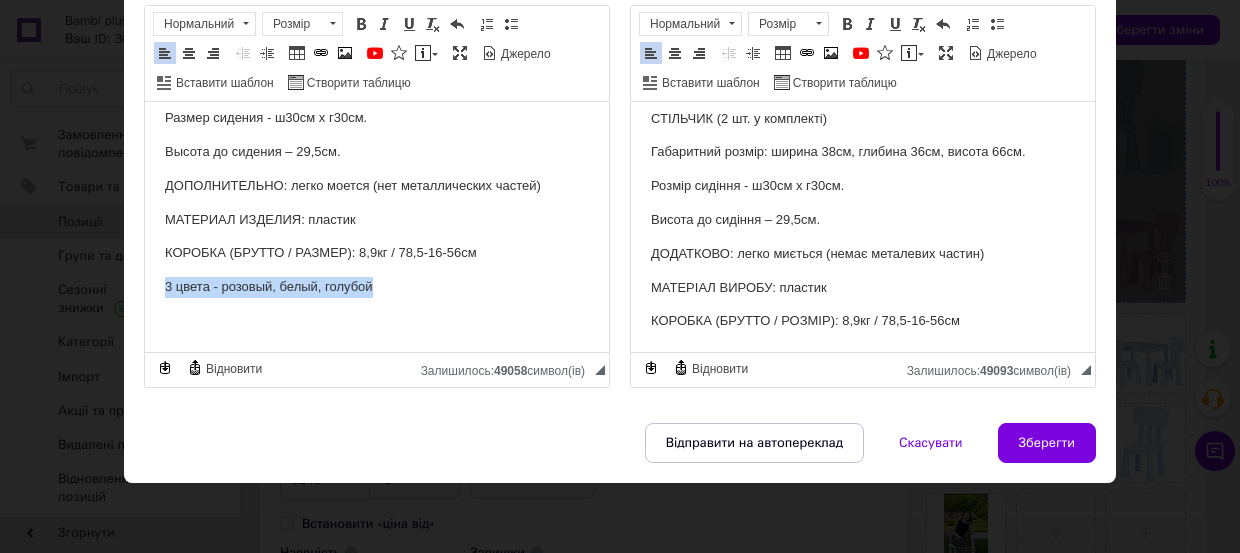 scroll, scrollTop: 543, scrollLeft: 0, axis: vertical 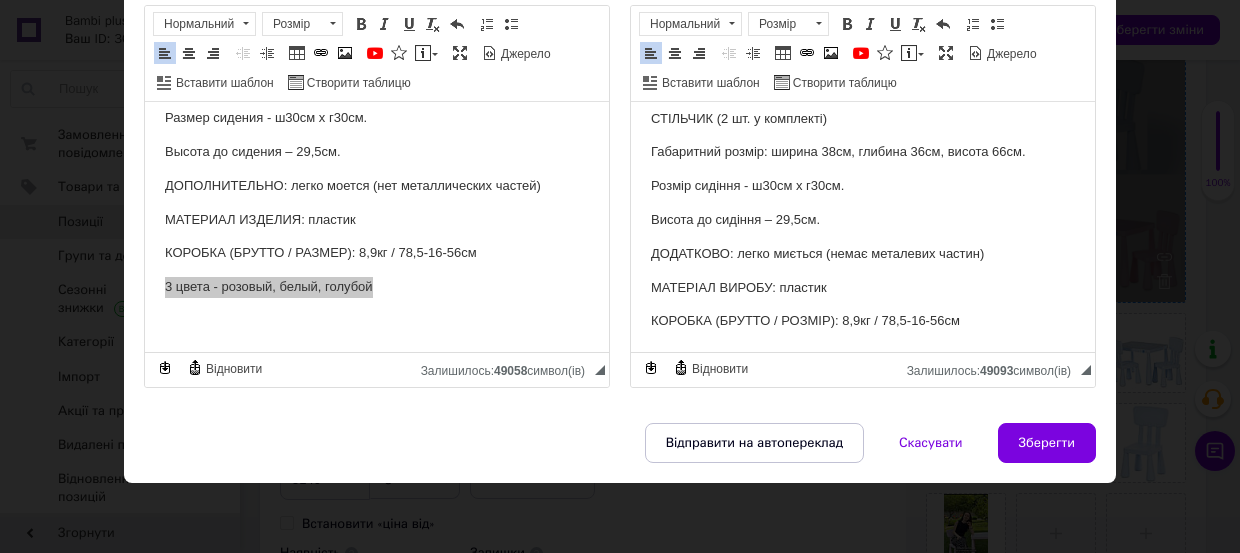 click on "КОРОБКА (БРУТТО / РОЗМІР): 8,9кг / 78,5-16-56см" at bounding box center [863, 321] 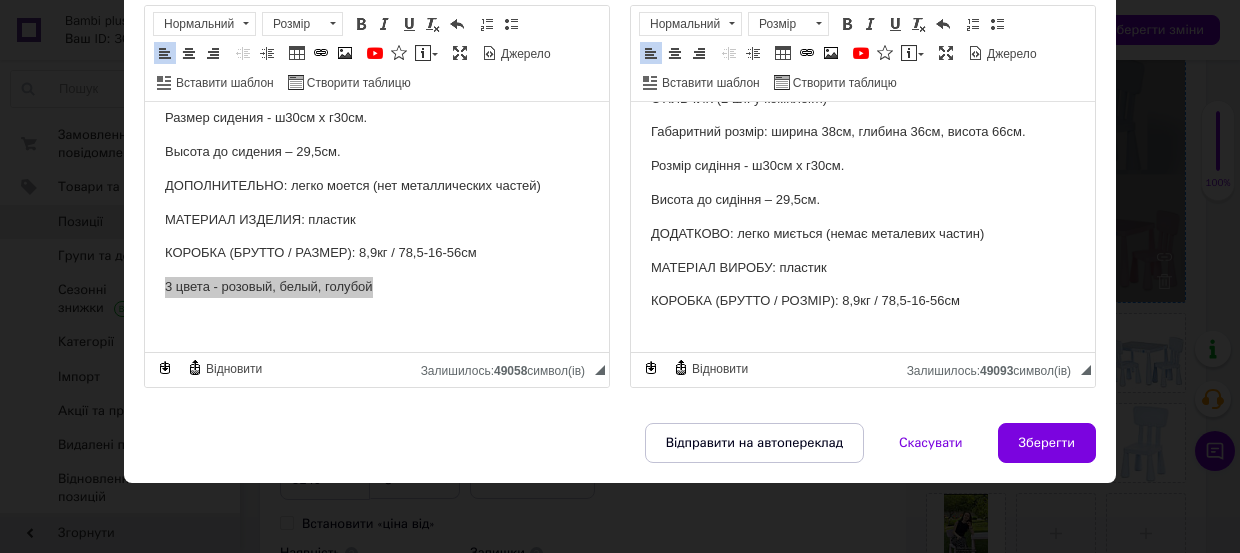 scroll, scrollTop: 554, scrollLeft: 0, axis: vertical 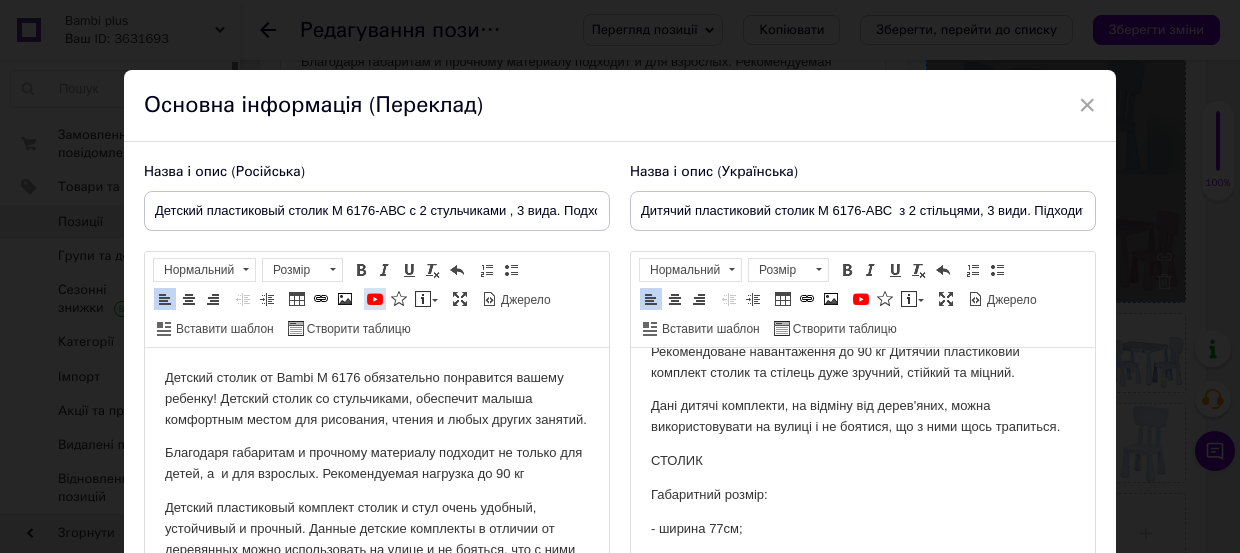 click at bounding box center [375, 299] 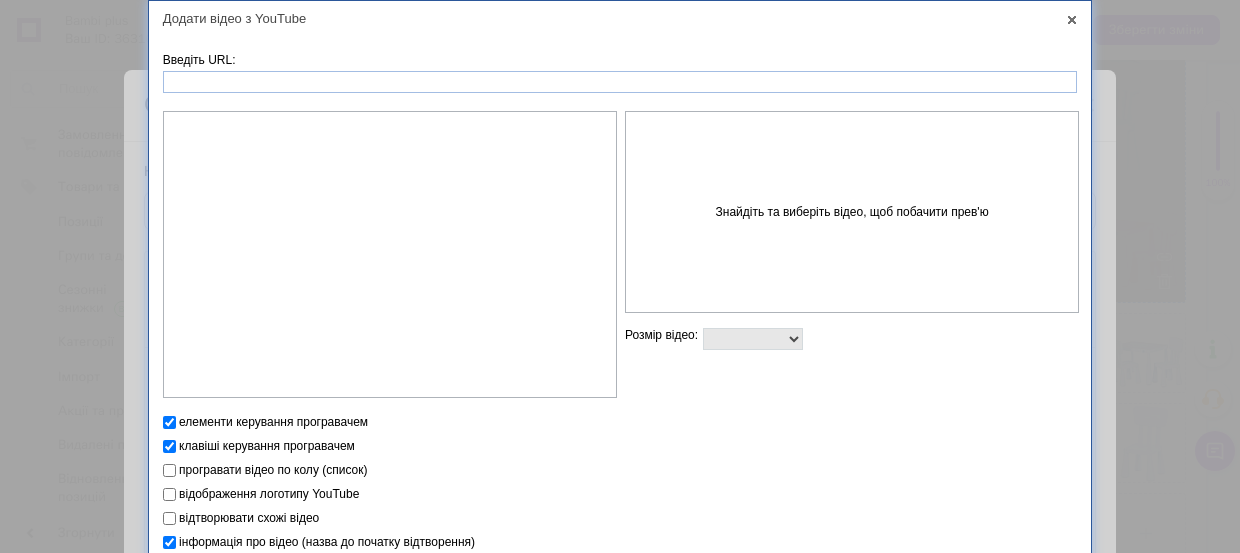 type on "[URL][DOMAIN_NAME]" 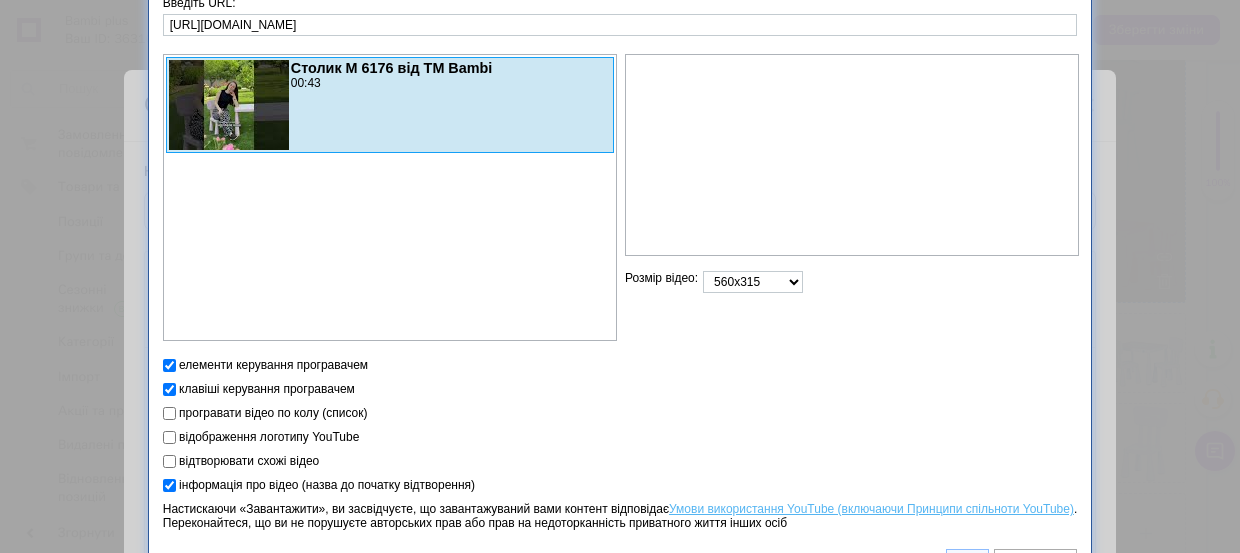 scroll, scrollTop: 88, scrollLeft: 0, axis: vertical 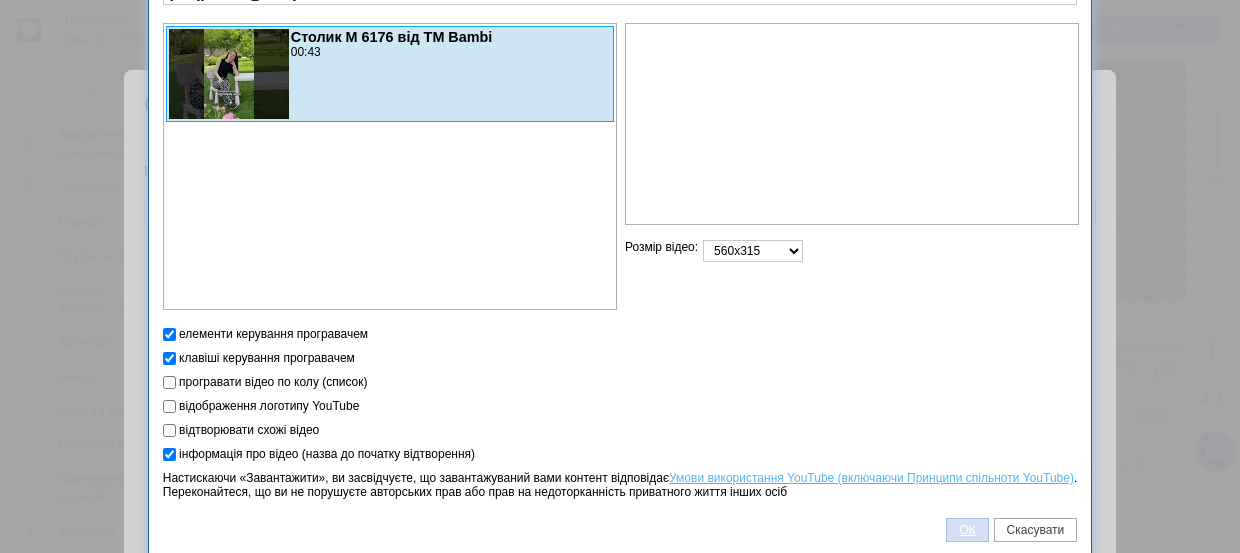 click on "ОК" at bounding box center (967, 530) 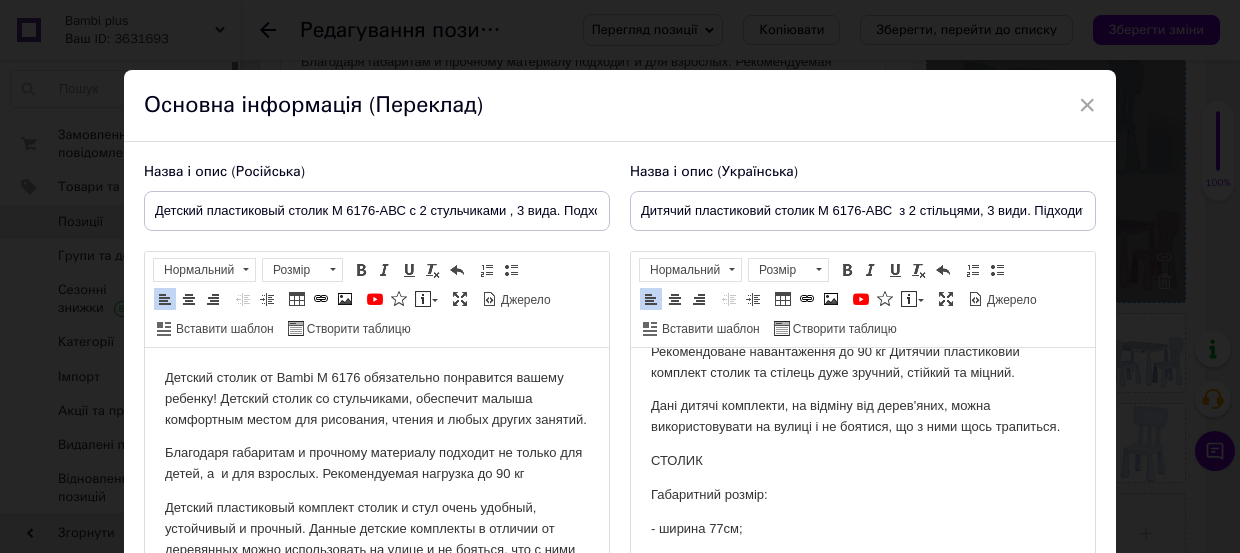scroll, scrollTop: 59, scrollLeft: 0, axis: vertical 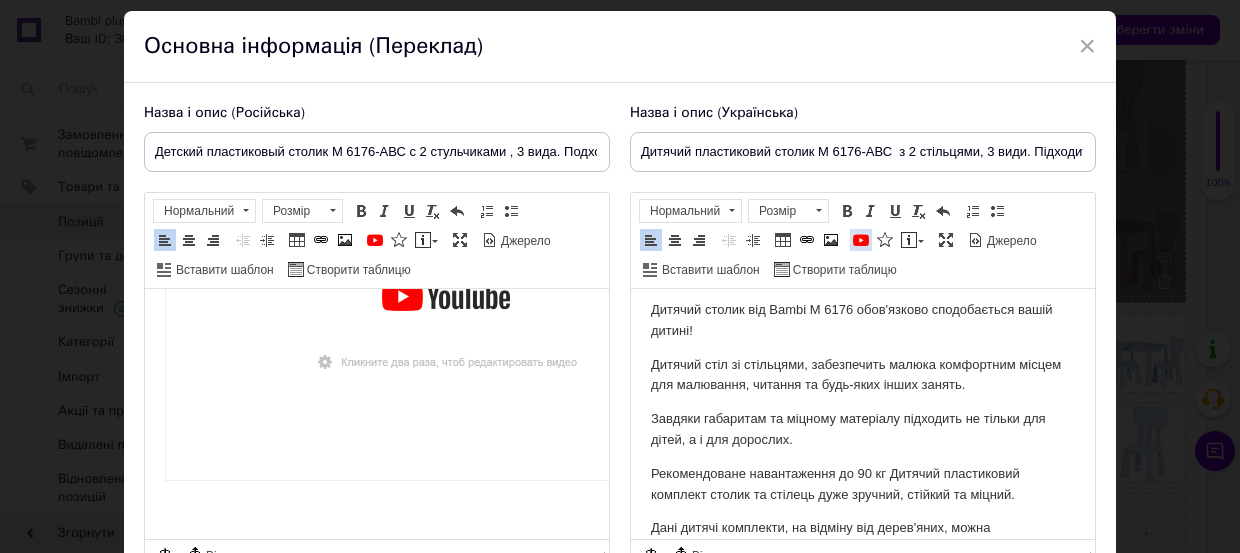 click at bounding box center [861, 240] 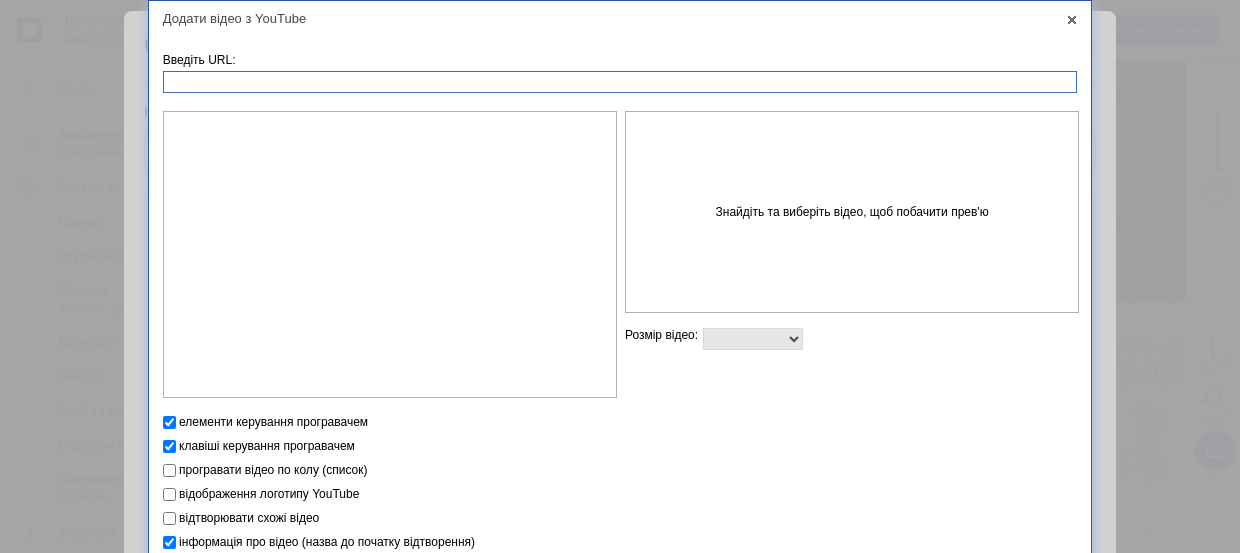 paste on "[URL][DOMAIN_NAME]" 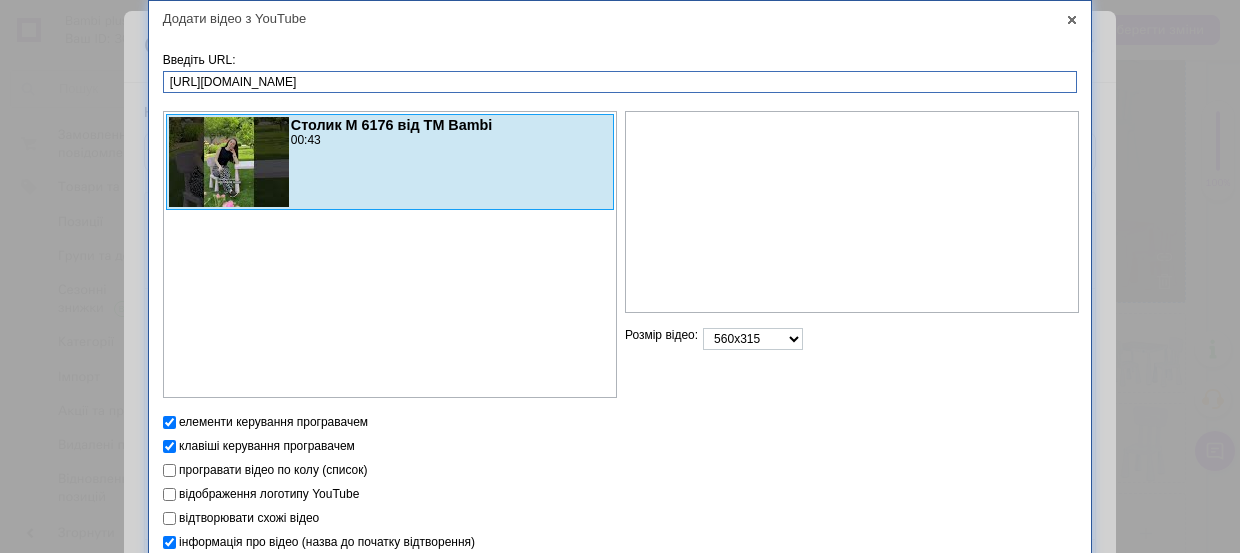 scroll, scrollTop: 88, scrollLeft: 0, axis: vertical 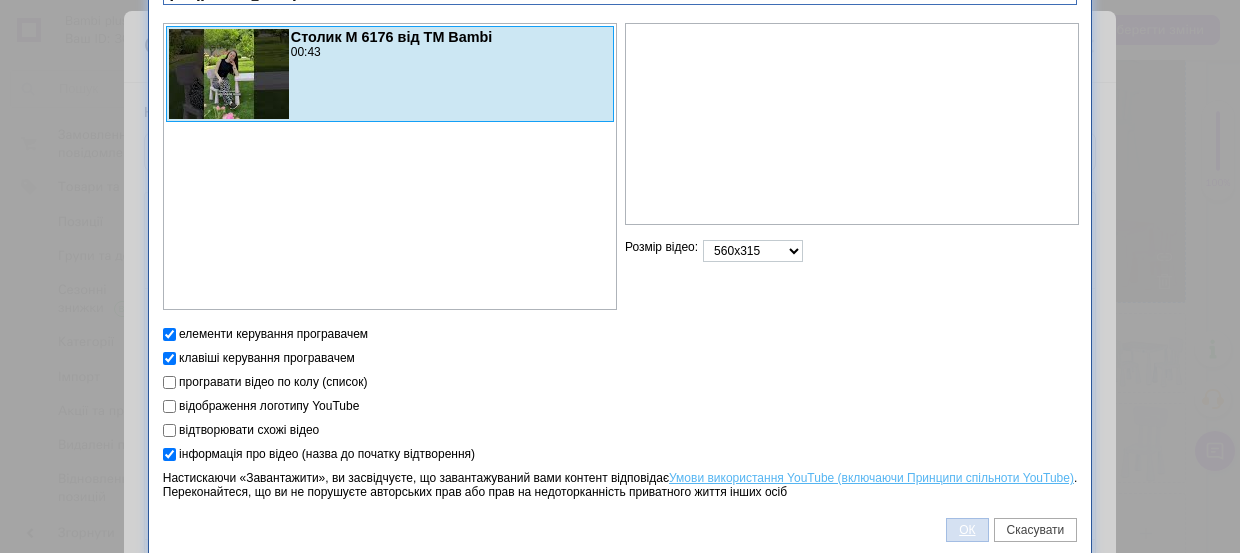 type on "[URL][DOMAIN_NAME]" 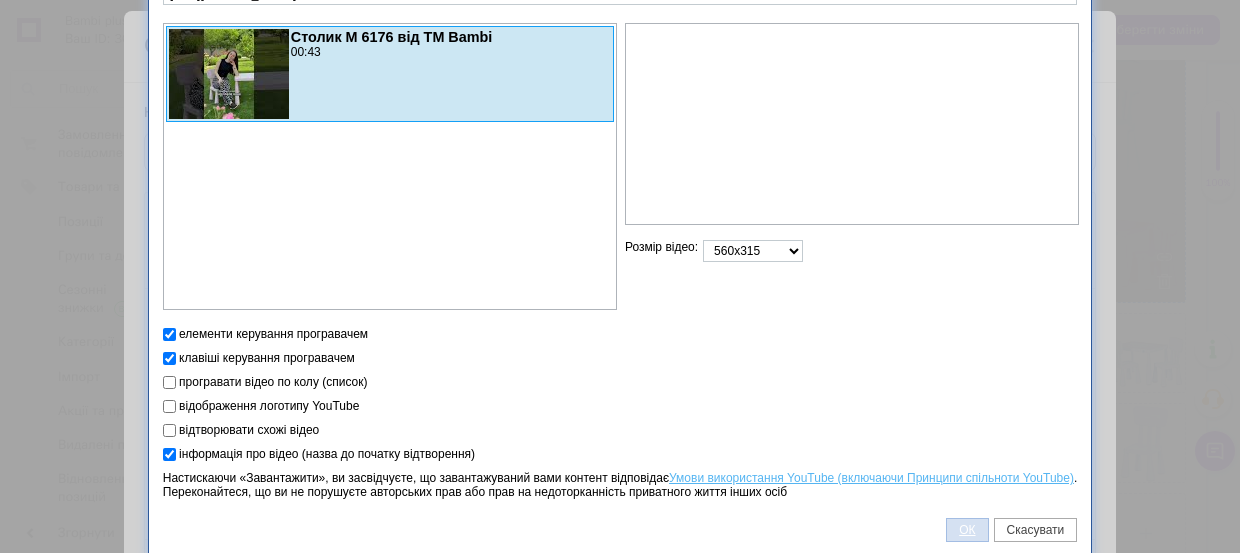 click on "ОК" at bounding box center [967, 530] 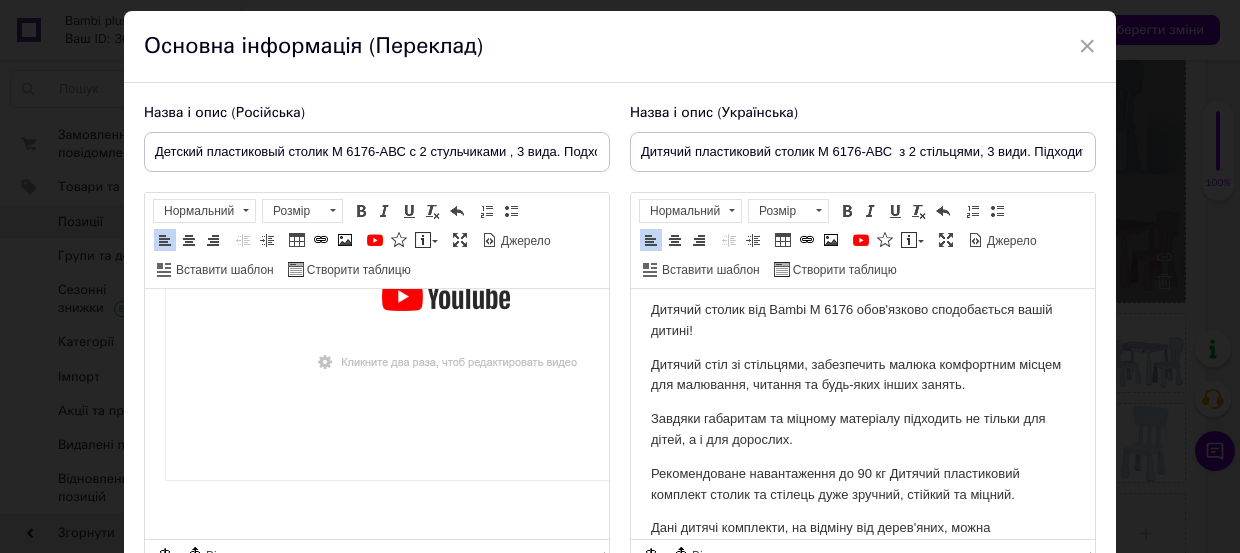 scroll, scrollTop: 911, scrollLeft: 0, axis: vertical 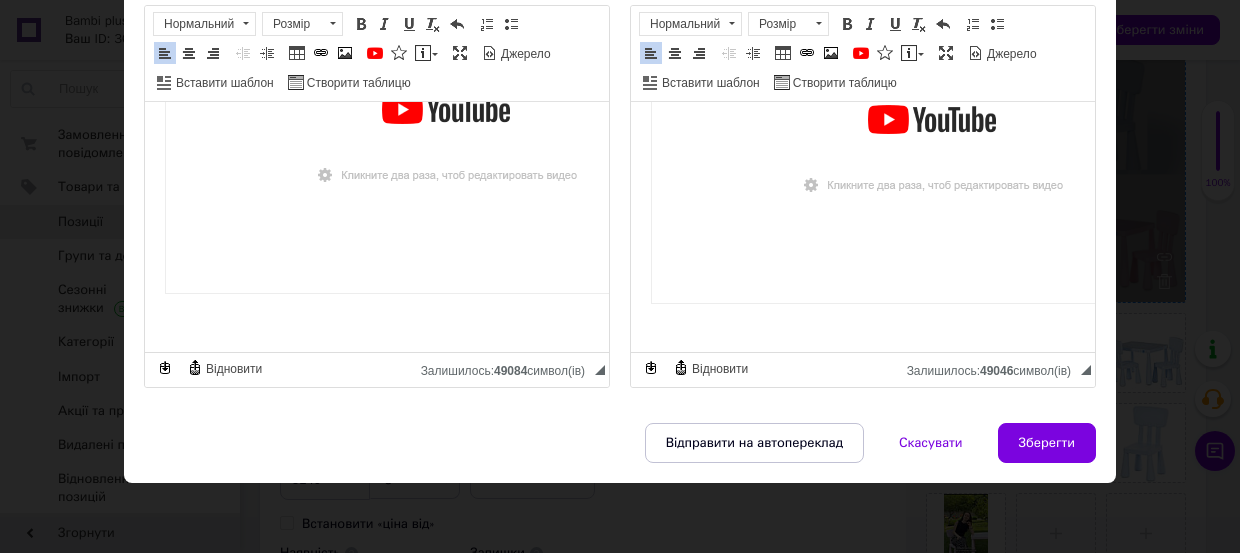 click on "Зберегти" at bounding box center (1047, 443) 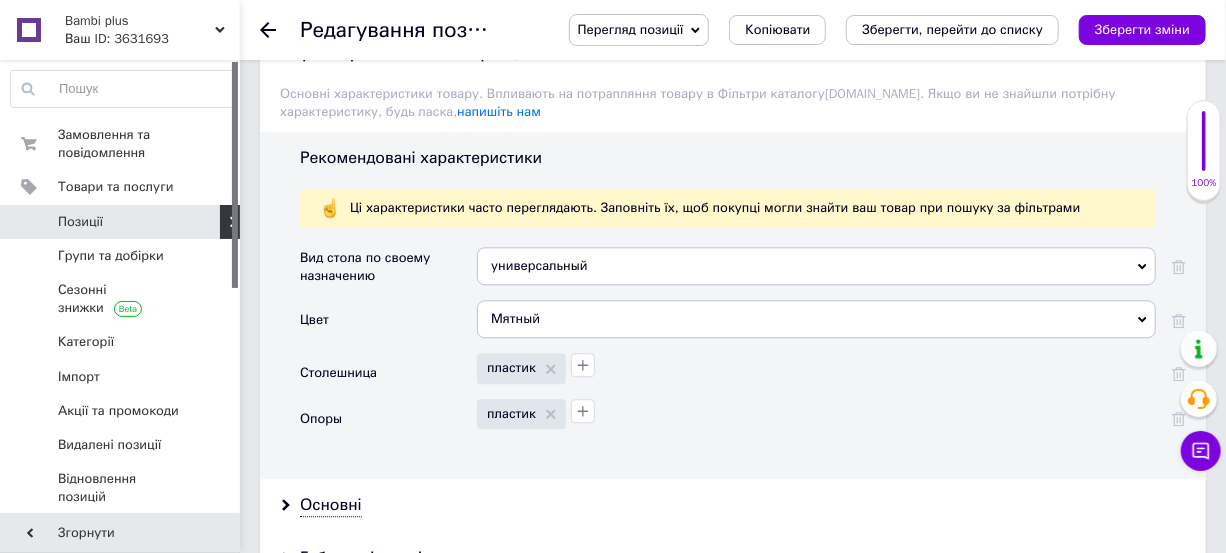 scroll, scrollTop: 2181, scrollLeft: 0, axis: vertical 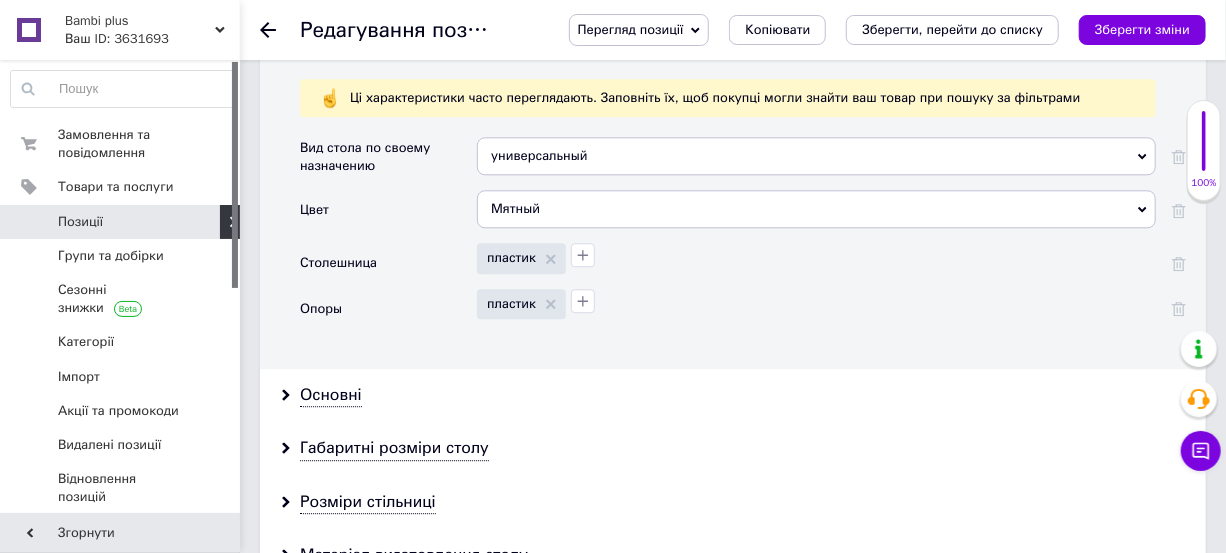 click on "универсальный" at bounding box center (816, 156) 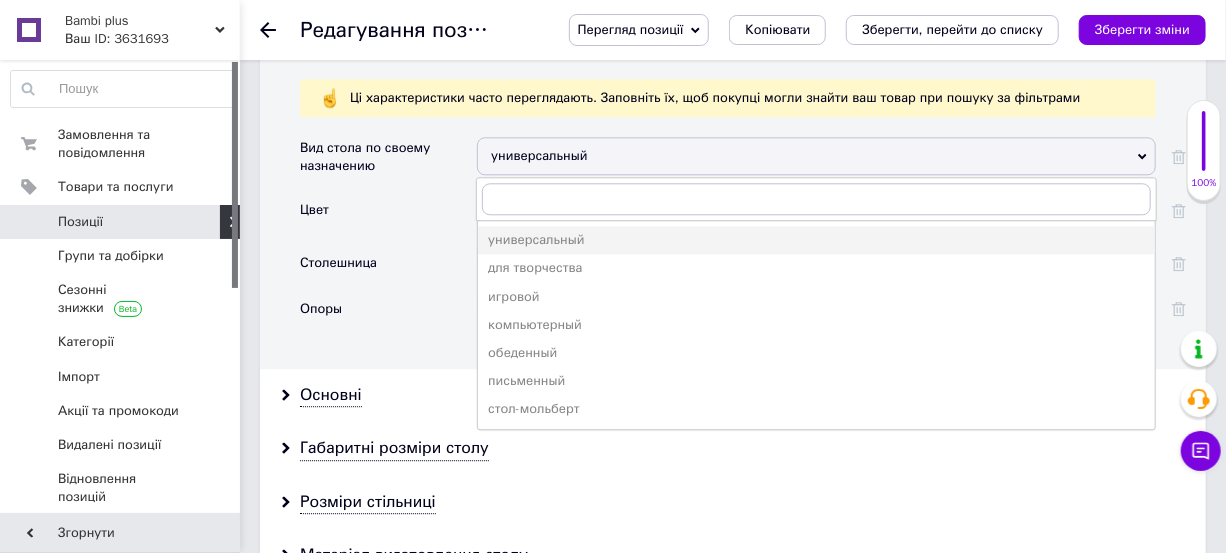 click on "Цвет" at bounding box center (388, 216) 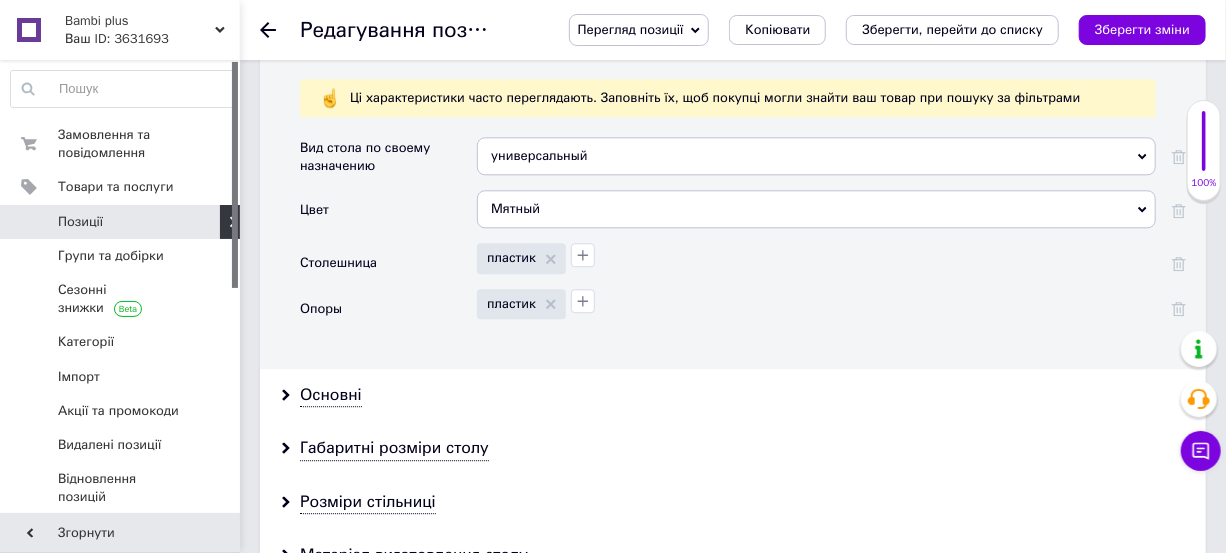click on "Мятный" at bounding box center (816, 209) 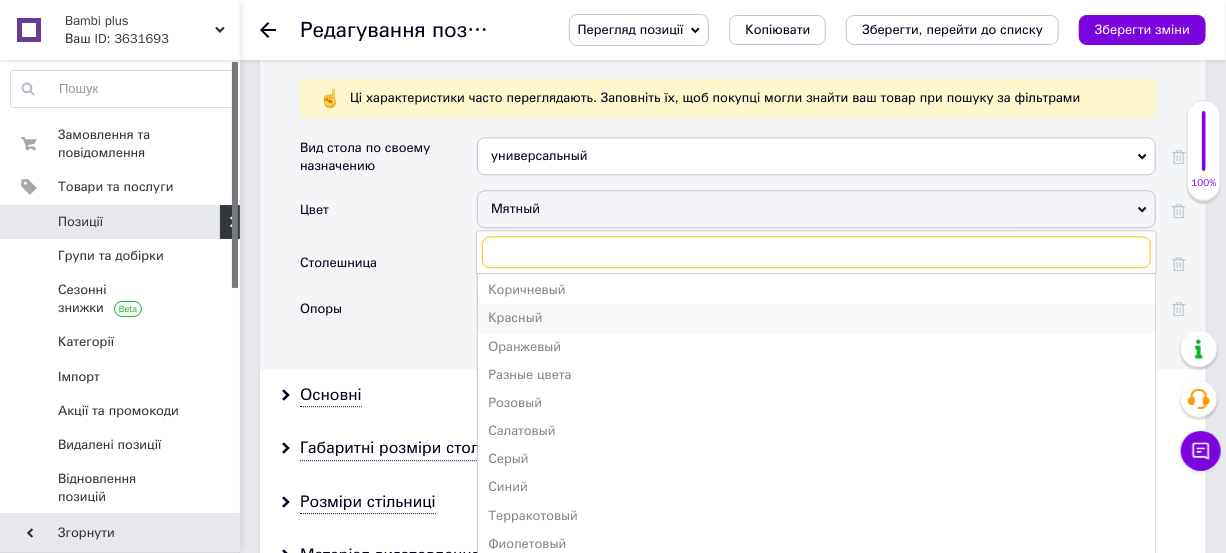 scroll, scrollTop: 331, scrollLeft: 0, axis: vertical 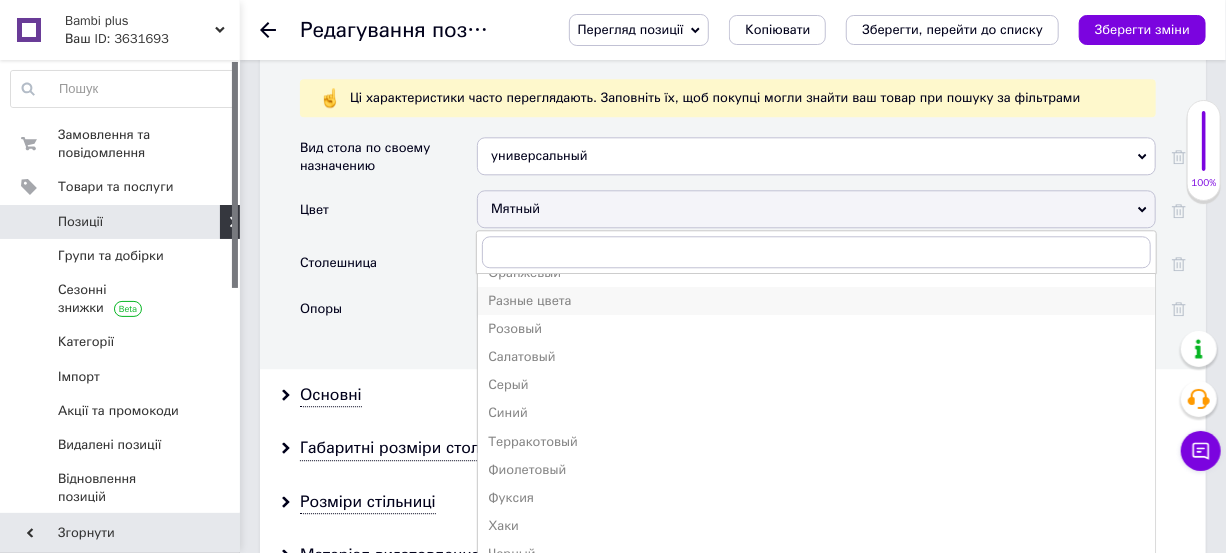 click on "Разные цвета" at bounding box center (816, 301) 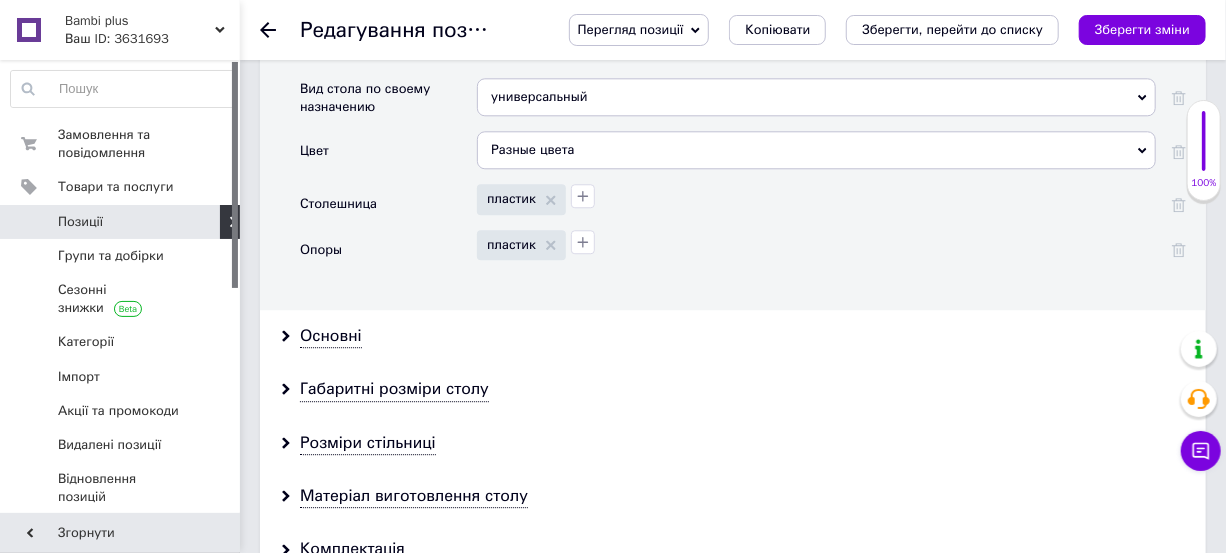 scroll, scrollTop: 2272, scrollLeft: 0, axis: vertical 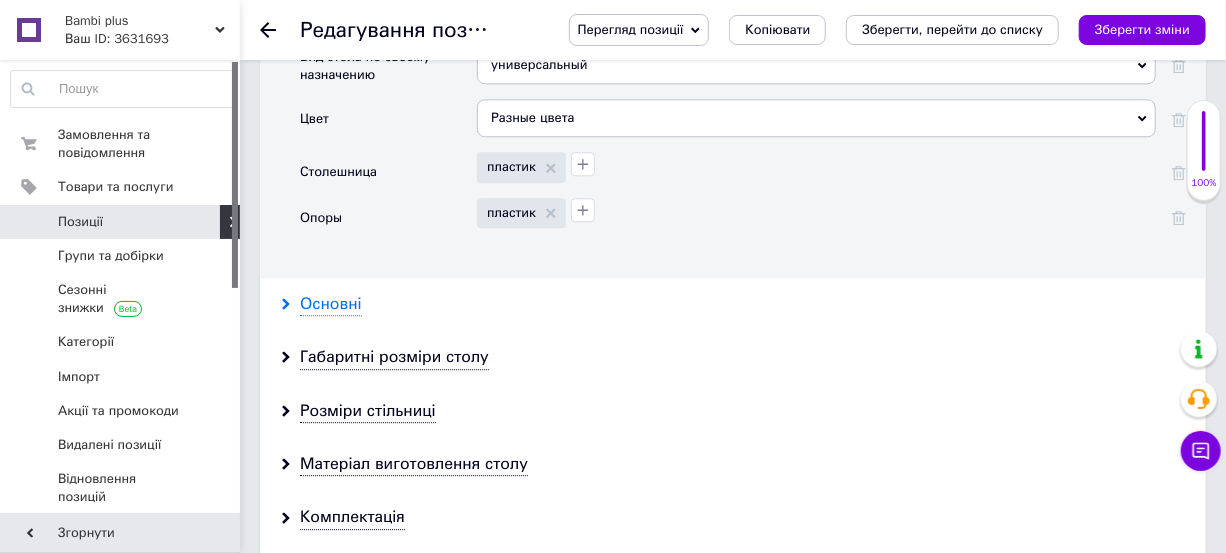 click on "Основні" at bounding box center [331, 304] 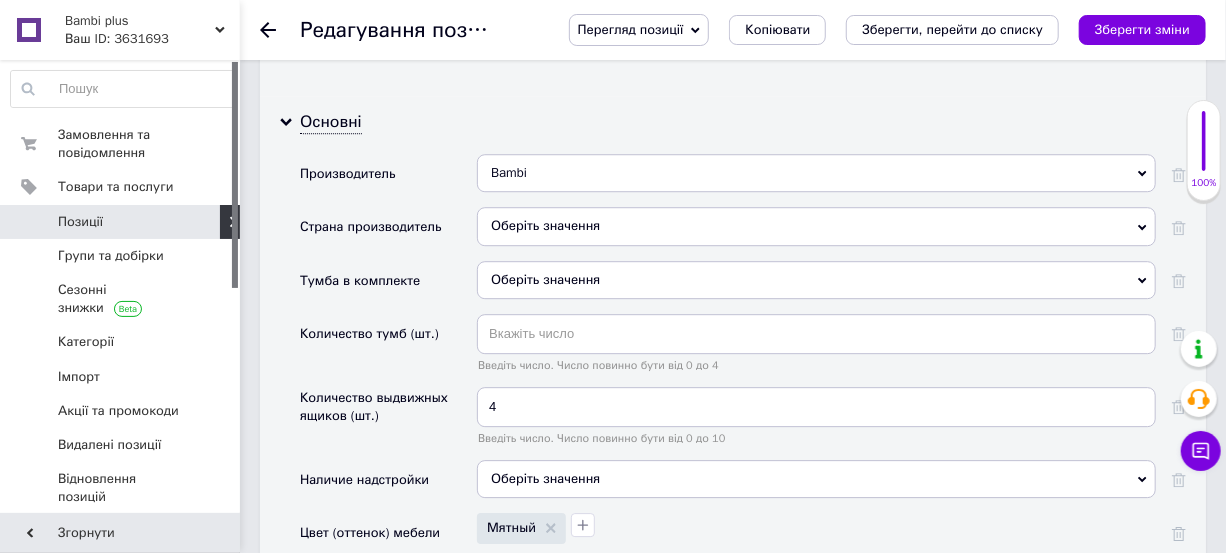 scroll, scrollTop: 2545, scrollLeft: 0, axis: vertical 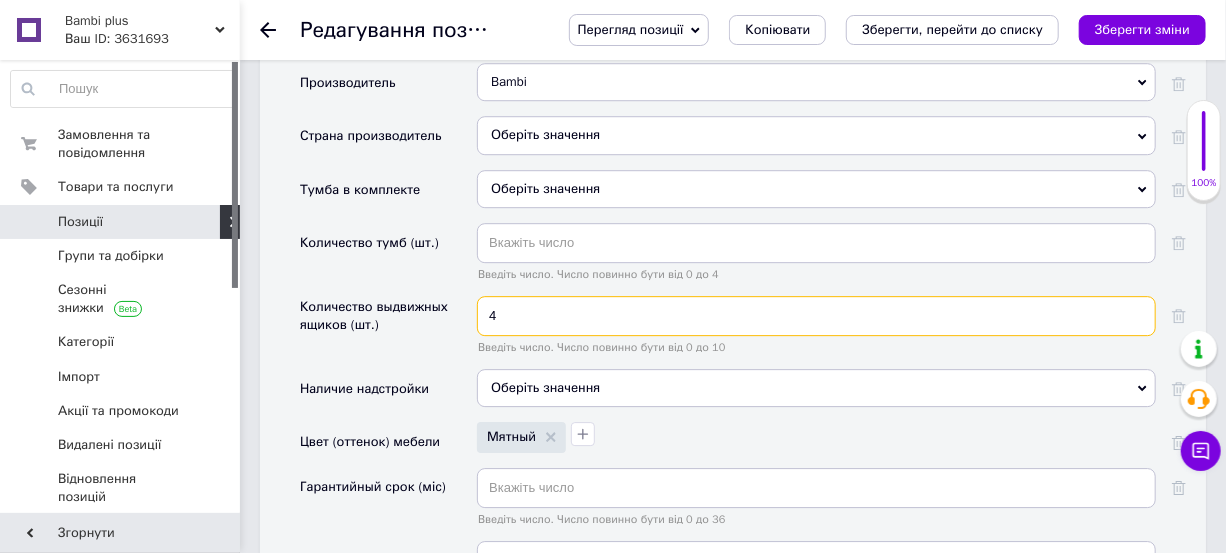 click on "4" at bounding box center (816, 316) 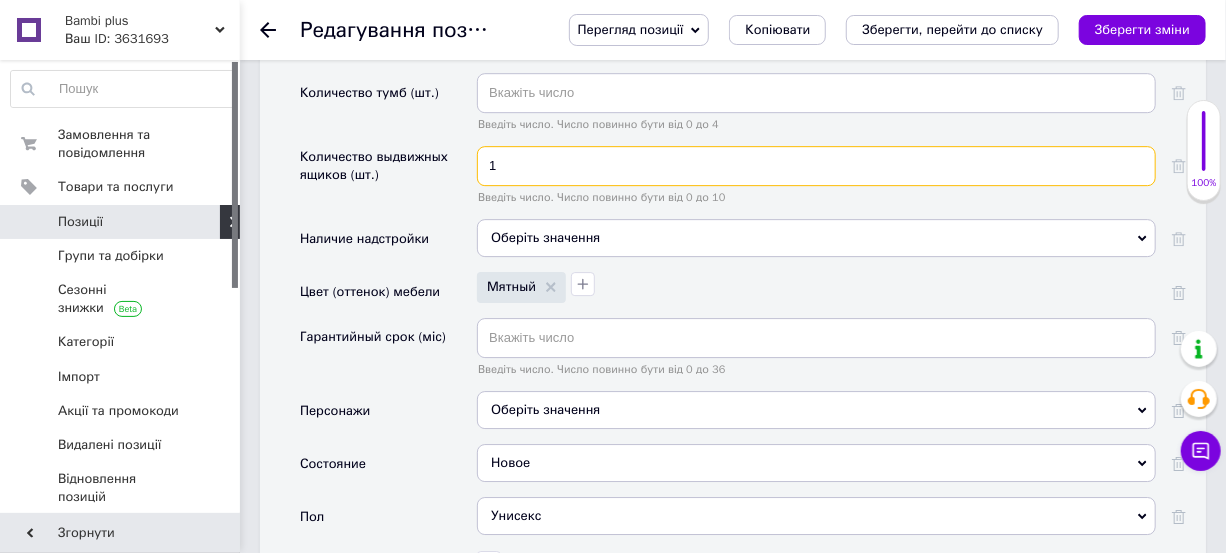scroll, scrollTop: 2727, scrollLeft: 0, axis: vertical 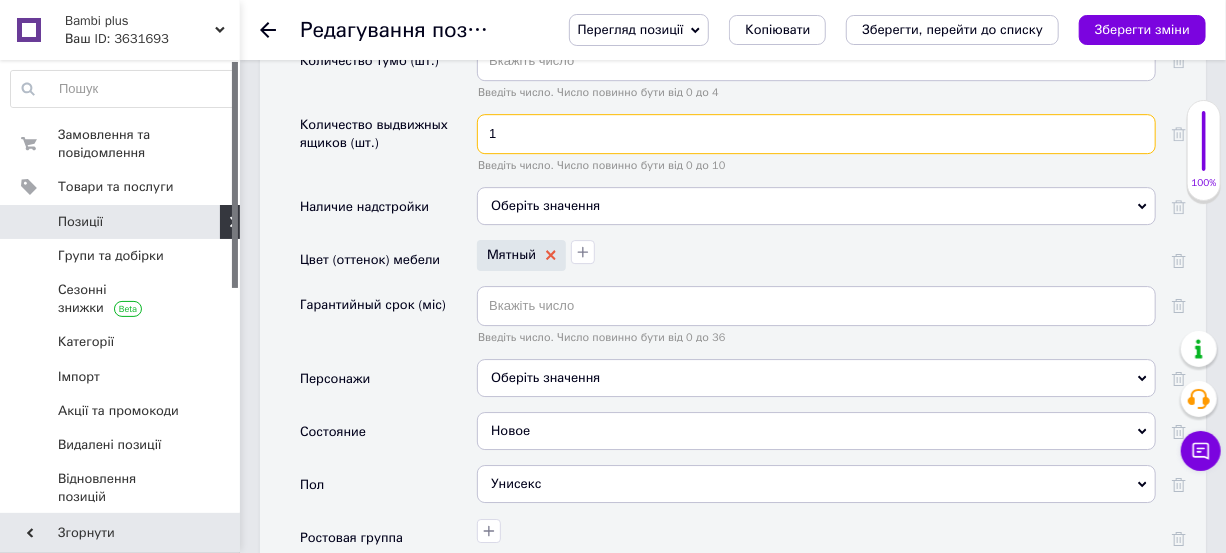 type on "1" 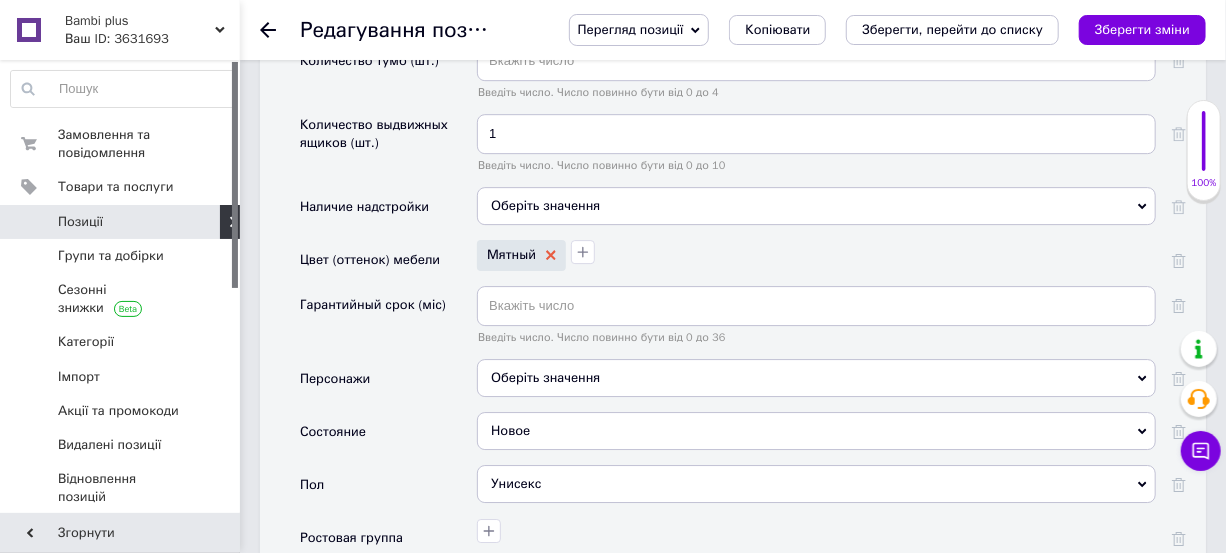 click 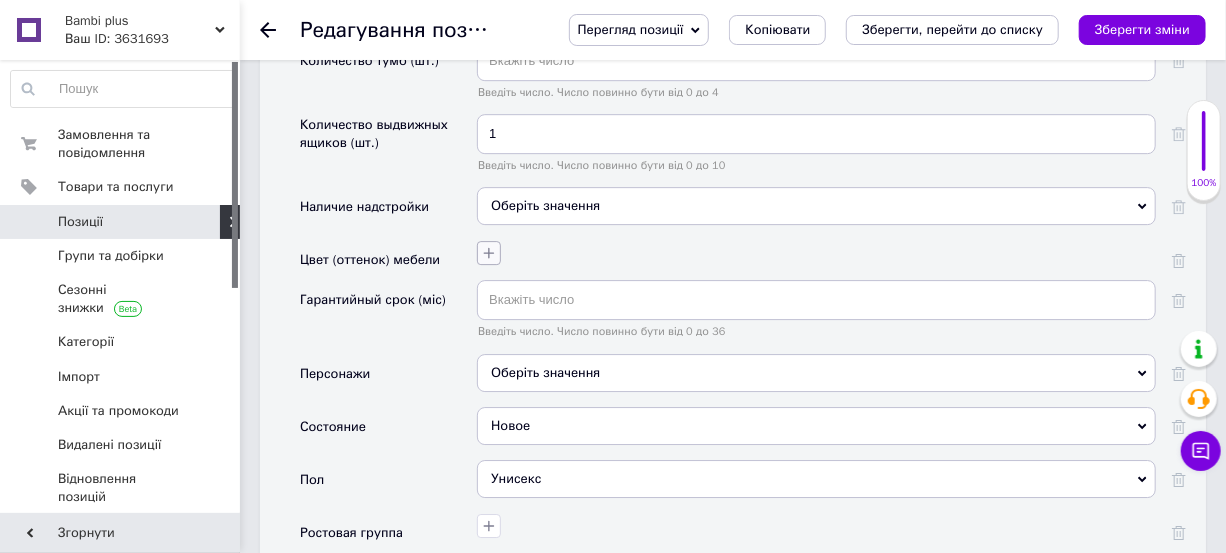 click 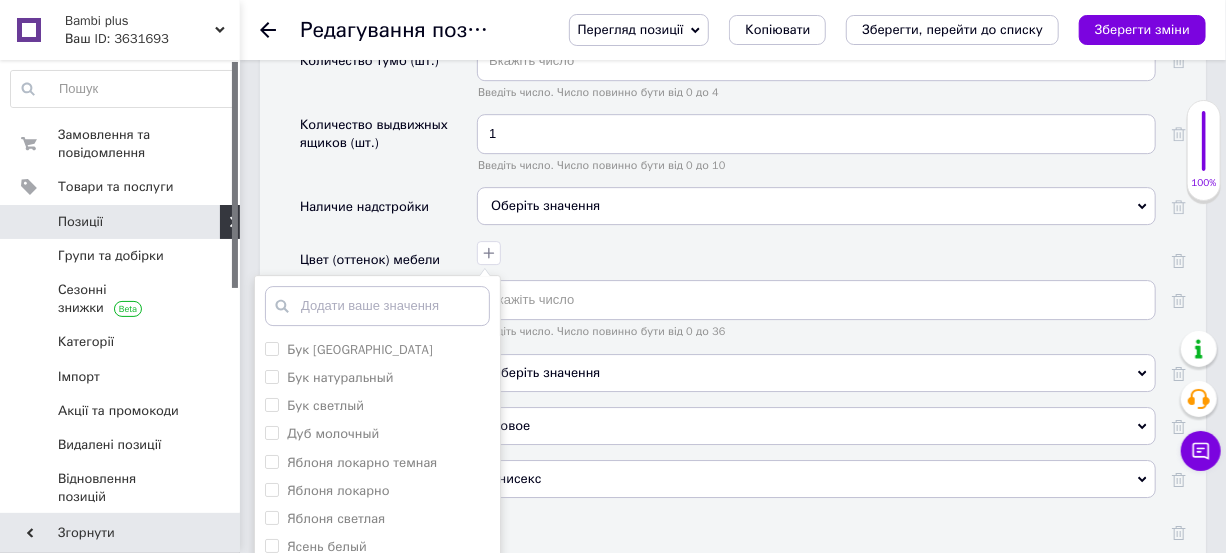 click at bounding box center (377, 306) 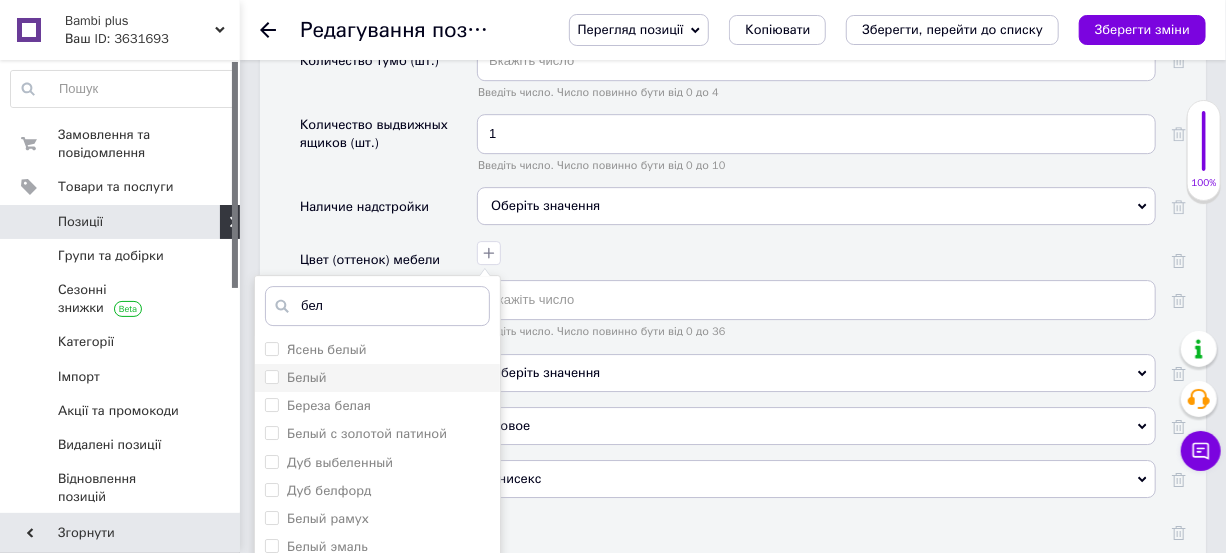 type on "бел" 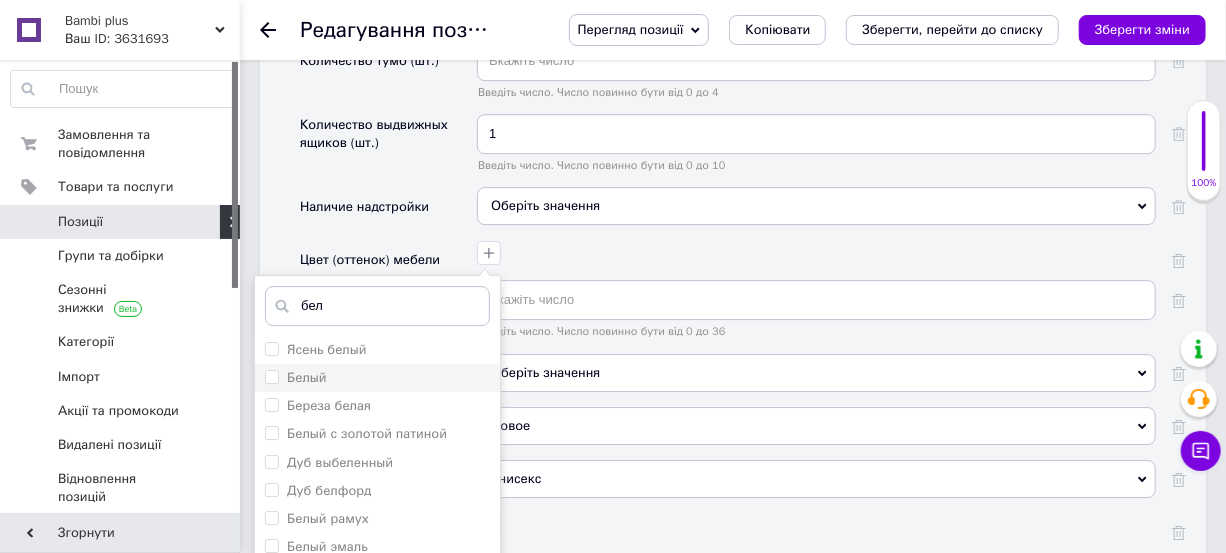 click on "Белый" at bounding box center [307, 377] 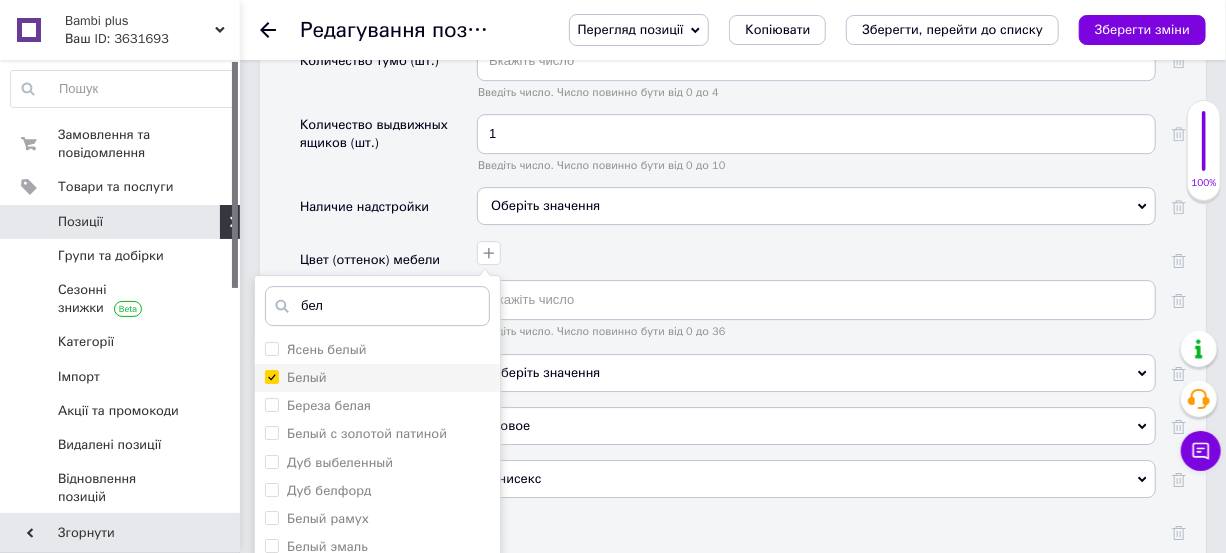 checkbox on "true" 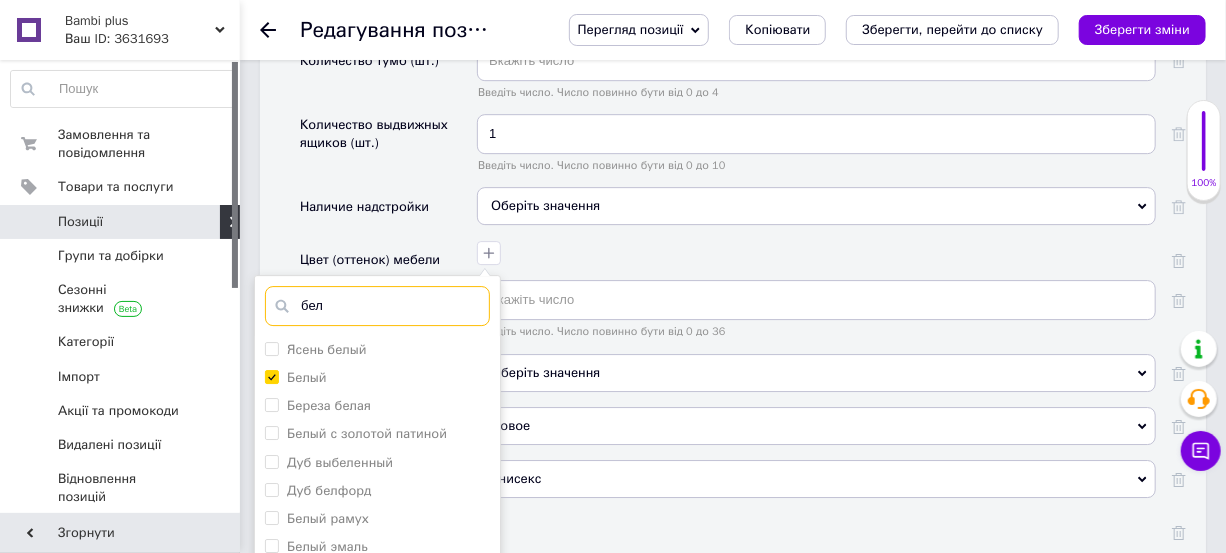 click on "бел" at bounding box center [377, 306] 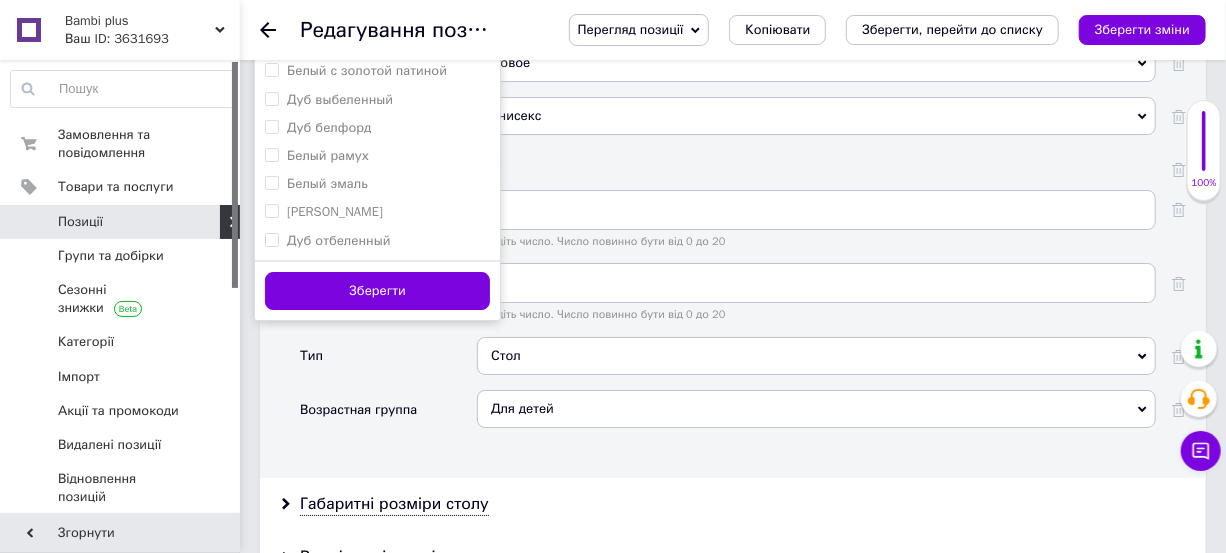 scroll, scrollTop: 3090, scrollLeft: 0, axis: vertical 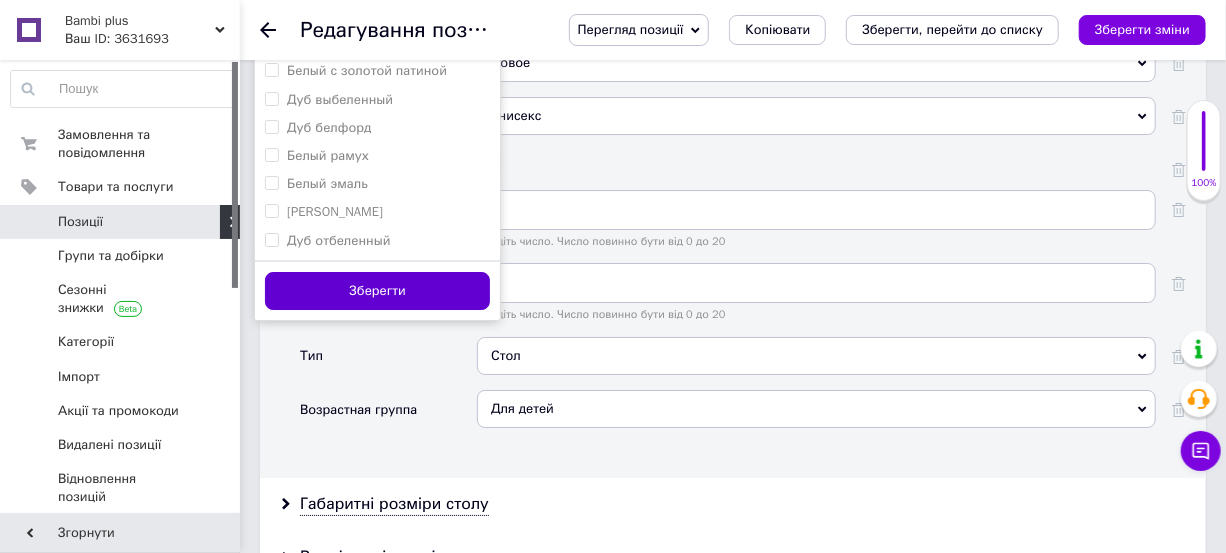 click on "Зберегти" at bounding box center (377, 291) 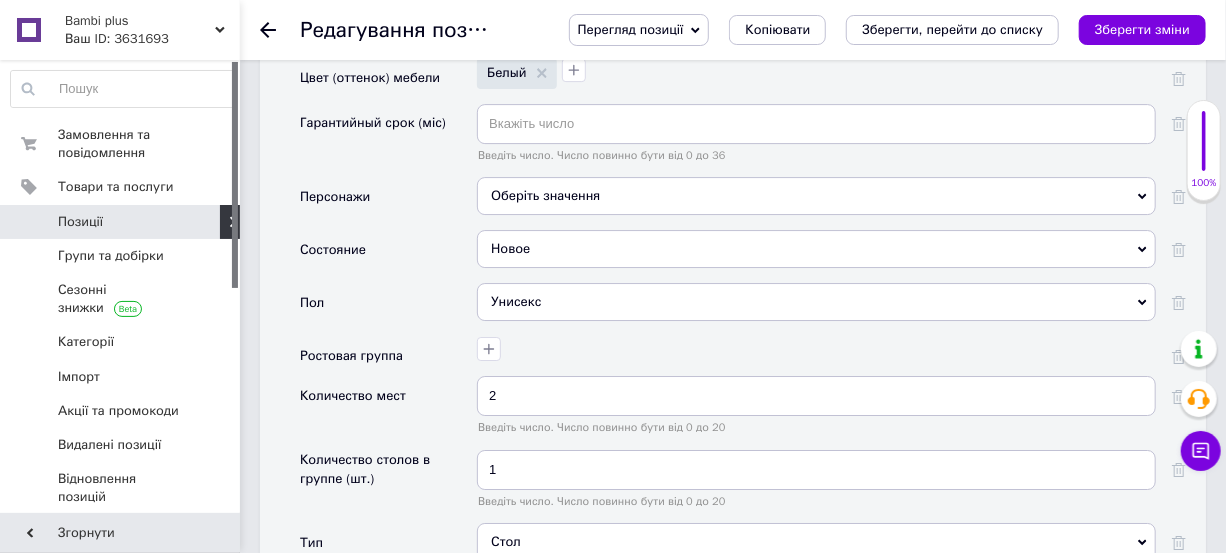 scroll, scrollTop: 2818, scrollLeft: 0, axis: vertical 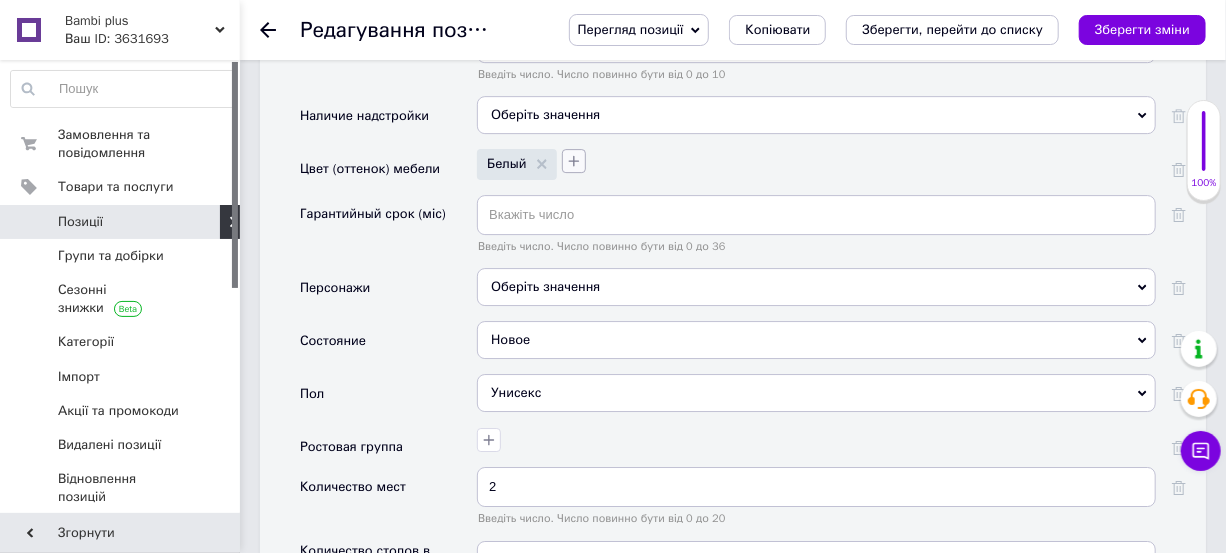 click 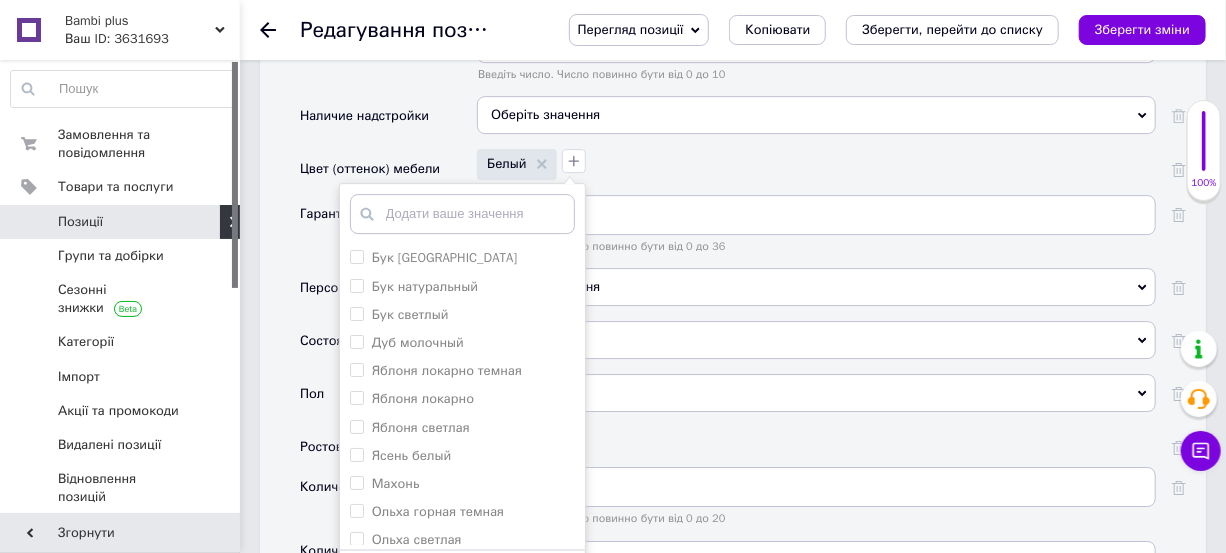 click at bounding box center [462, 214] 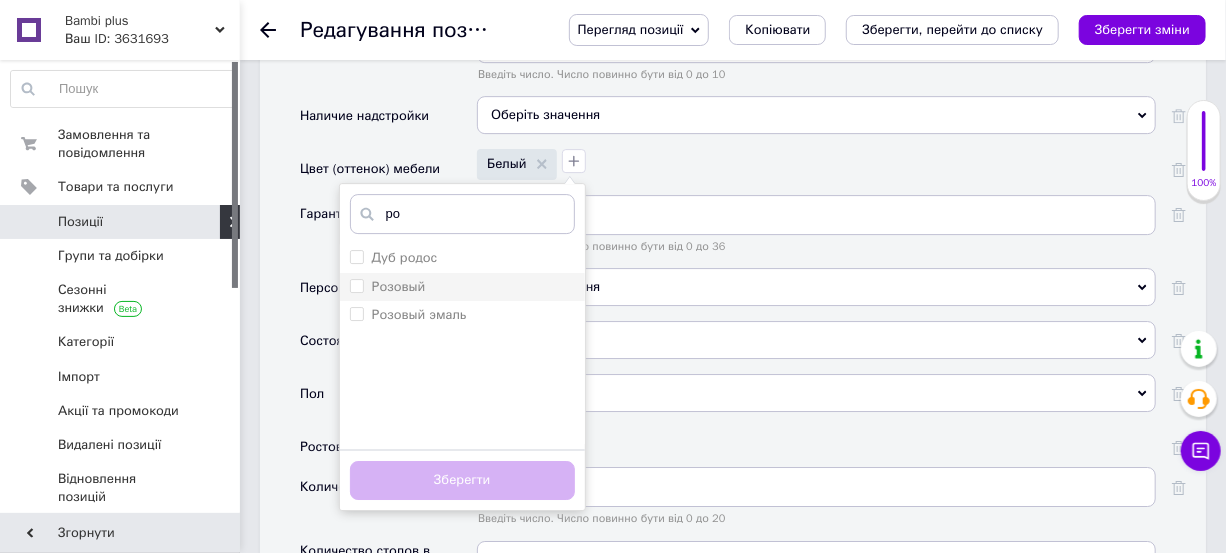 type on "ро" 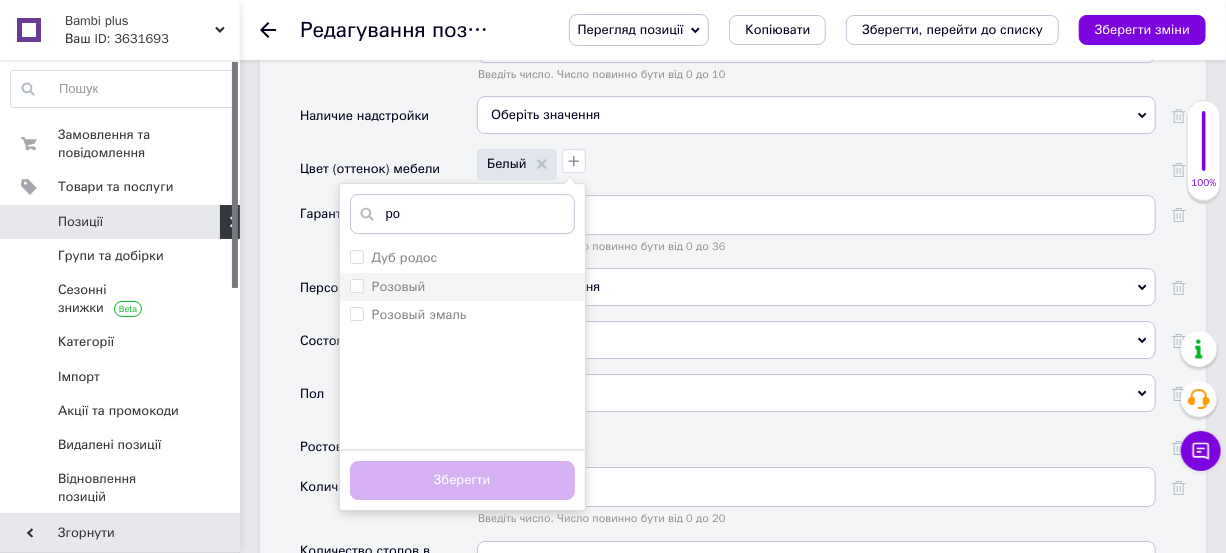 click on "Розовый" at bounding box center (462, 287) 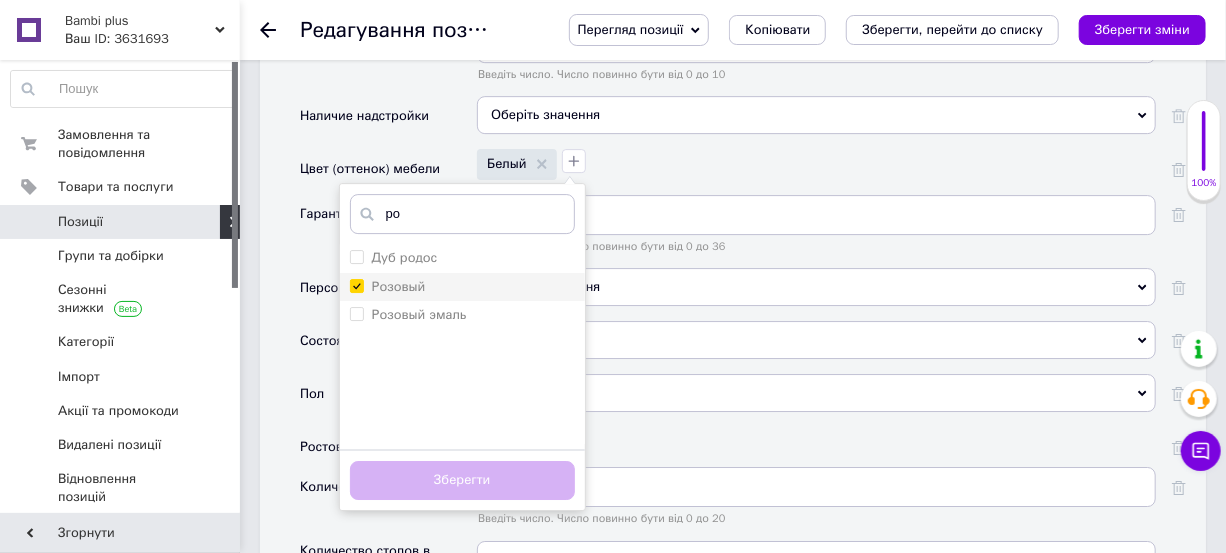 checkbox on "true" 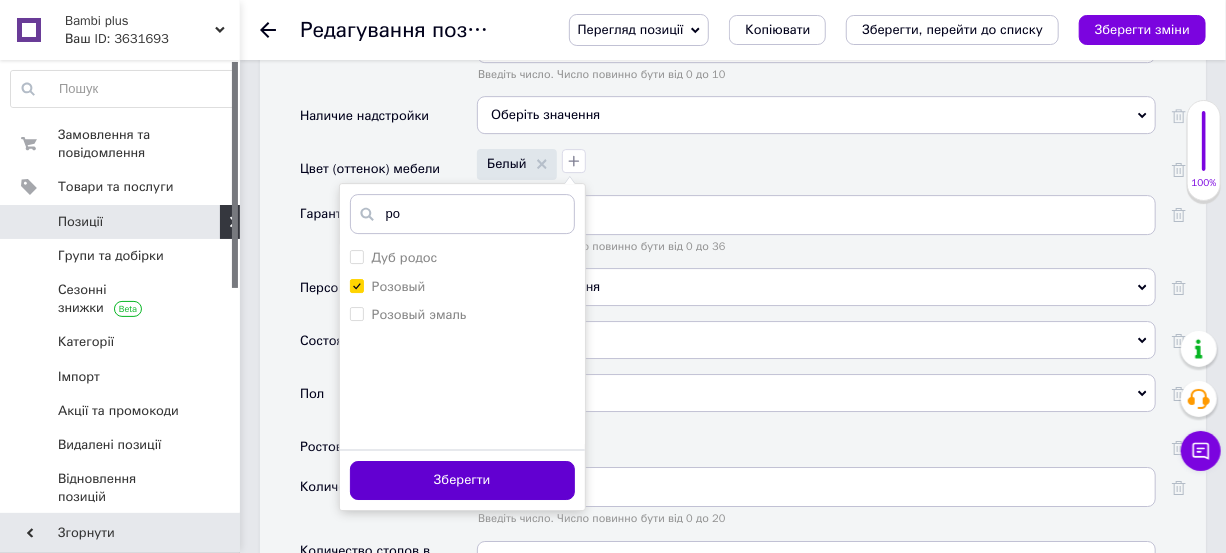 click on "Зберегти" at bounding box center (462, 480) 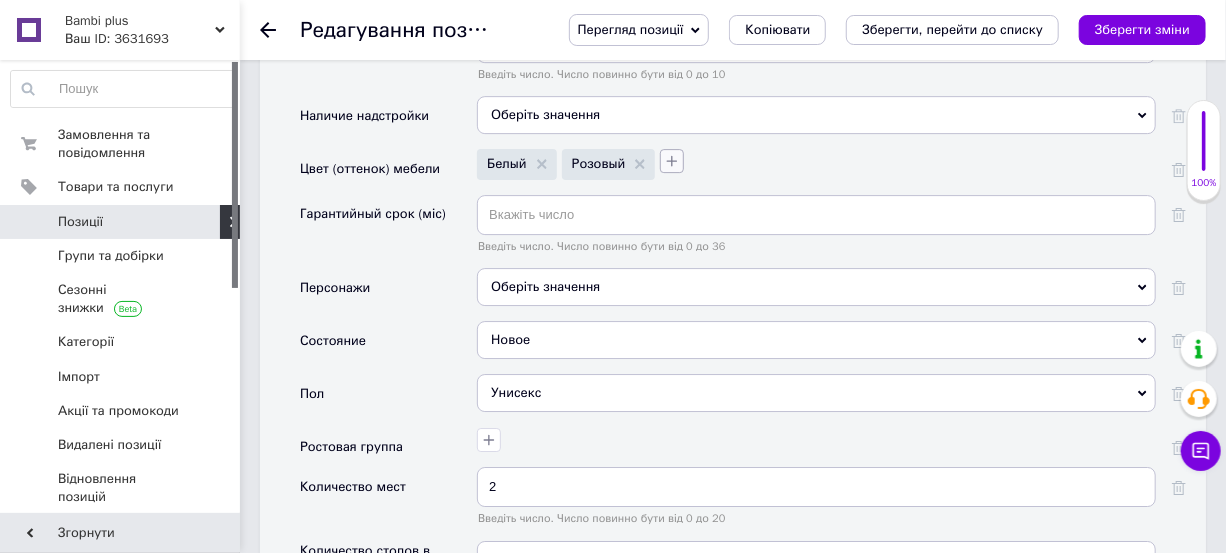 click 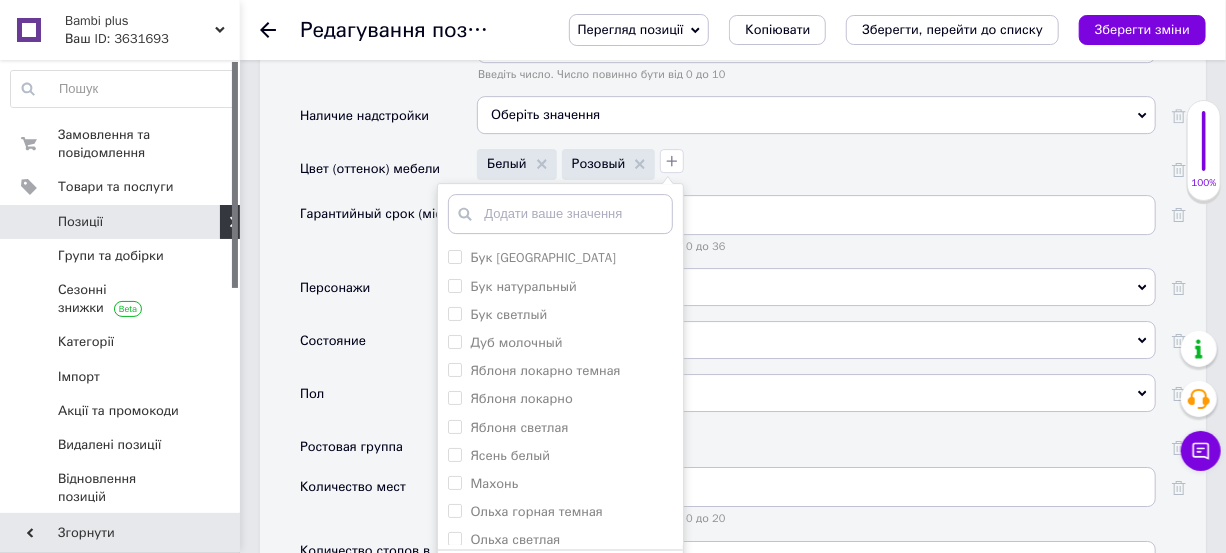 click at bounding box center (560, 214) 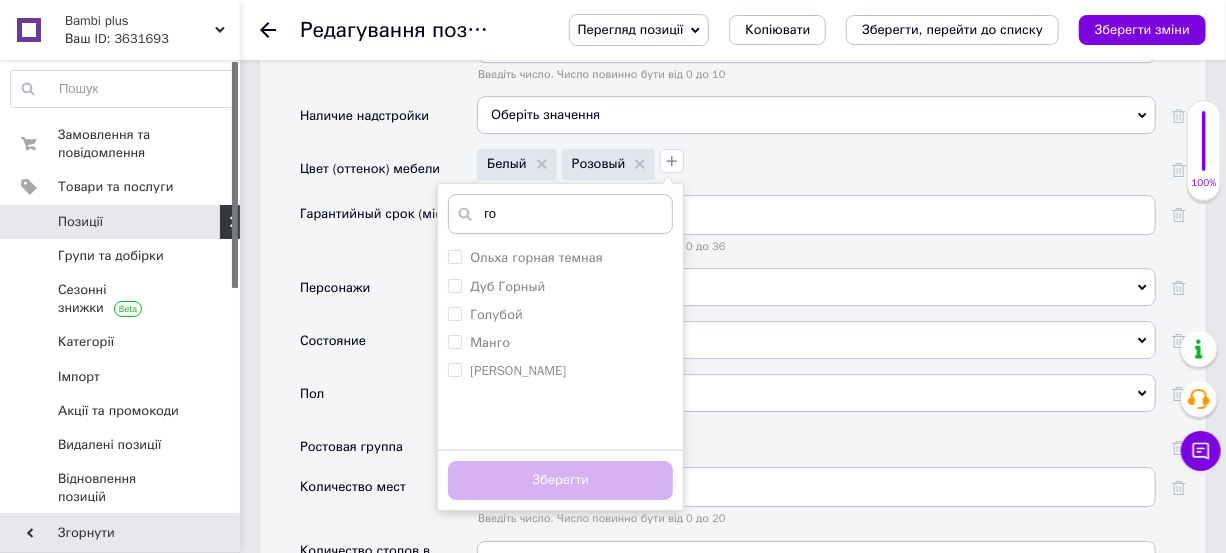 type on "г" 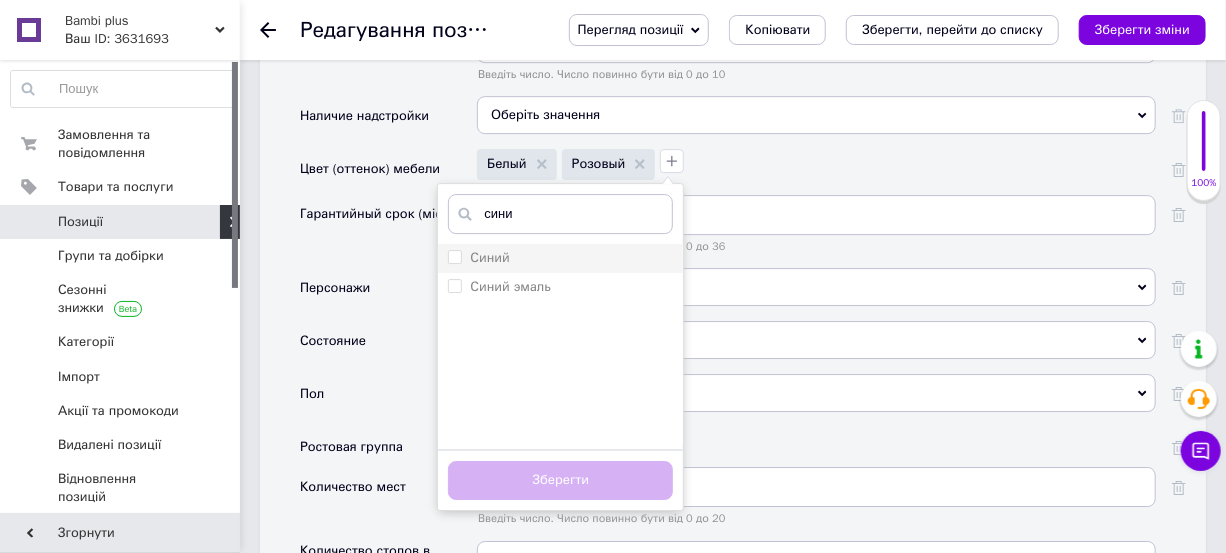 type on "сини" 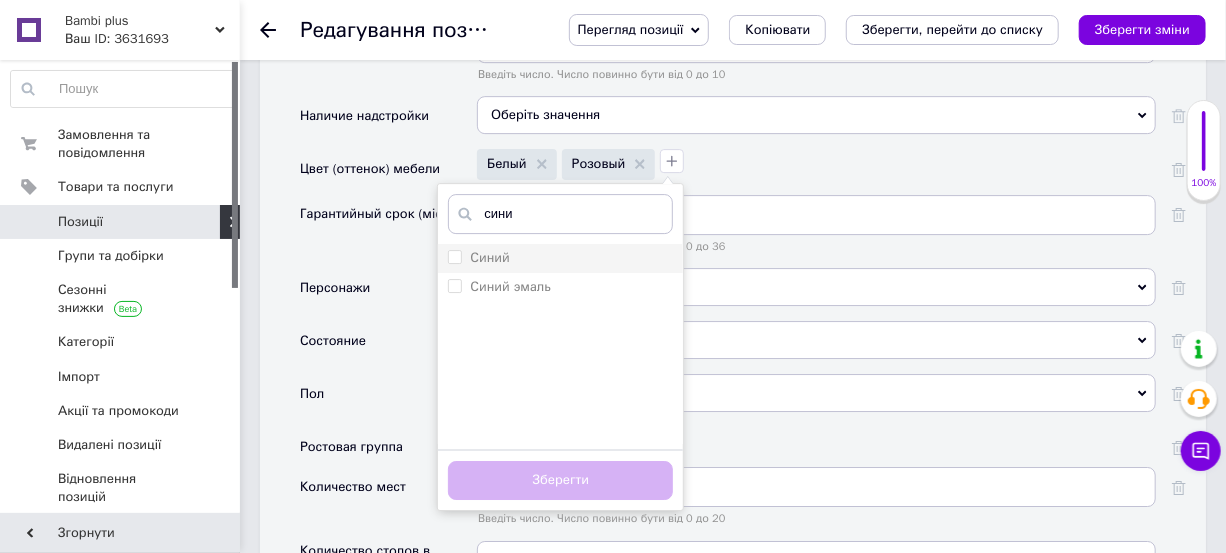 click on "Синий" at bounding box center (489, 257) 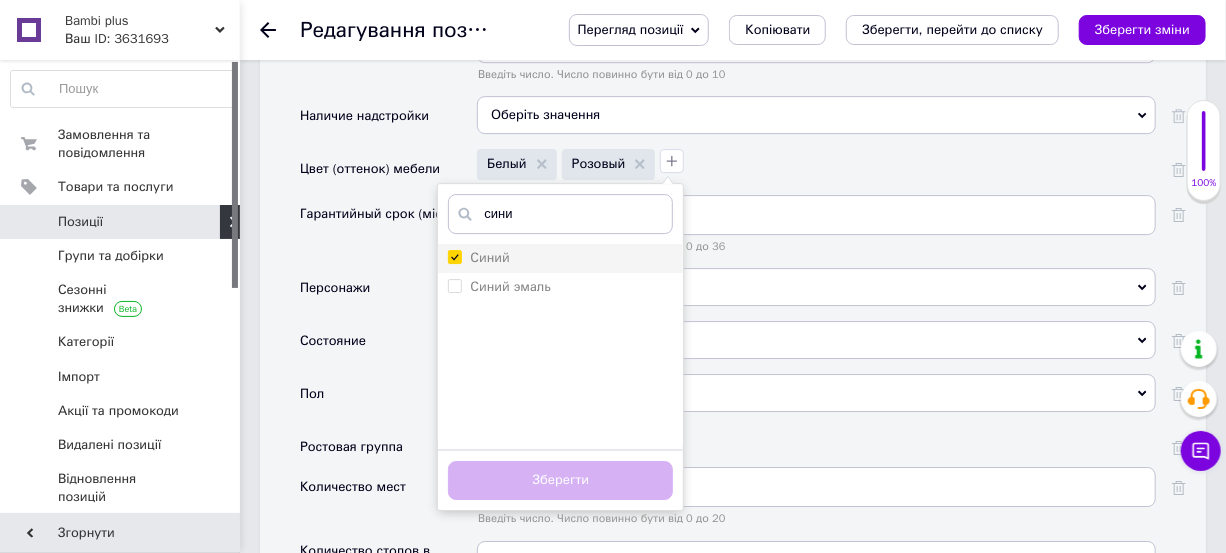 checkbox on "true" 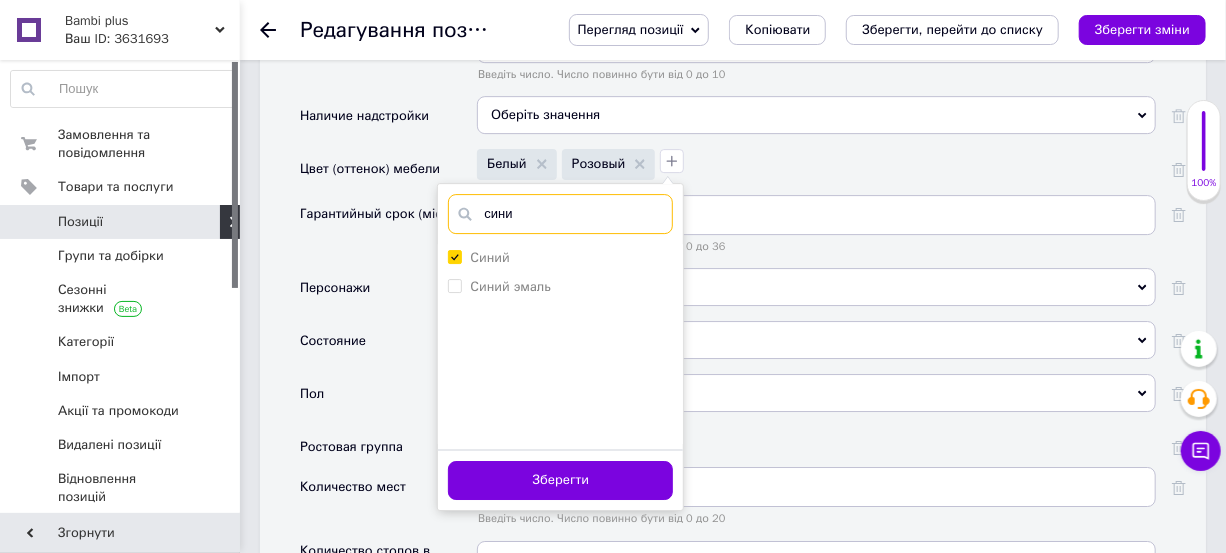 drag, startPoint x: 512, startPoint y: 239, endPoint x: 469, endPoint y: 242, distance: 43.104523 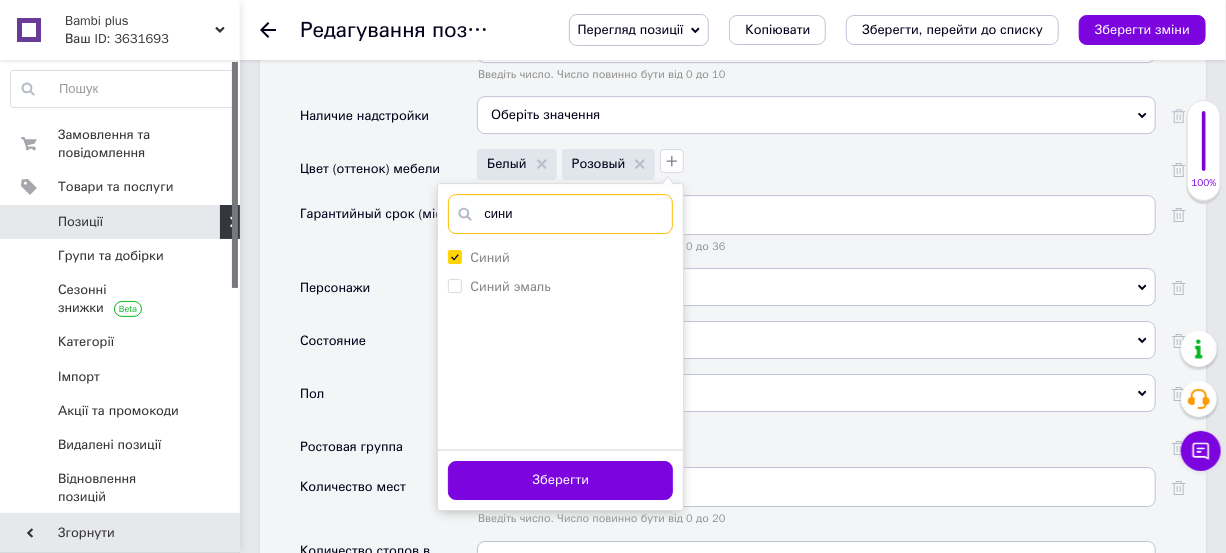 click on "сини" at bounding box center (560, 214) 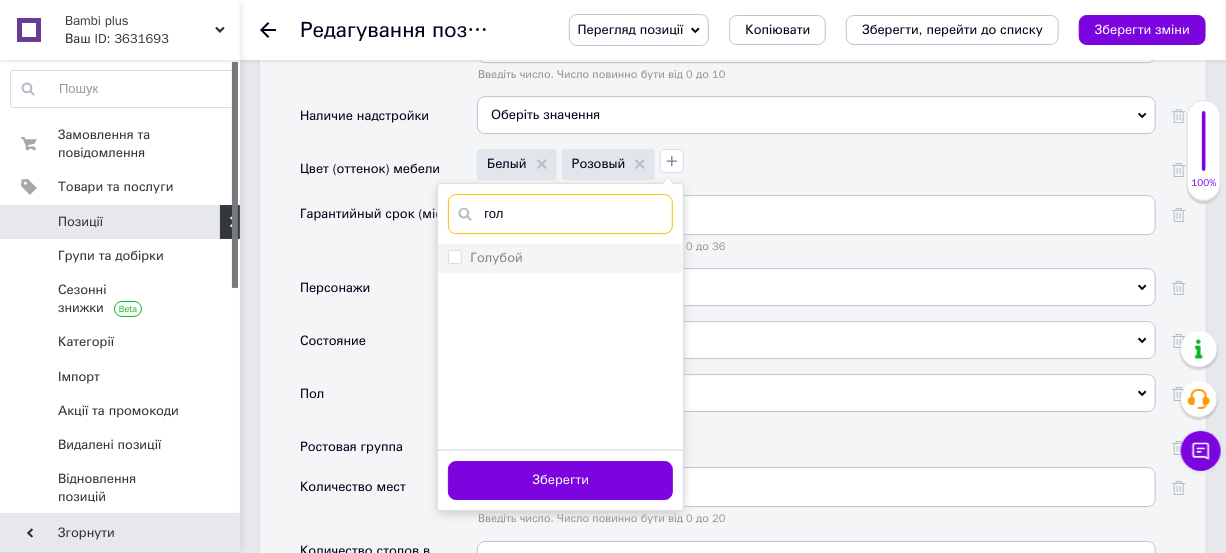 type on "гол" 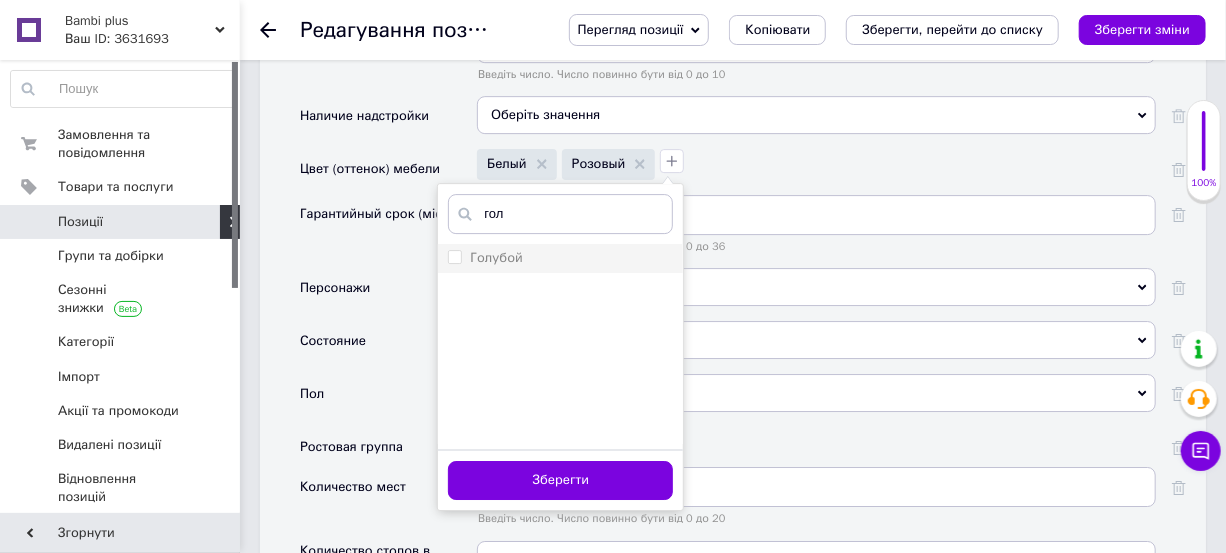 click on "Голубой" at bounding box center [496, 257] 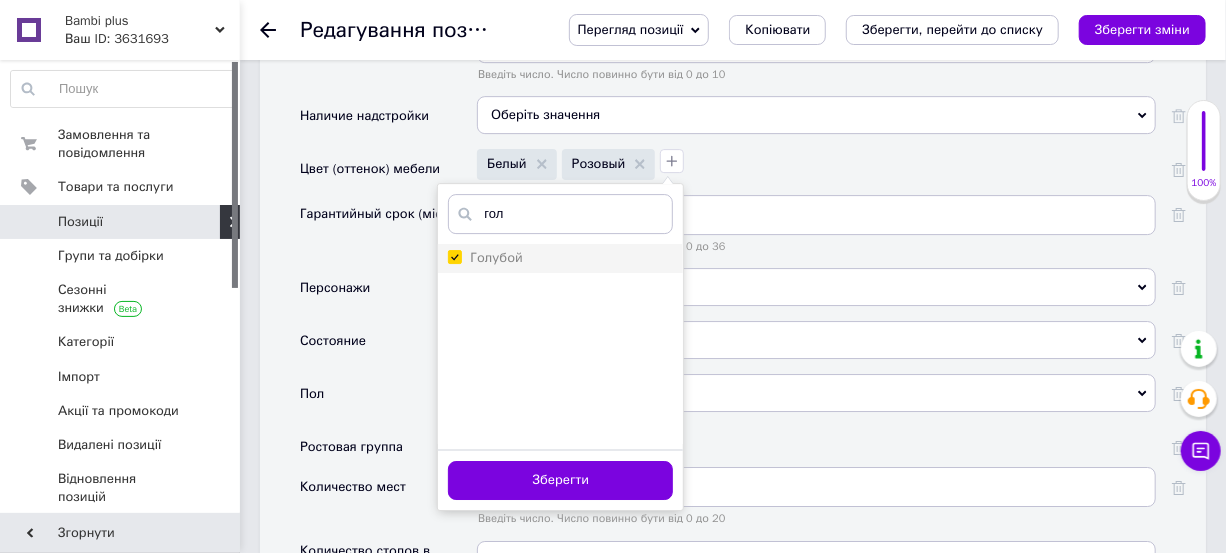 checkbox on "true" 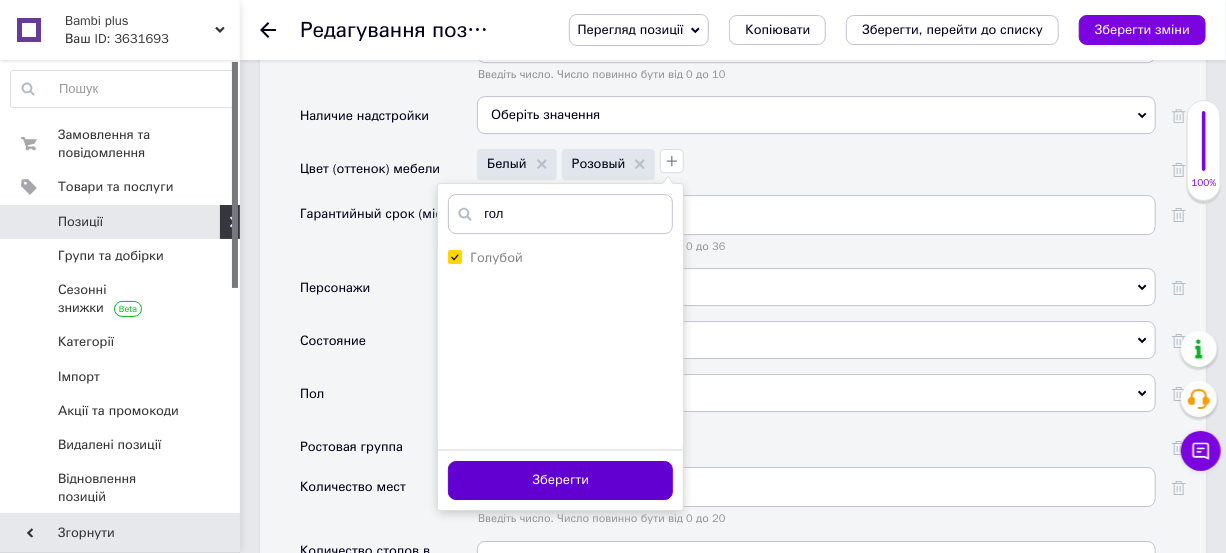 click on "Зберегти" at bounding box center (560, 480) 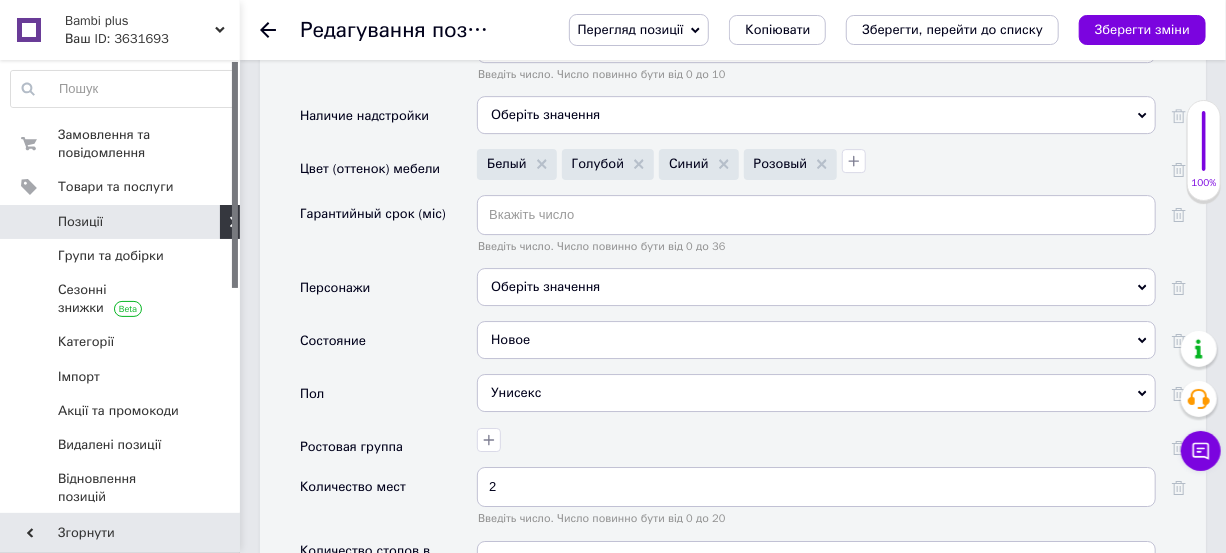 drag, startPoint x: 716, startPoint y: 182, endPoint x: 717, endPoint y: 204, distance: 22.022715 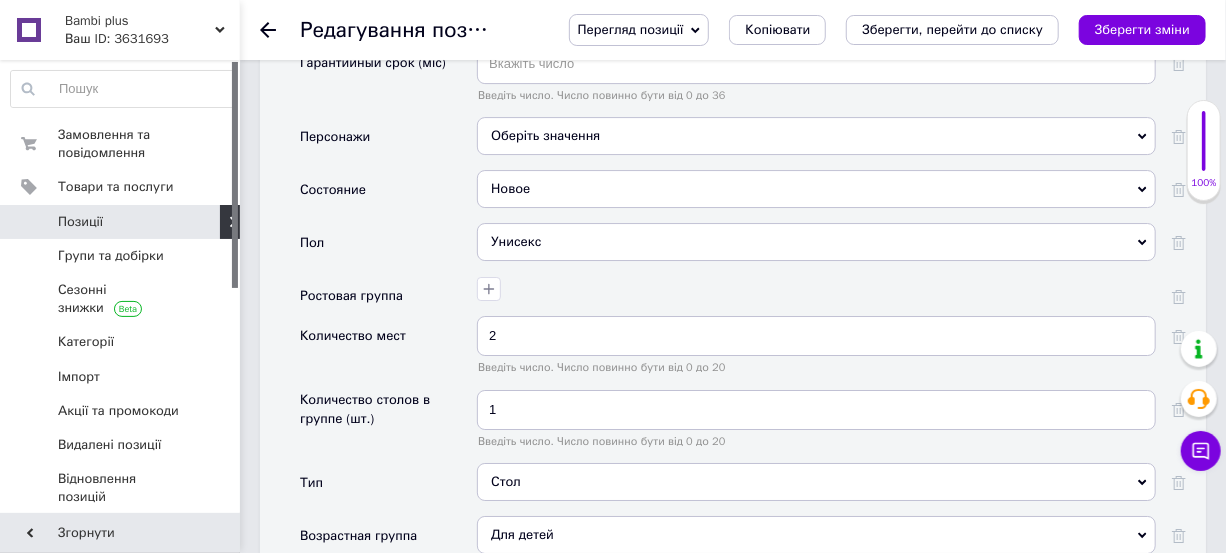 scroll, scrollTop: 3000, scrollLeft: 0, axis: vertical 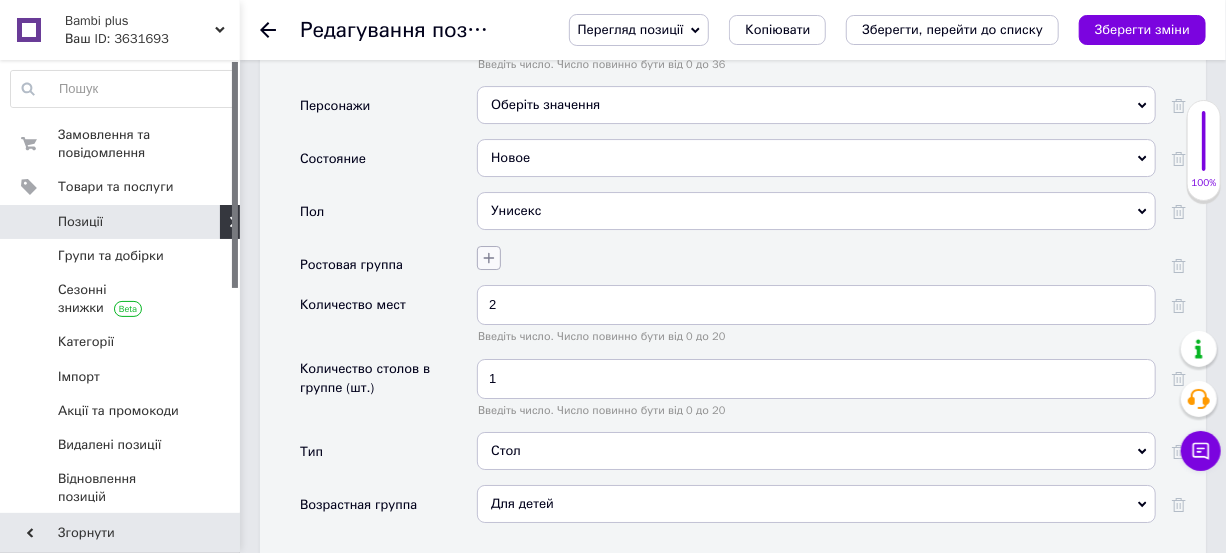 click 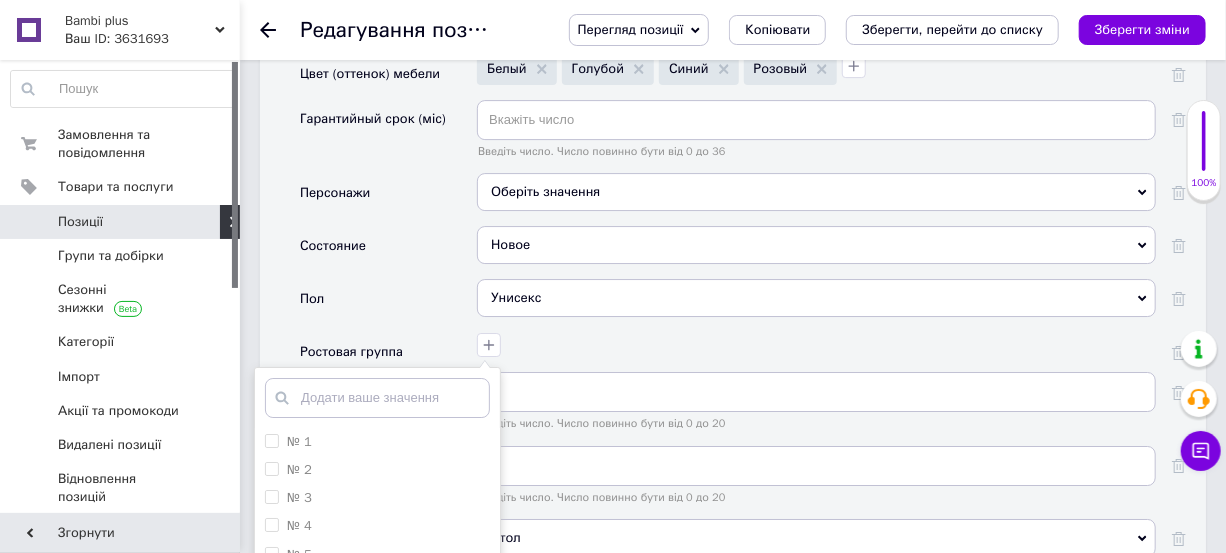 scroll, scrollTop: 2909, scrollLeft: 0, axis: vertical 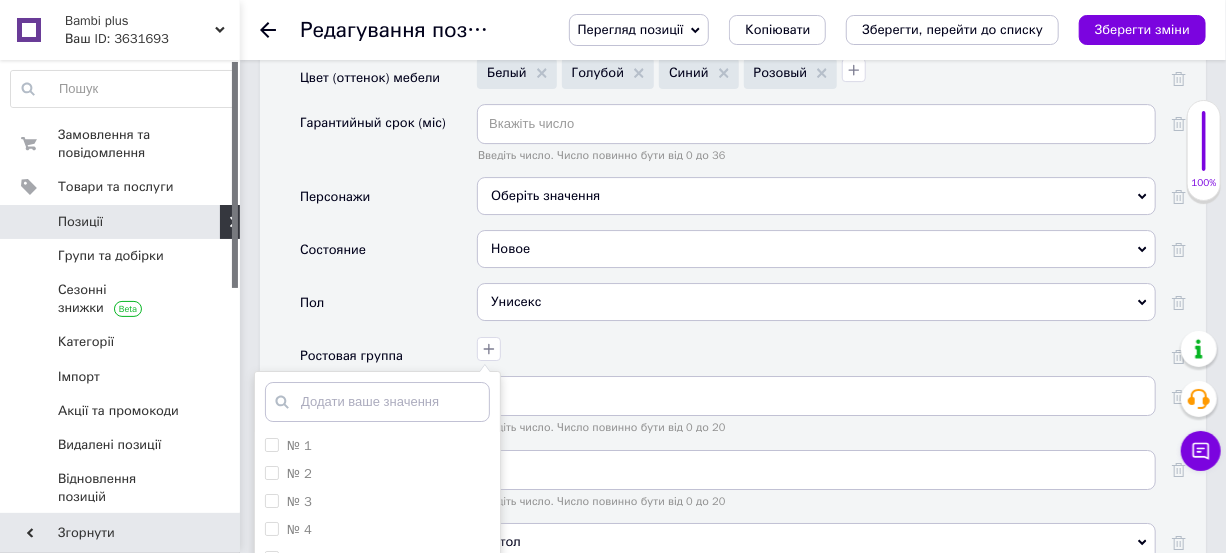 click on "№ 1 № 2 № 3 № 4 № 5 № 6 № 00 № 0 Додати ваше значення   Зберегти" at bounding box center [814, 346] 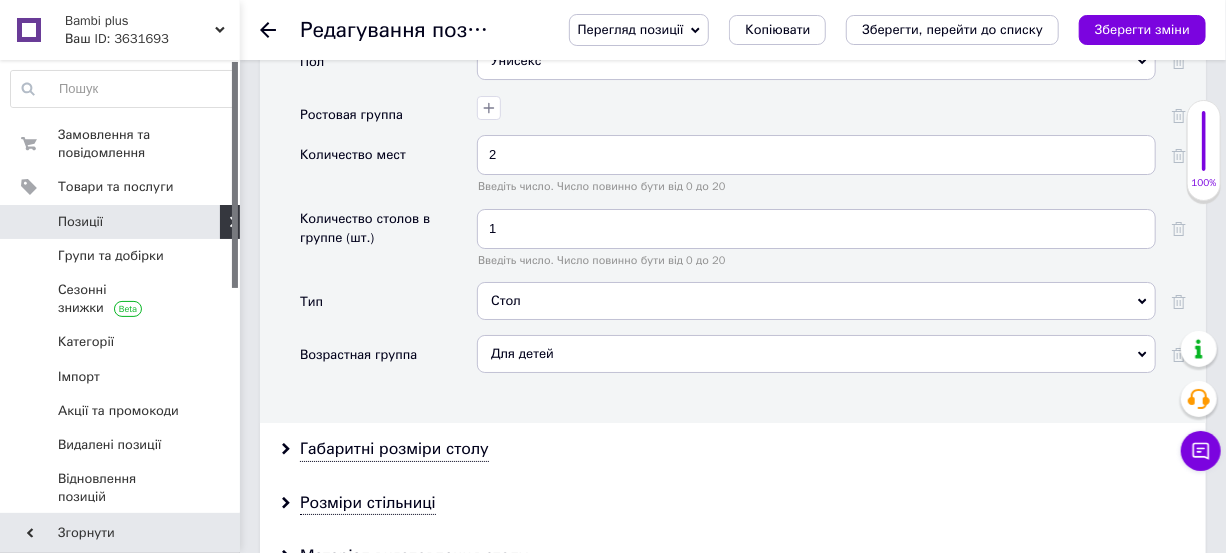 scroll, scrollTop: 3181, scrollLeft: 0, axis: vertical 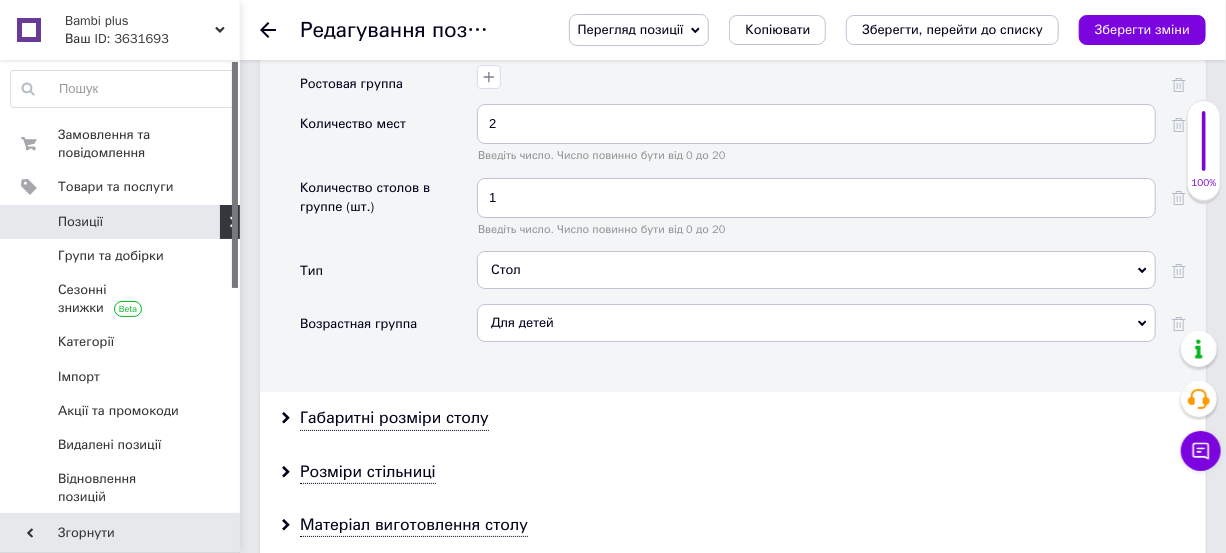 click on "Стол" at bounding box center (816, 270) 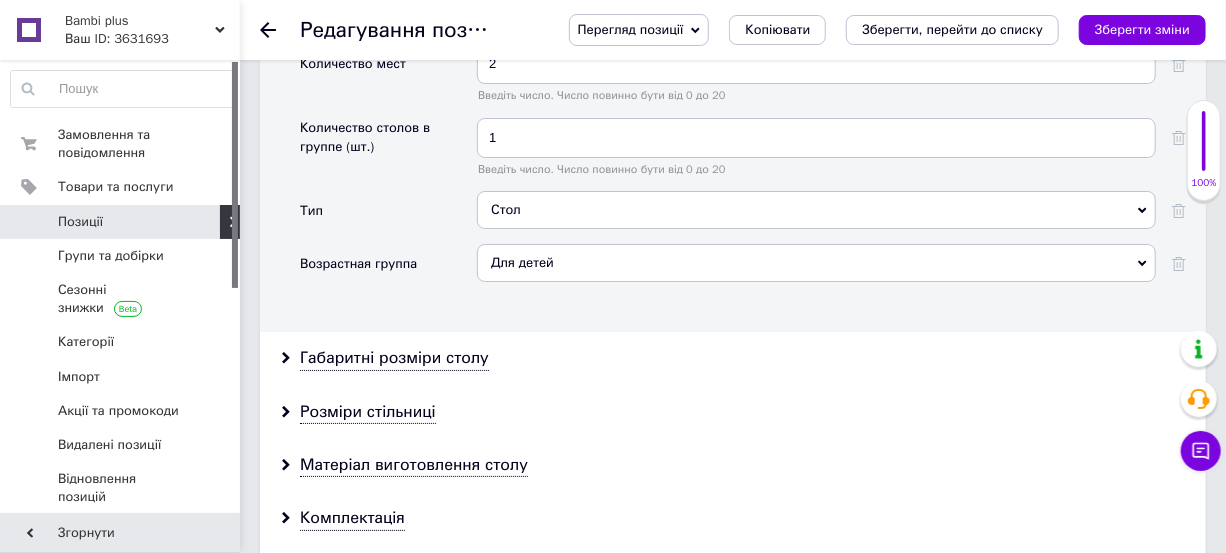 scroll, scrollTop: 3272, scrollLeft: 0, axis: vertical 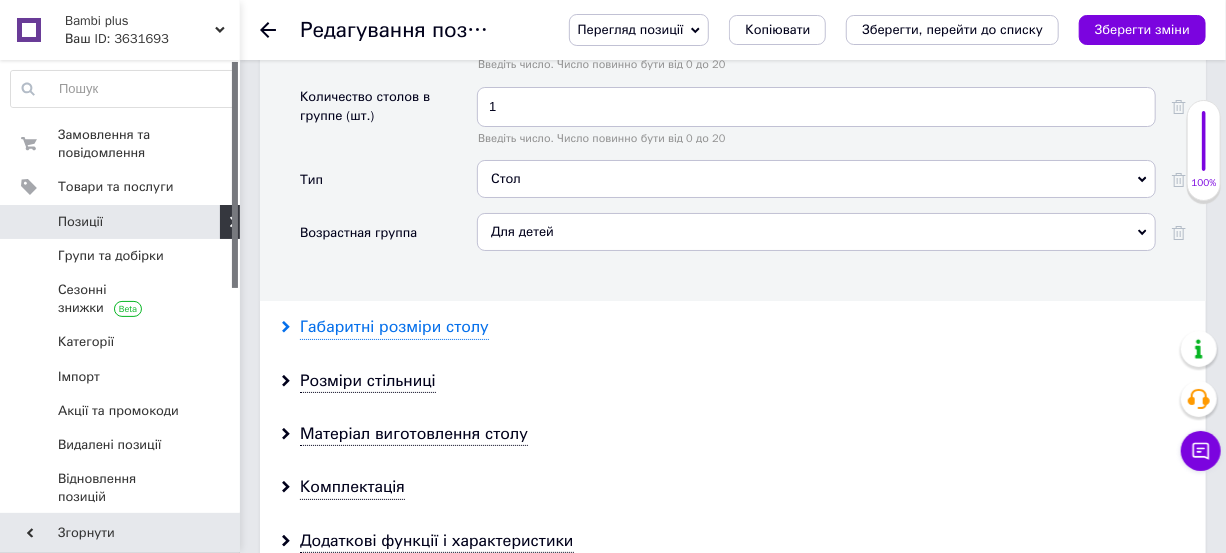 click on "Габаритні розміри столу" at bounding box center [394, 327] 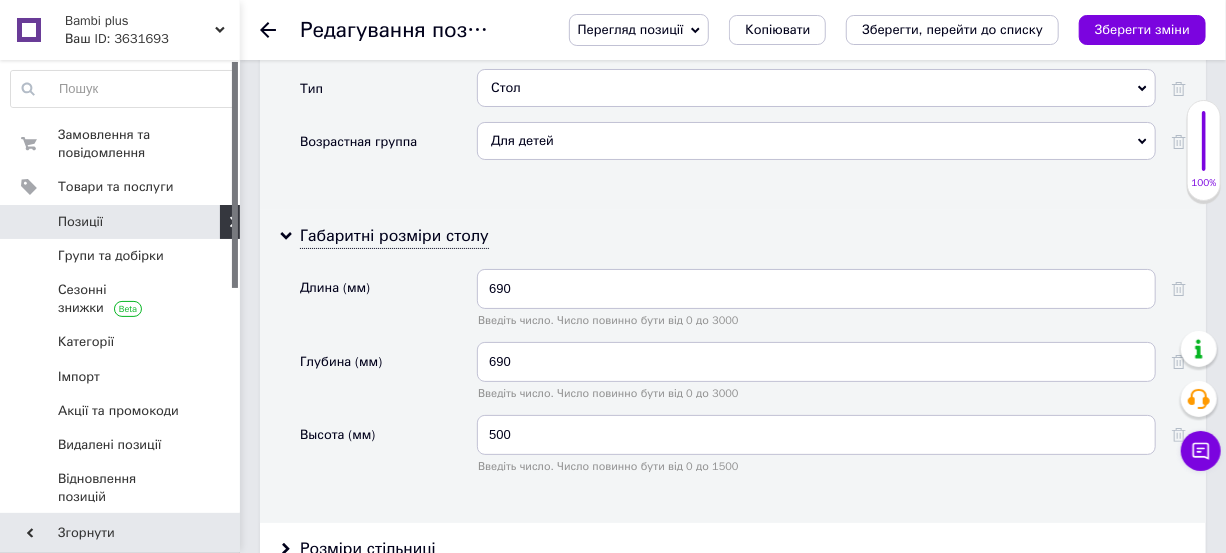scroll, scrollTop: 3454, scrollLeft: 0, axis: vertical 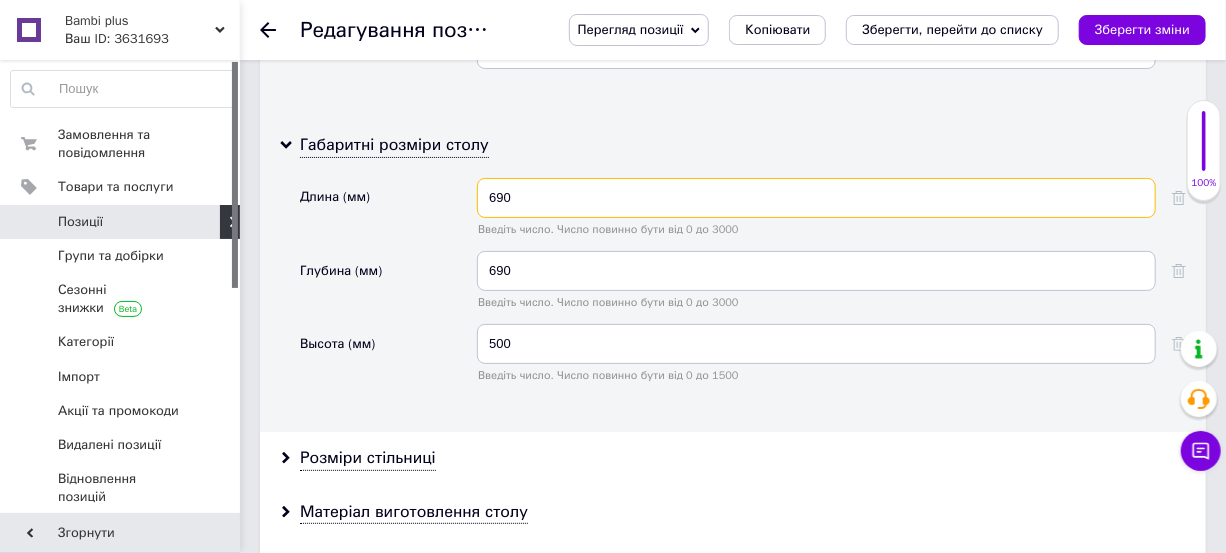 drag, startPoint x: 481, startPoint y: 206, endPoint x: 544, endPoint y: 219, distance: 64.327286 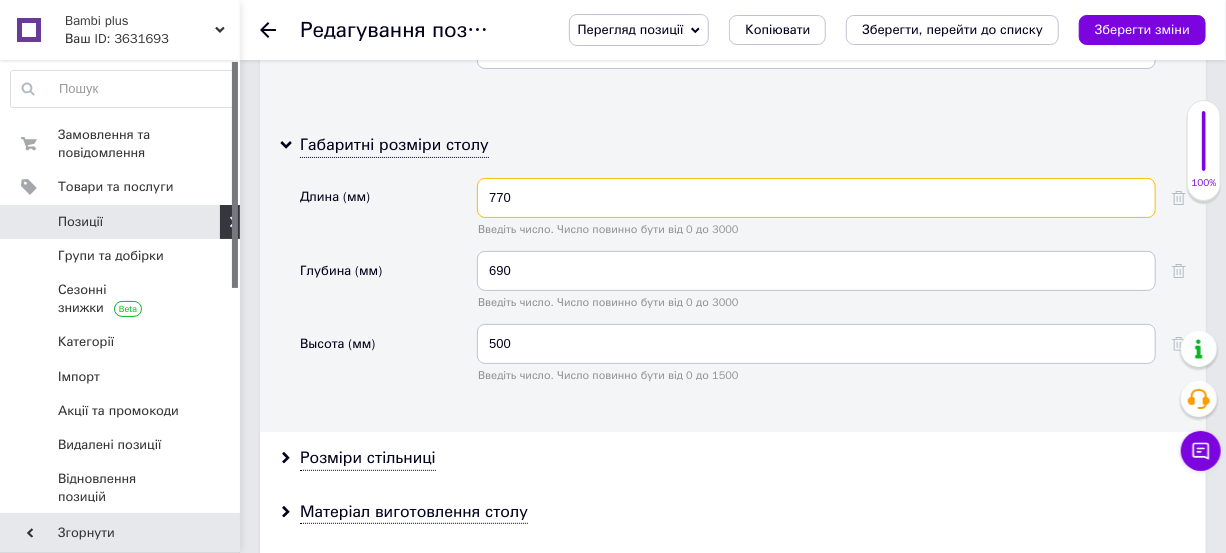 type on "770" 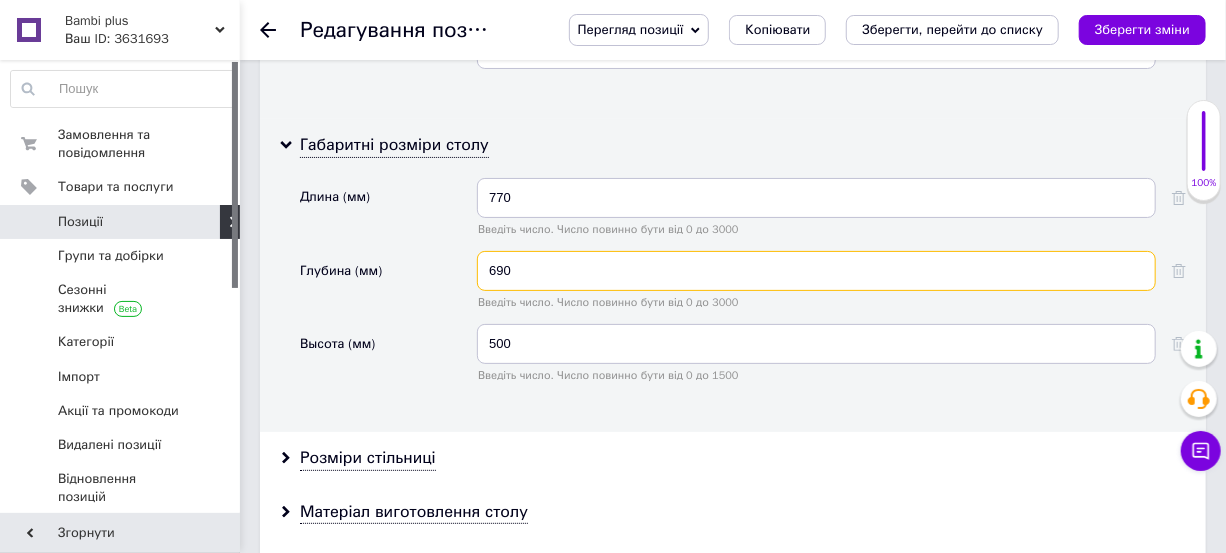 drag, startPoint x: 511, startPoint y: 285, endPoint x: 469, endPoint y: 295, distance: 43.174065 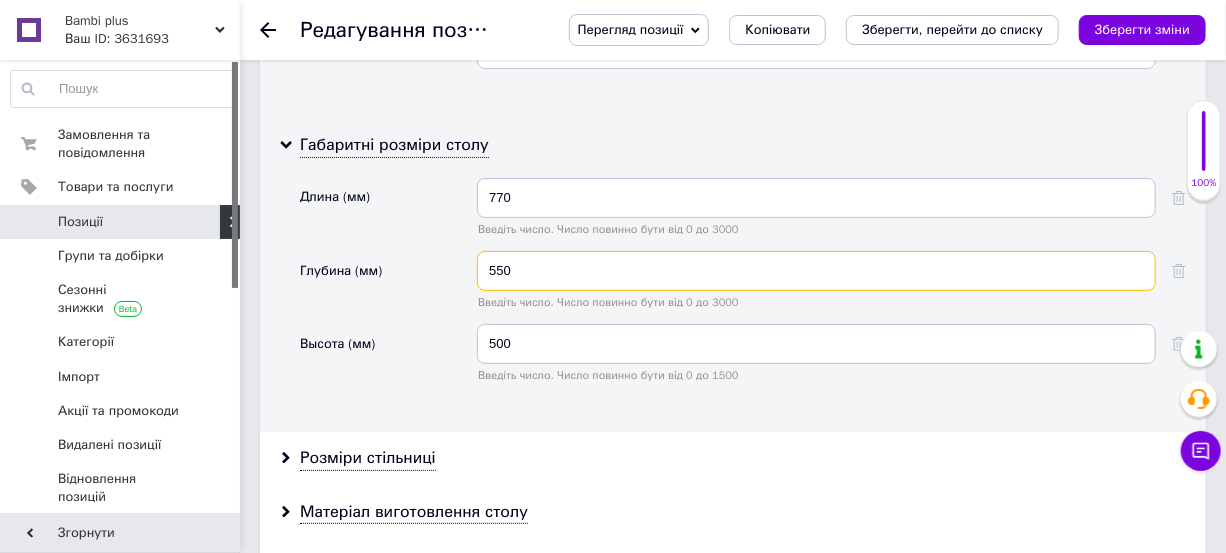type on "550" 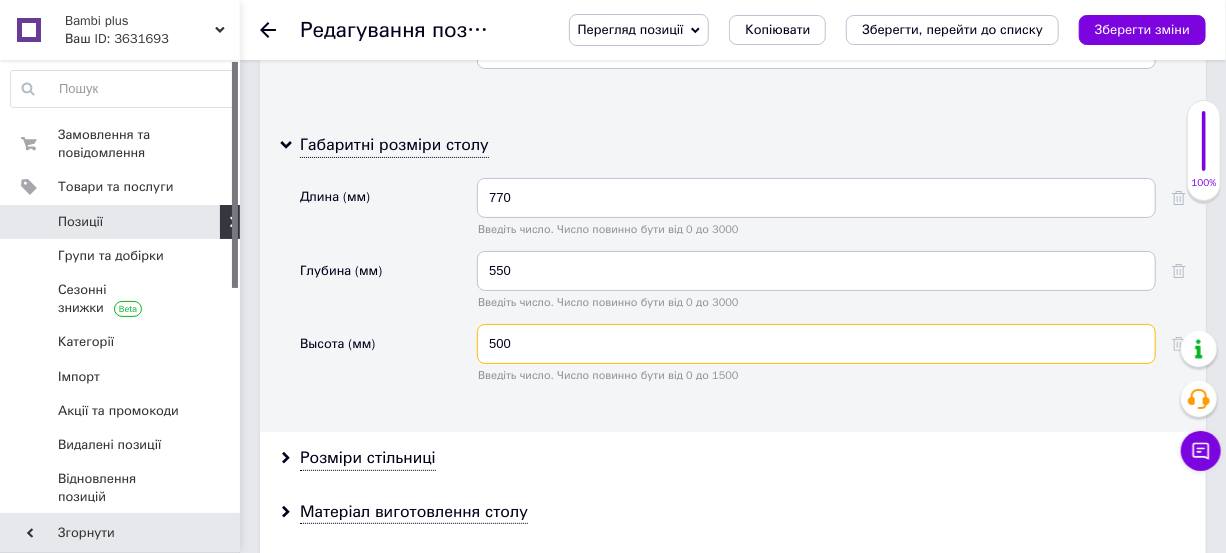 drag, startPoint x: 499, startPoint y: 361, endPoint x: 520, endPoint y: 363, distance: 21.095022 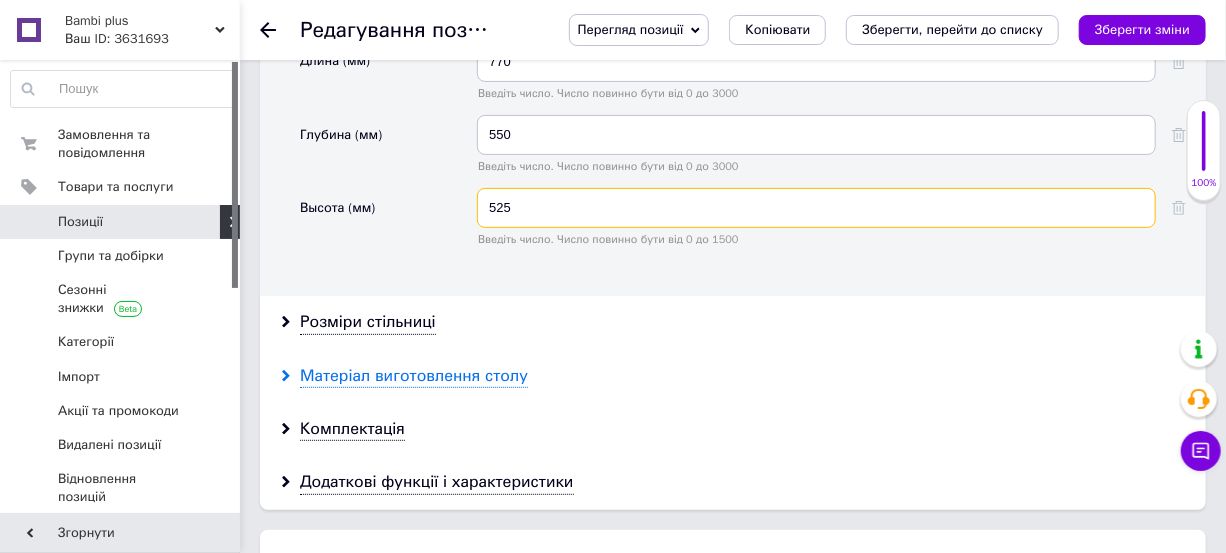 scroll, scrollTop: 3636, scrollLeft: 0, axis: vertical 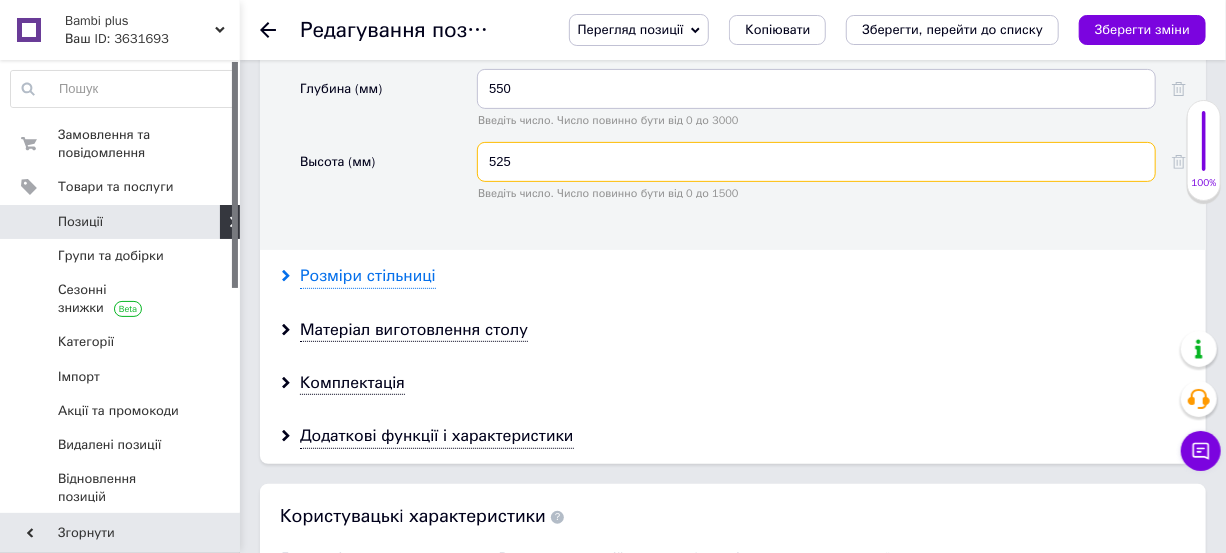 type on "525" 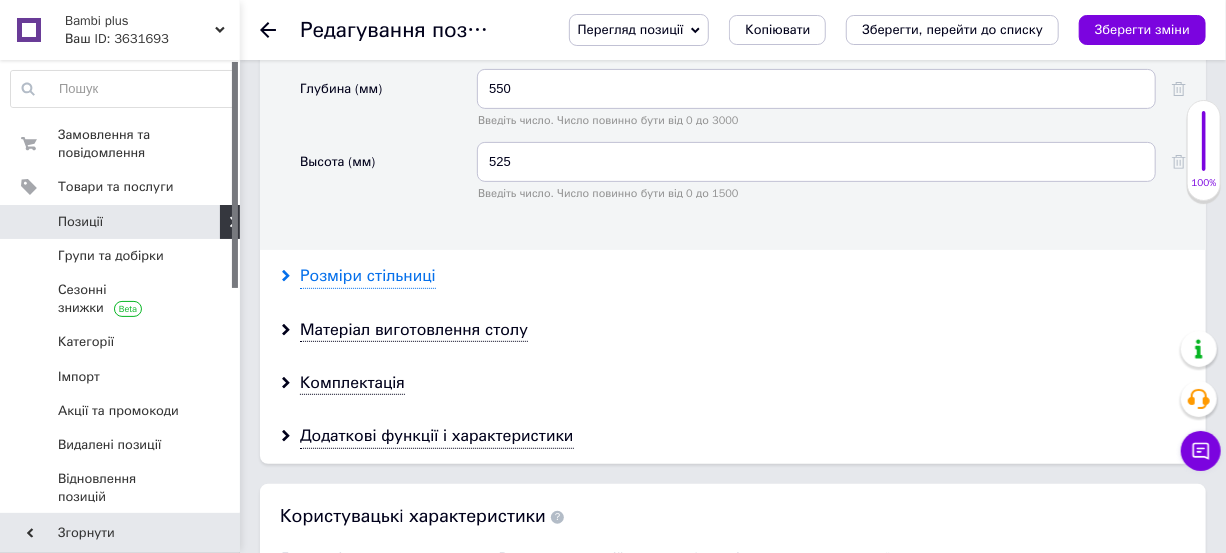 click on "Розміри стільниці" at bounding box center [368, 276] 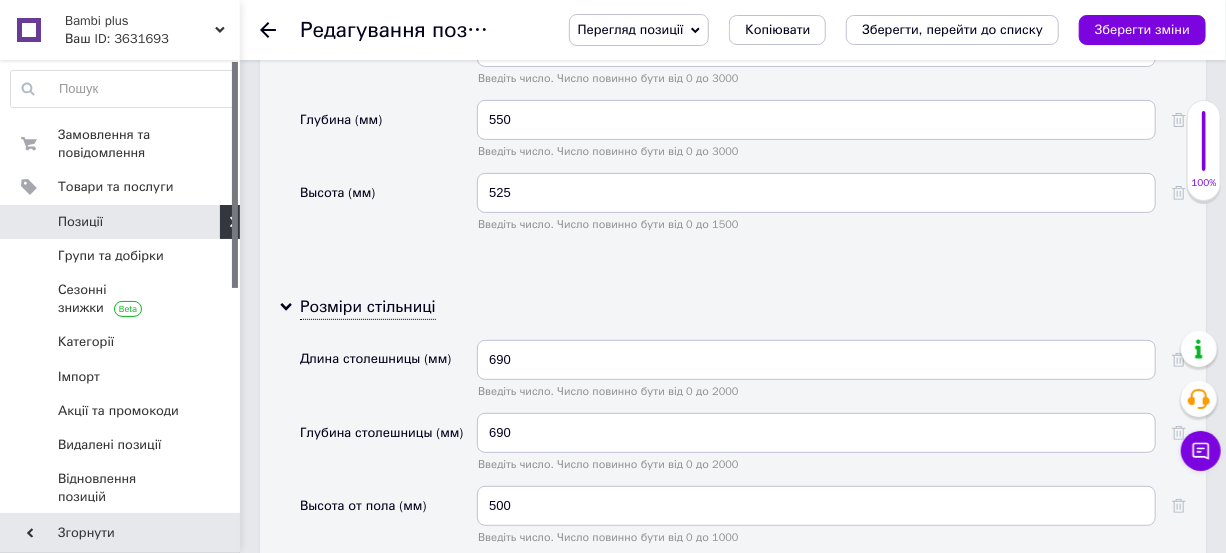 scroll, scrollTop: 3636, scrollLeft: 0, axis: vertical 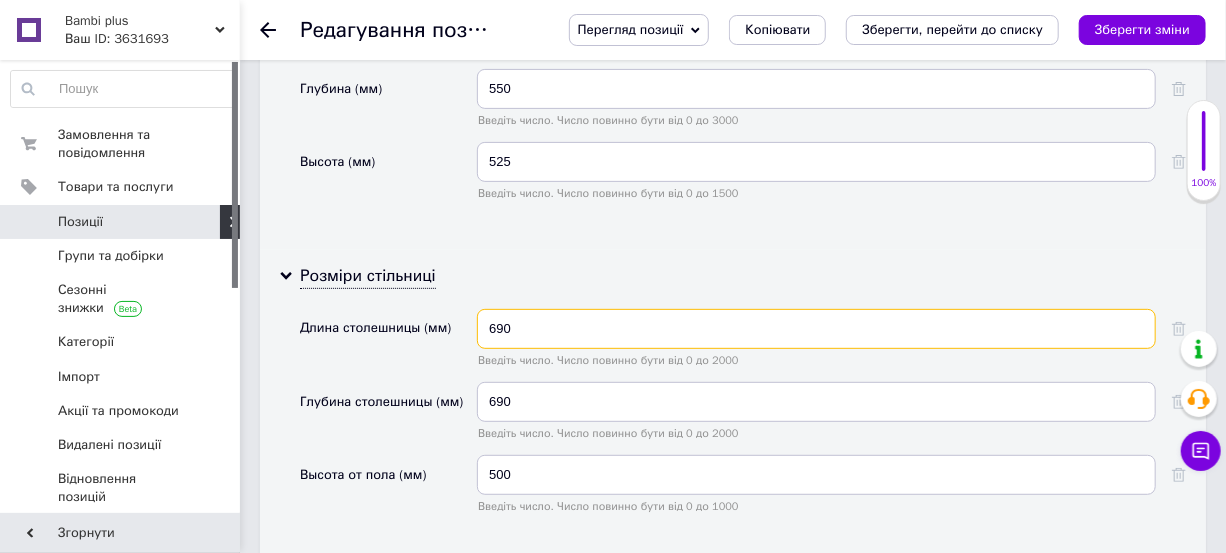click on "690" at bounding box center [816, 329] 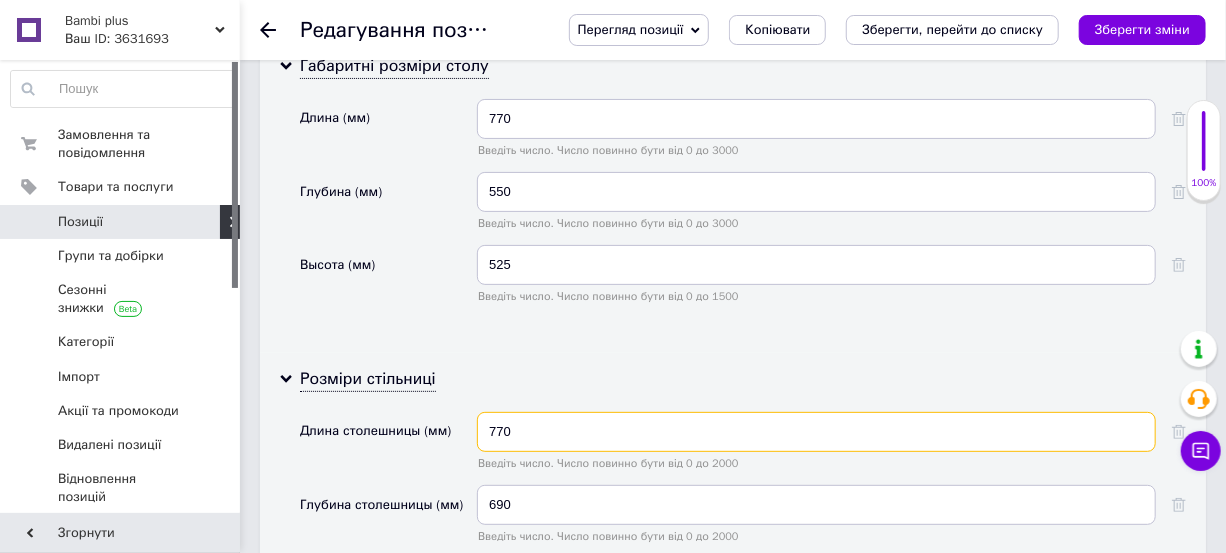 scroll, scrollTop: 3636, scrollLeft: 0, axis: vertical 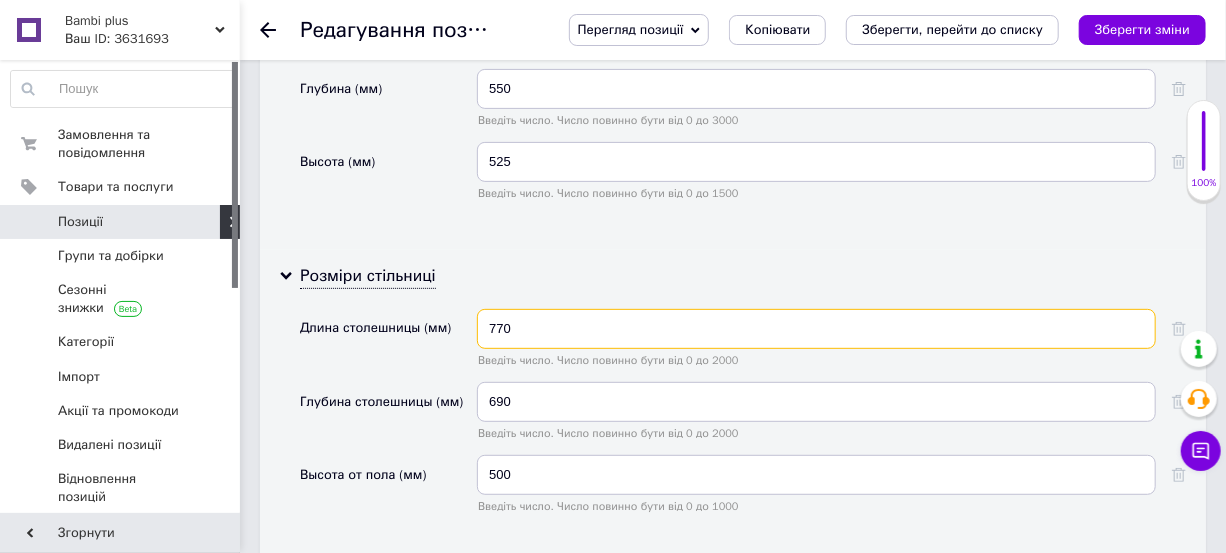 type on "770" 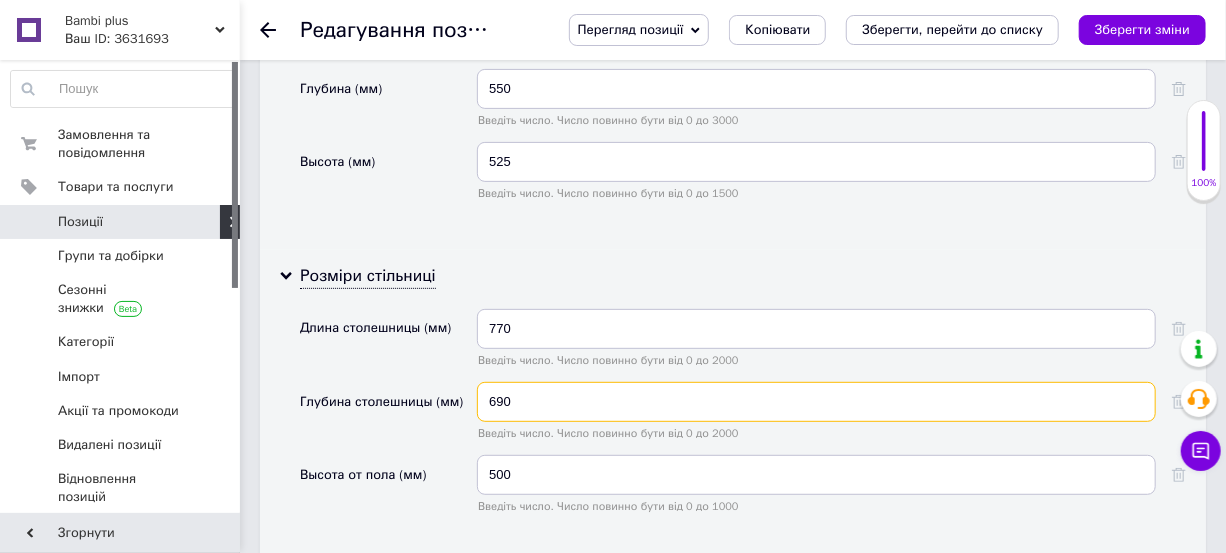 drag, startPoint x: 509, startPoint y: 423, endPoint x: 474, endPoint y: 428, distance: 35.35534 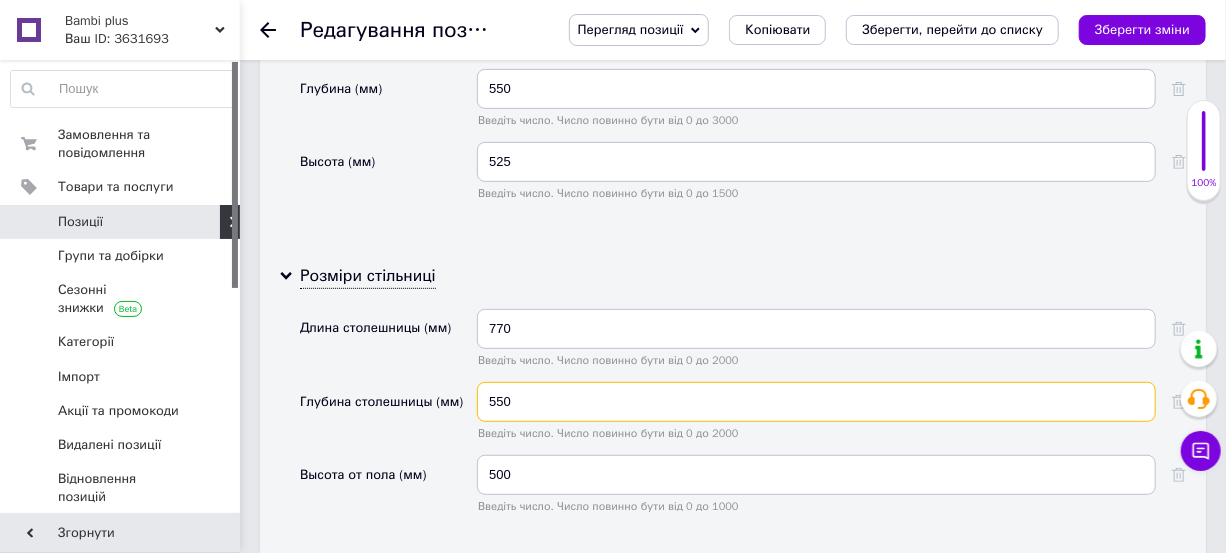 type on "550" 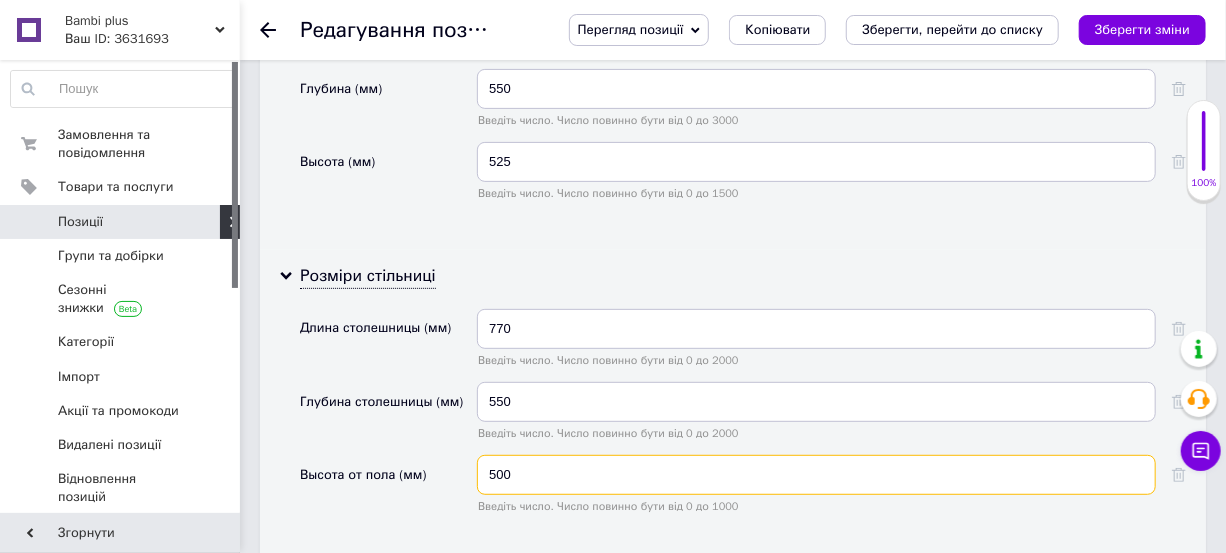 drag, startPoint x: 510, startPoint y: 491, endPoint x: 489, endPoint y: 492, distance: 21.023796 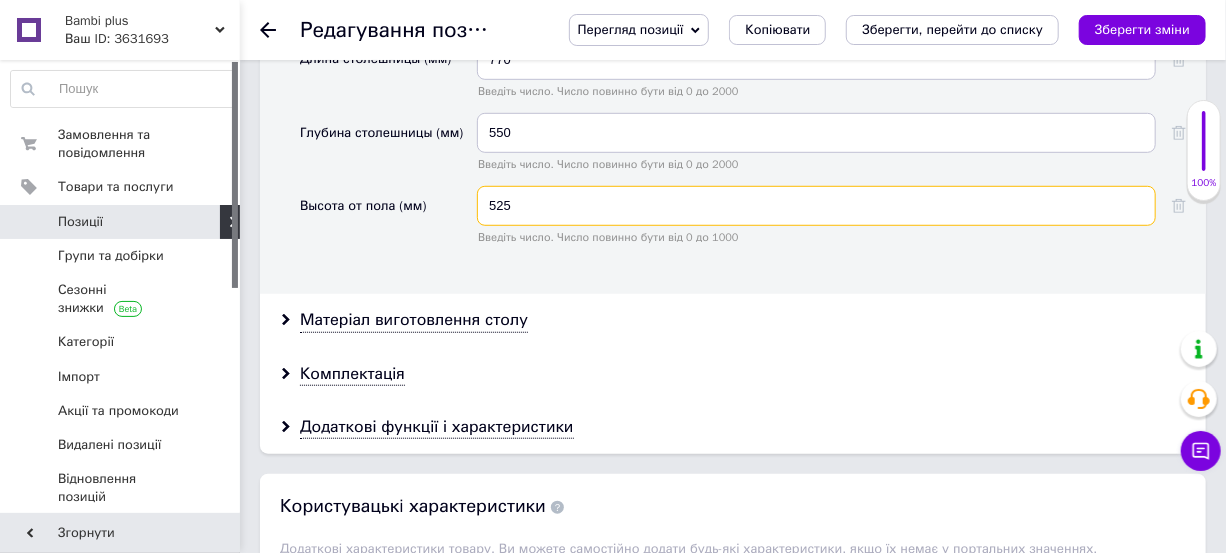scroll, scrollTop: 3909, scrollLeft: 0, axis: vertical 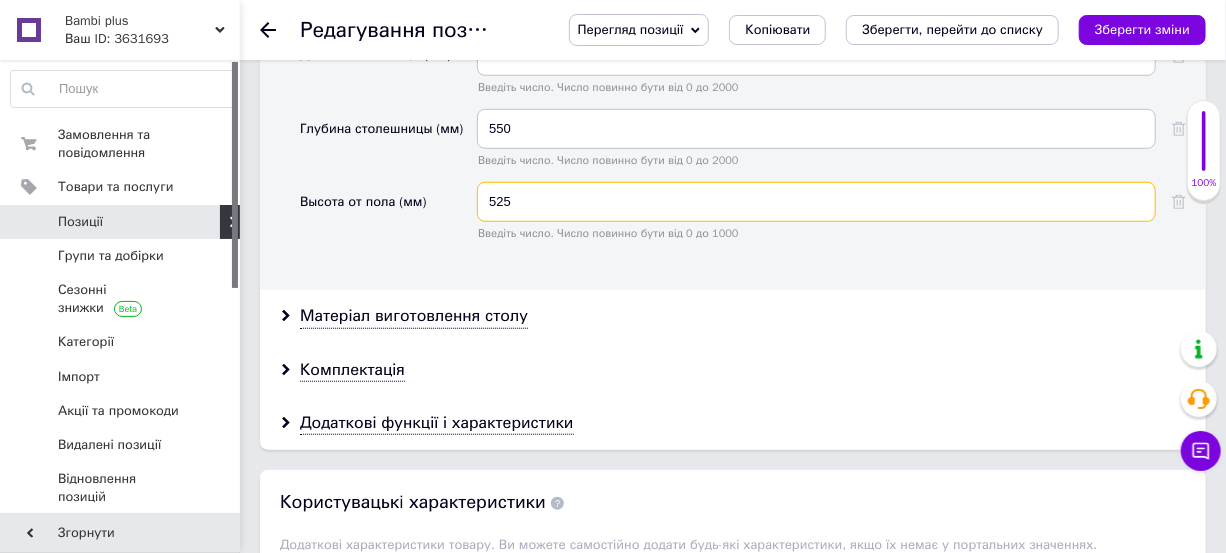 type on "525" 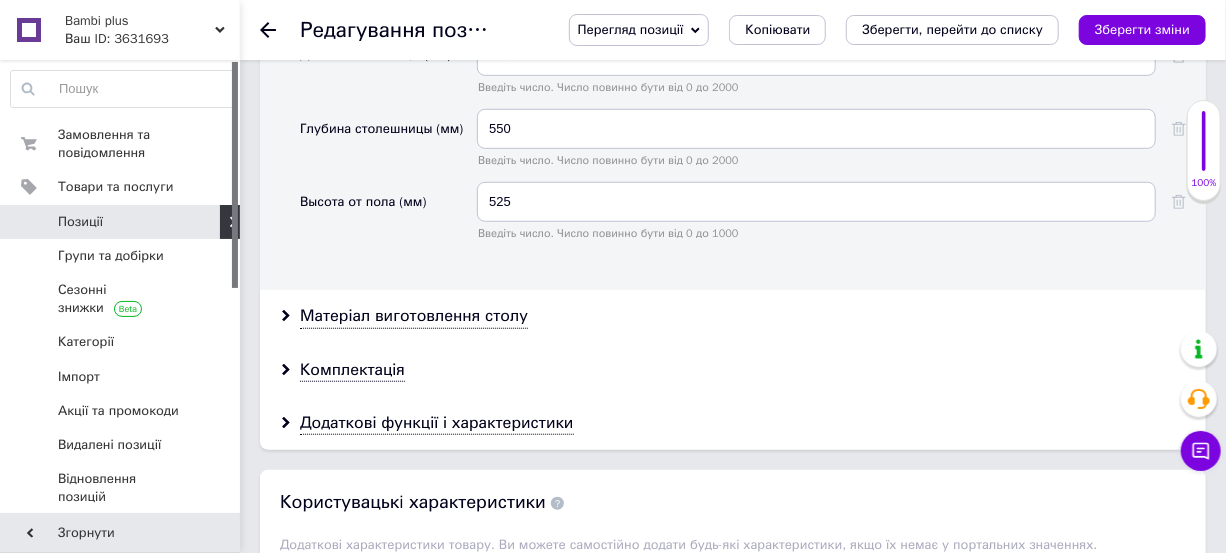 click on "Комплектація" at bounding box center [733, 370] 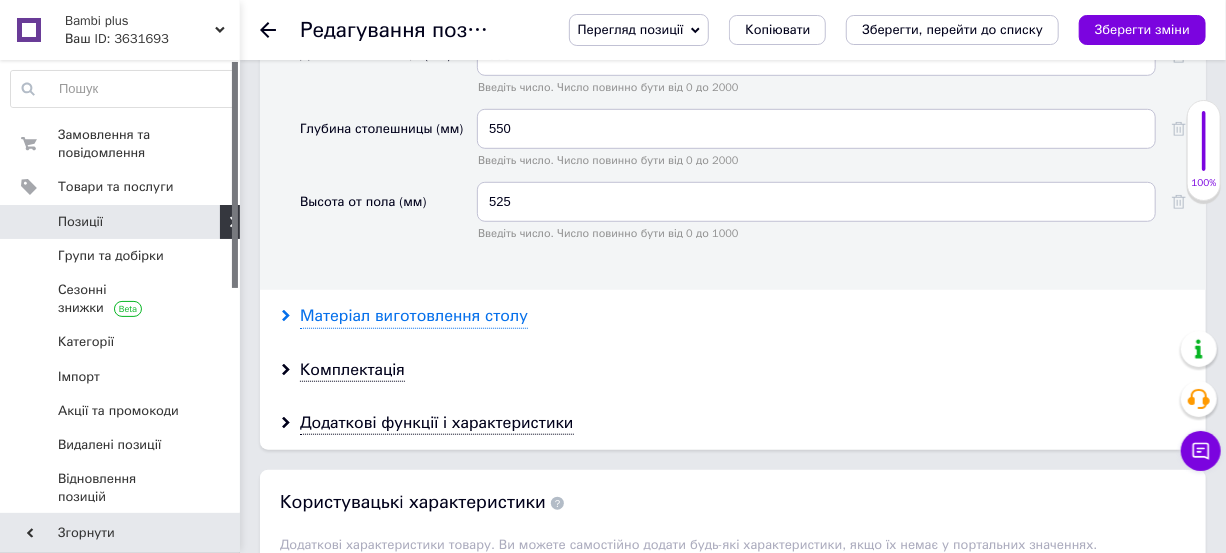 click on "Матеріал виготовлення столу" at bounding box center [414, 316] 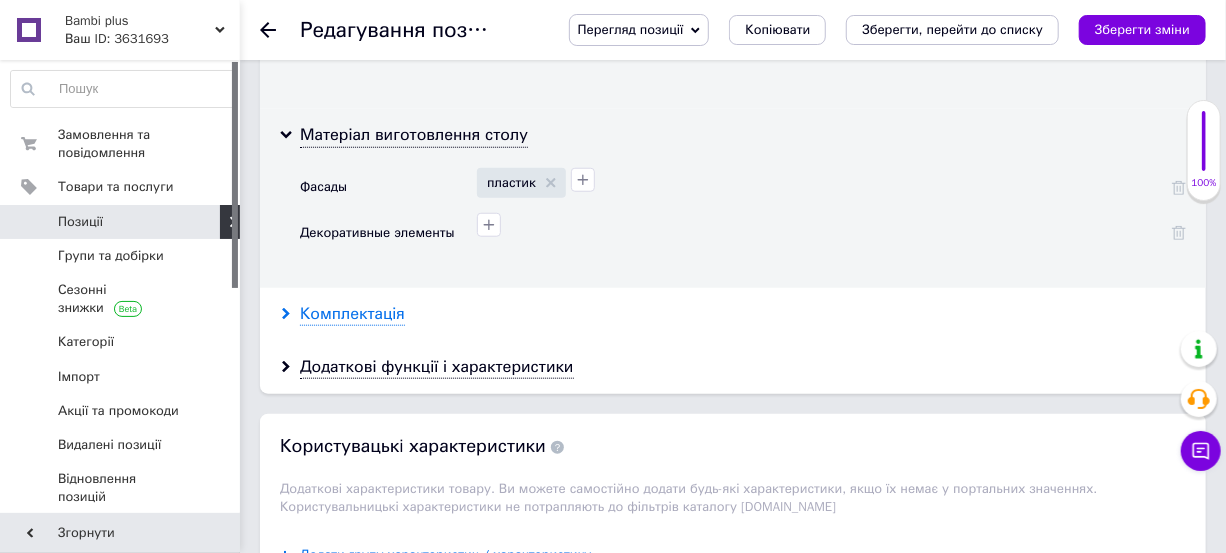 scroll, scrollTop: 4090, scrollLeft: 0, axis: vertical 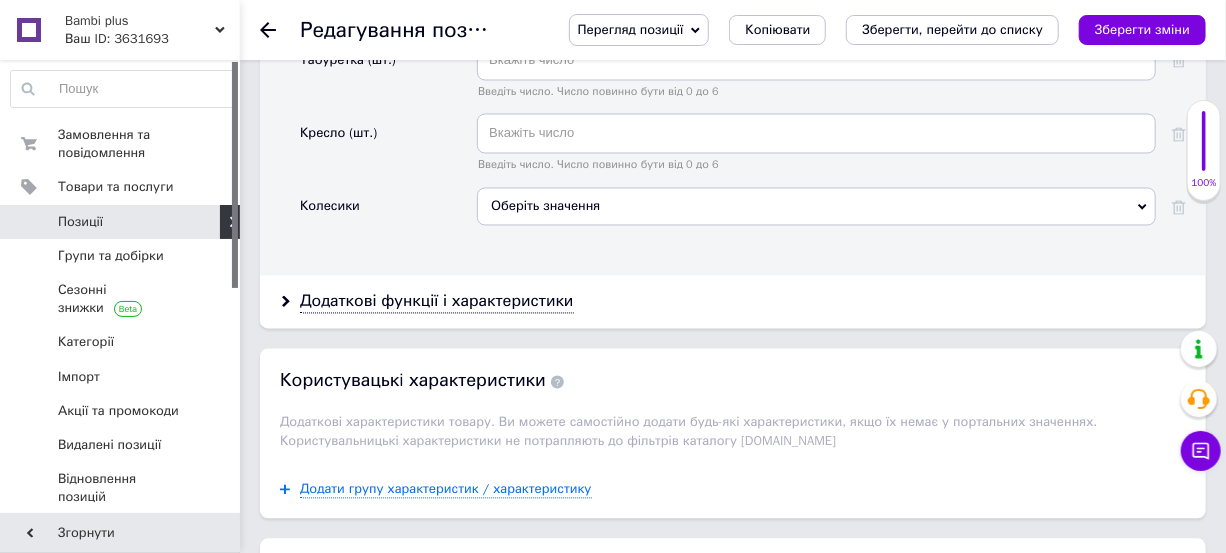 drag, startPoint x: 520, startPoint y: 310, endPoint x: 560, endPoint y: 290, distance: 44.72136 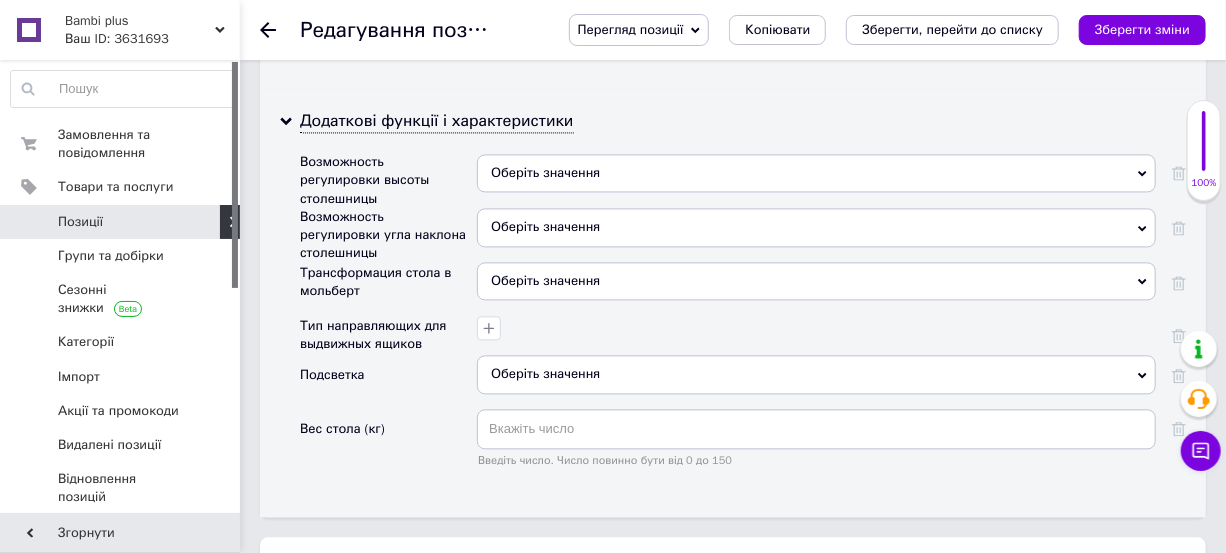 scroll, scrollTop: 5272, scrollLeft: 0, axis: vertical 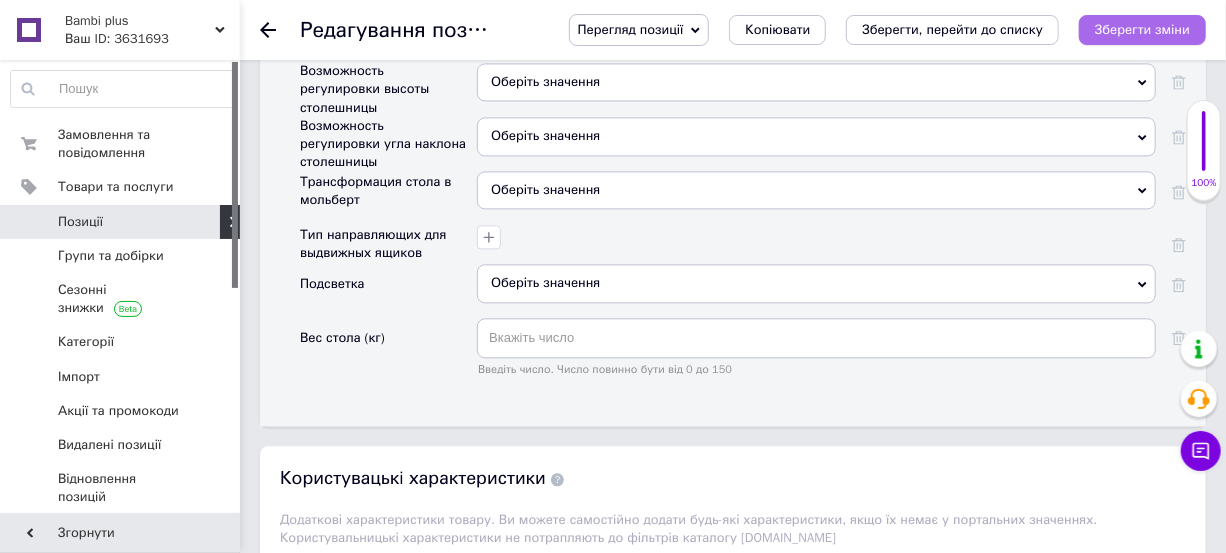 click on "Зберегти зміни" at bounding box center (1142, 29) 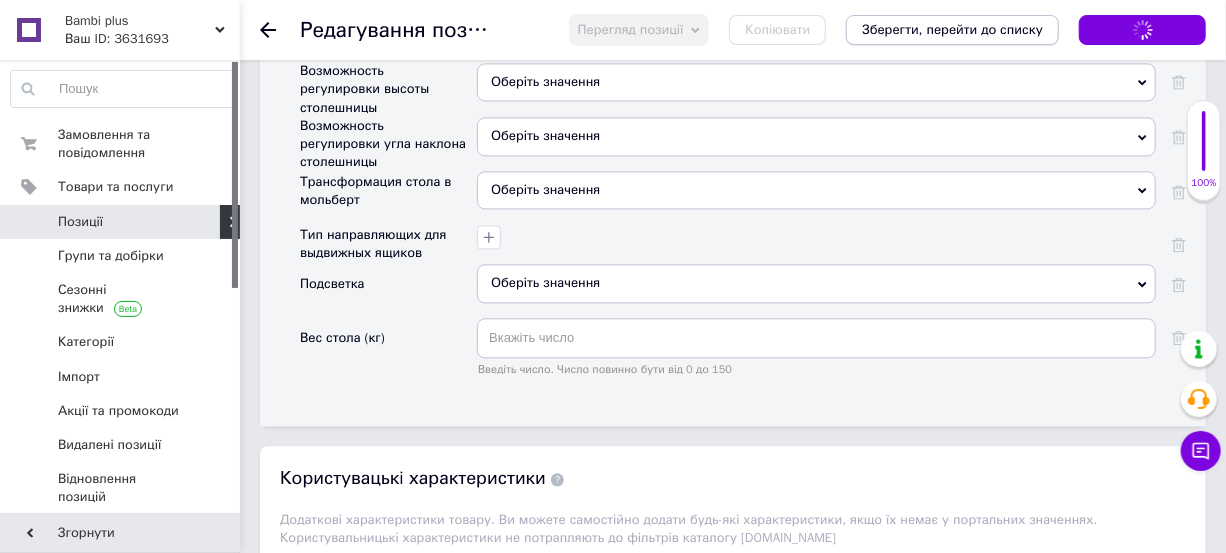 click on "Зберегти, перейти до списку" at bounding box center (952, 29) 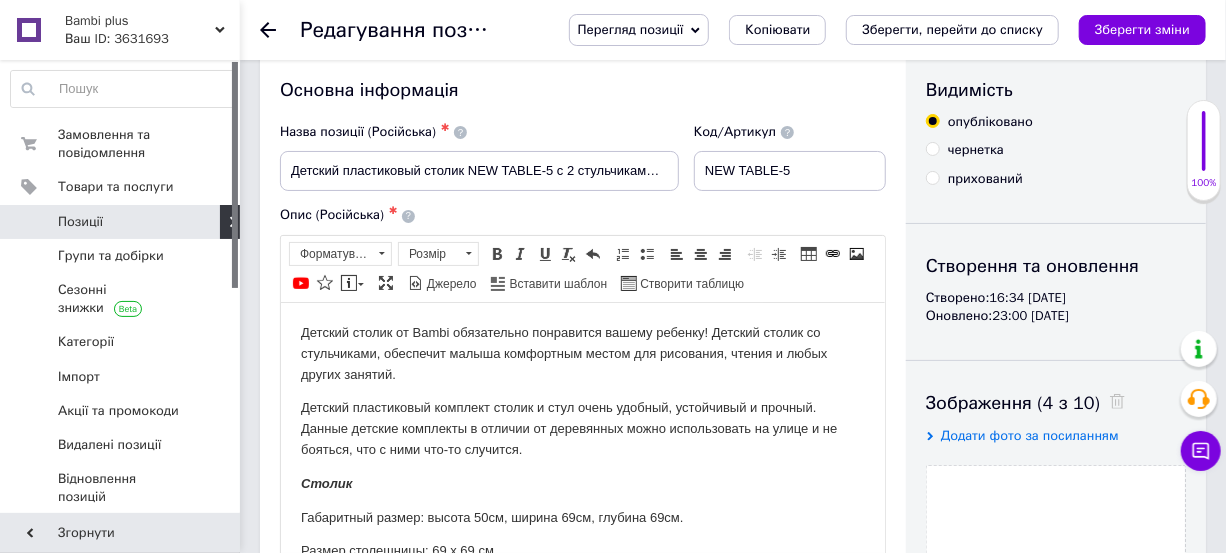 scroll, scrollTop: 0, scrollLeft: 0, axis: both 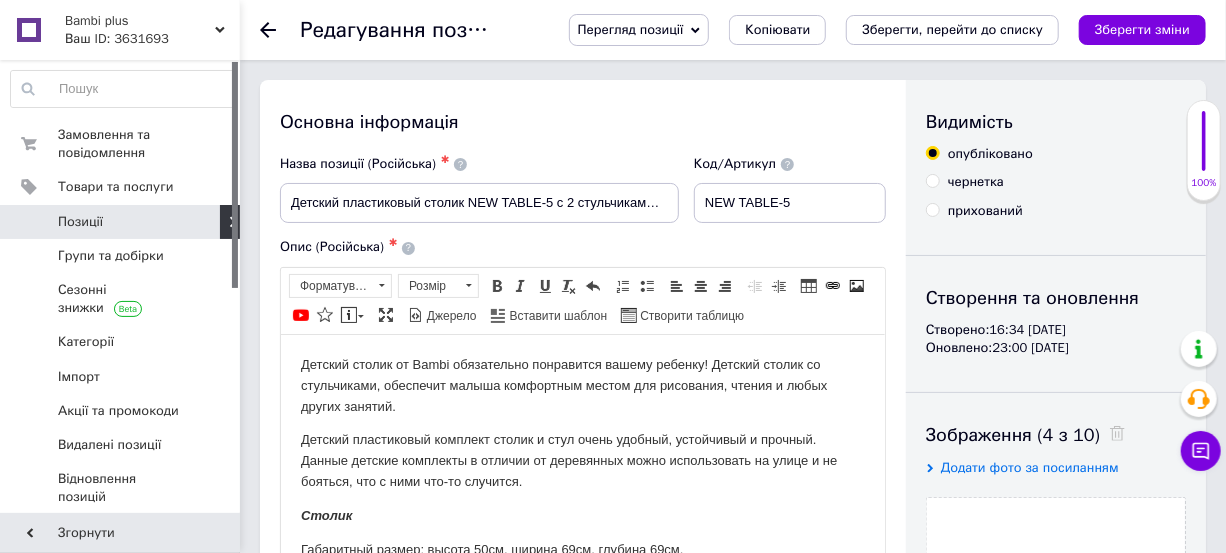 click on "Позиції" at bounding box center [80, 222] 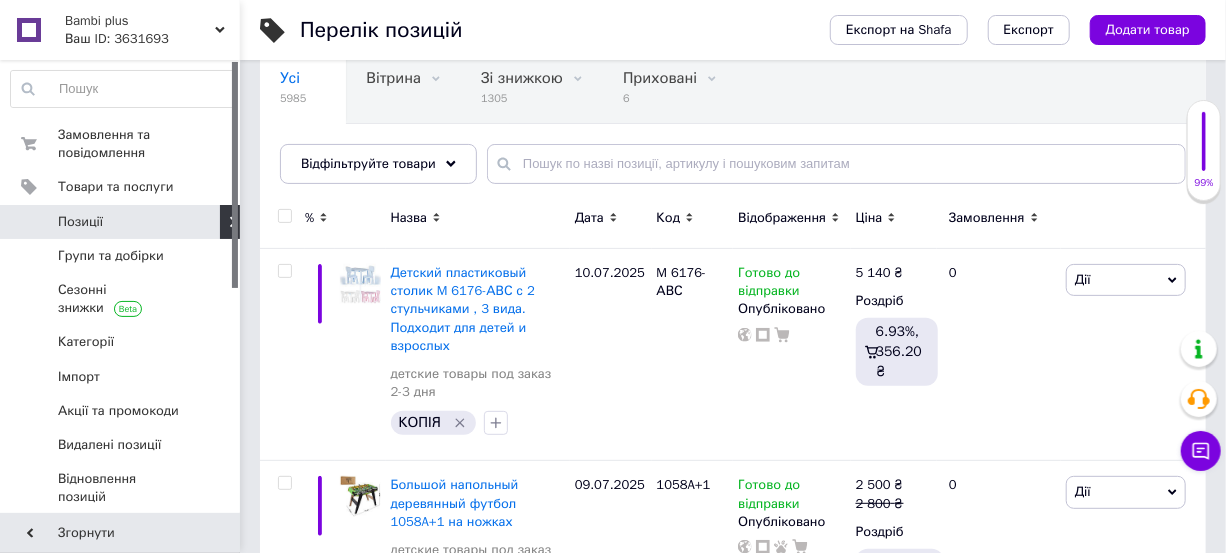 scroll, scrollTop: 181, scrollLeft: 0, axis: vertical 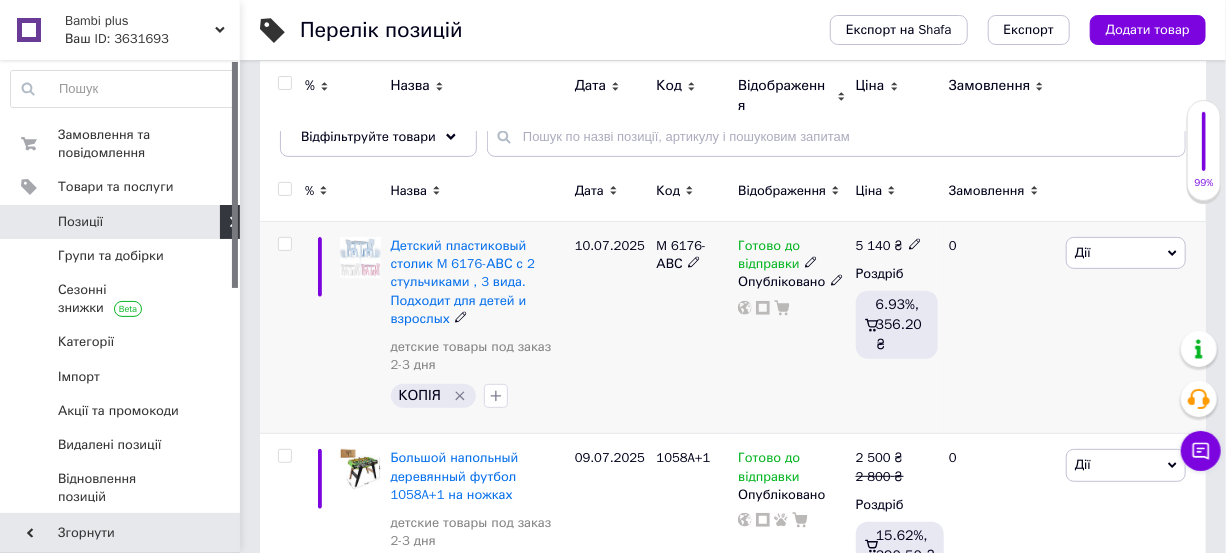 click 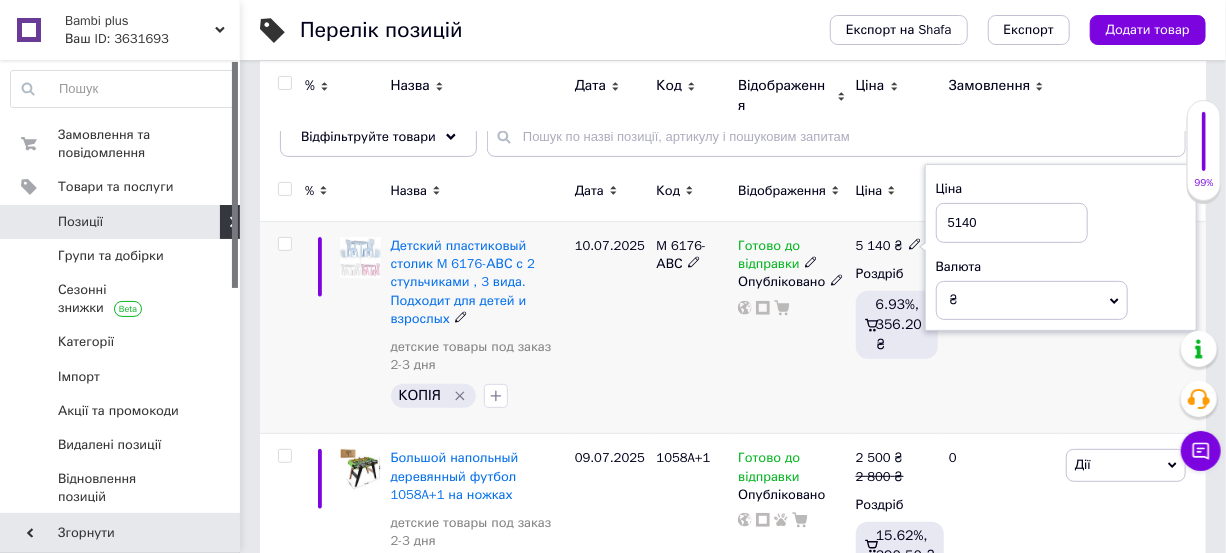 click on "5140" at bounding box center [1012, 223] 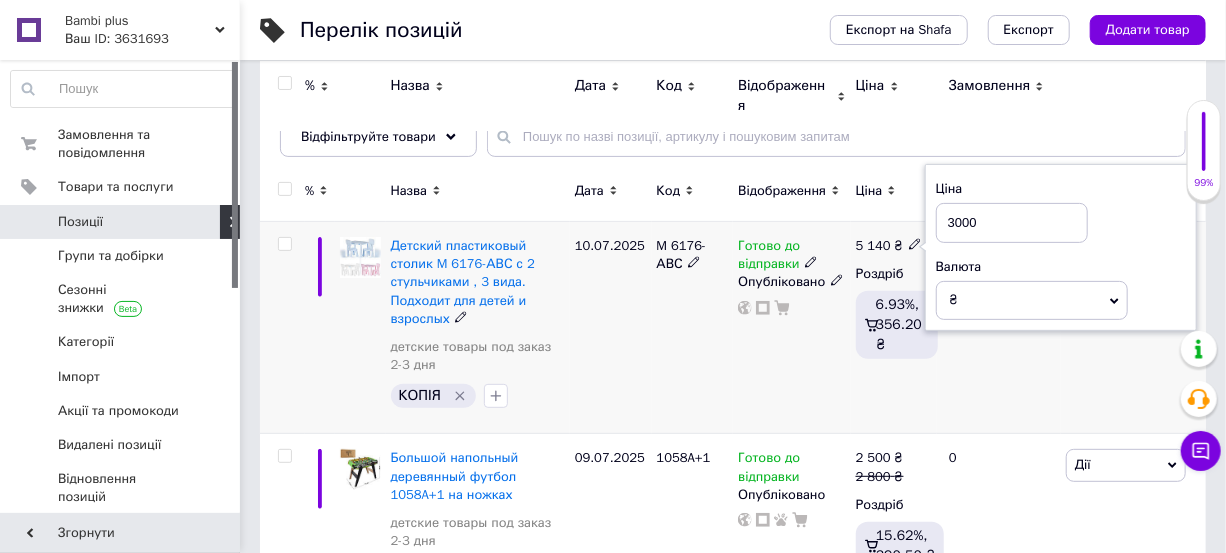 scroll, scrollTop: 272, scrollLeft: 0, axis: vertical 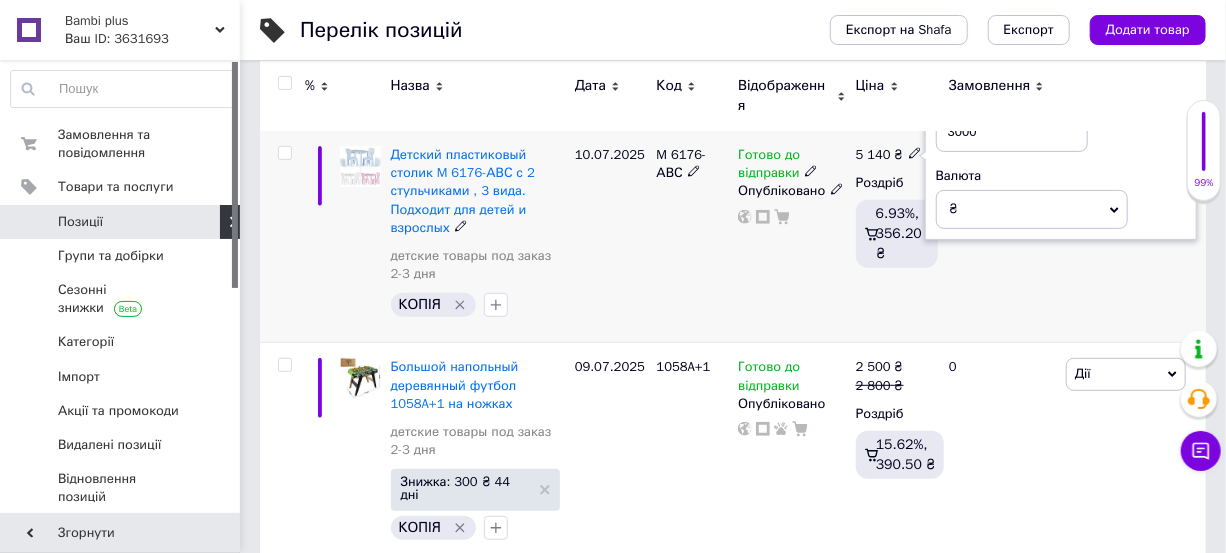 type on "3000" 